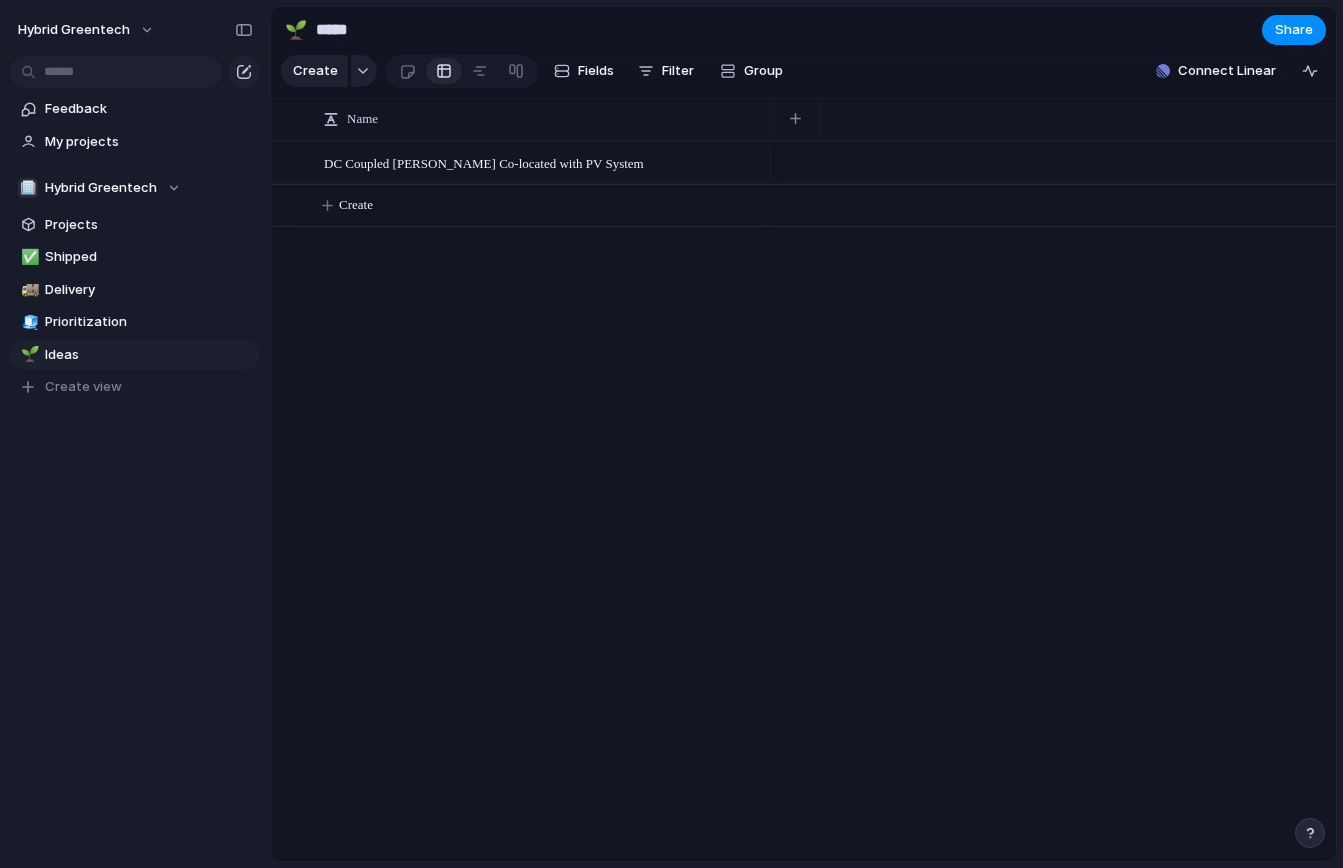 scroll, scrollTop: 0, scrollLeft: 0, axis: both 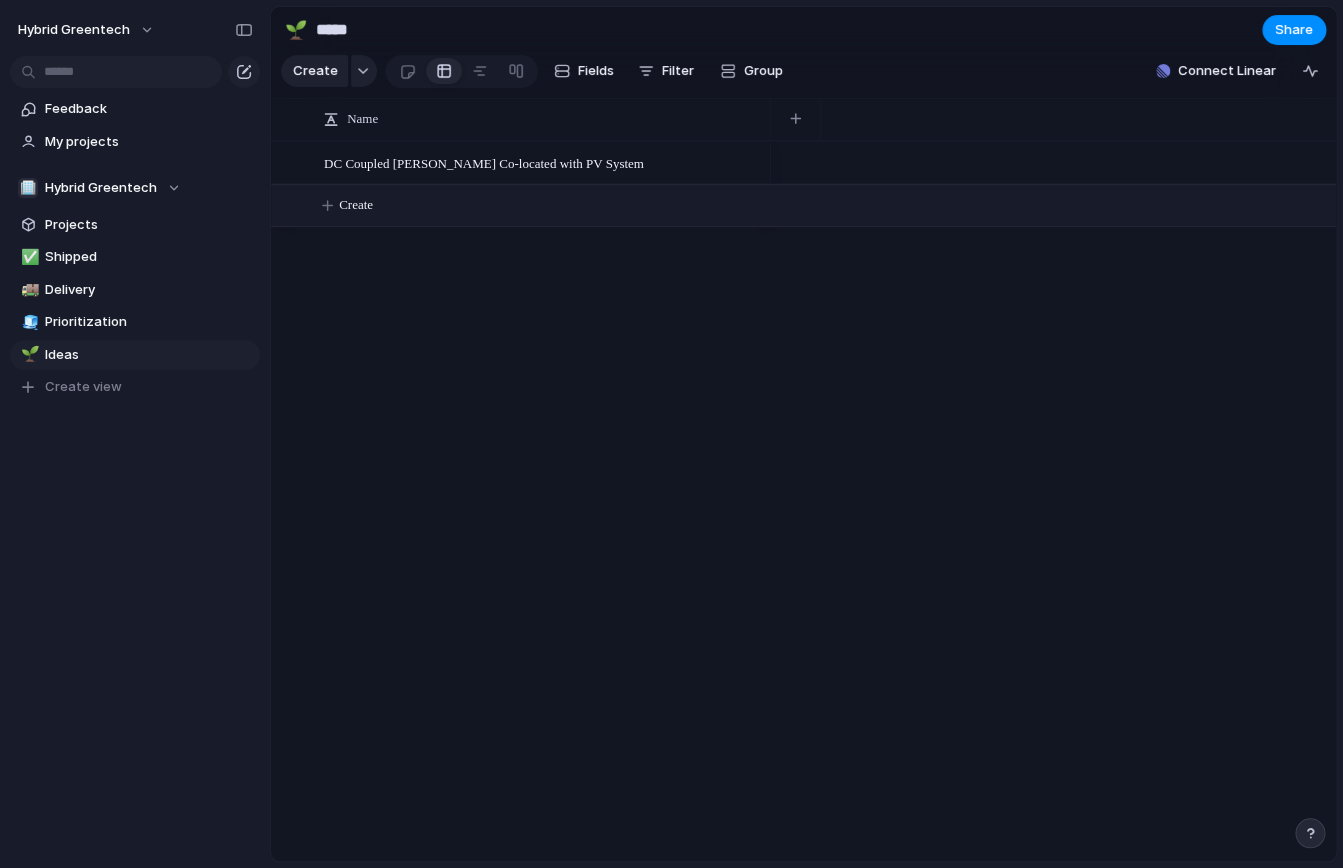 click on "Create" at bounding box center (356, 205) 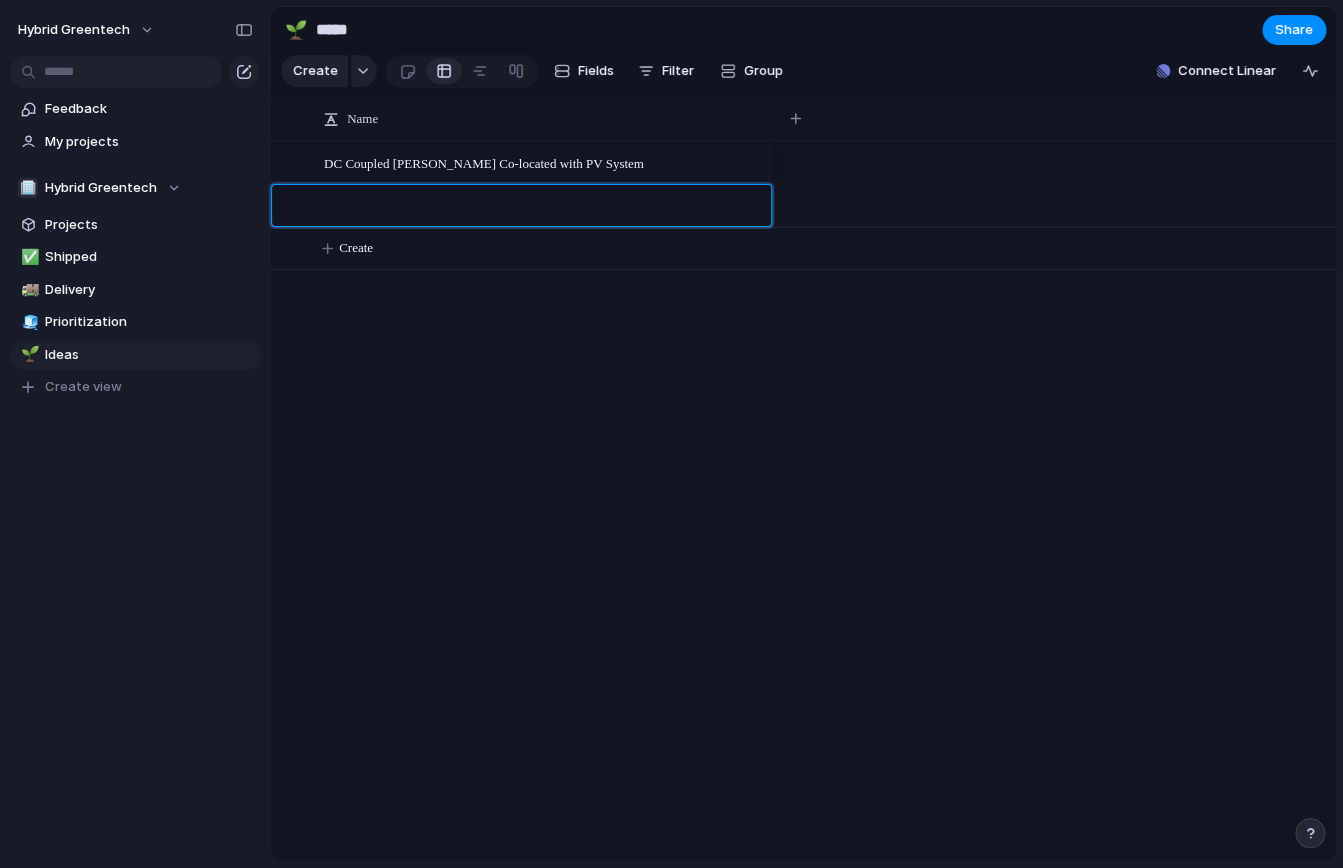 click at bounding box center (540, 208) 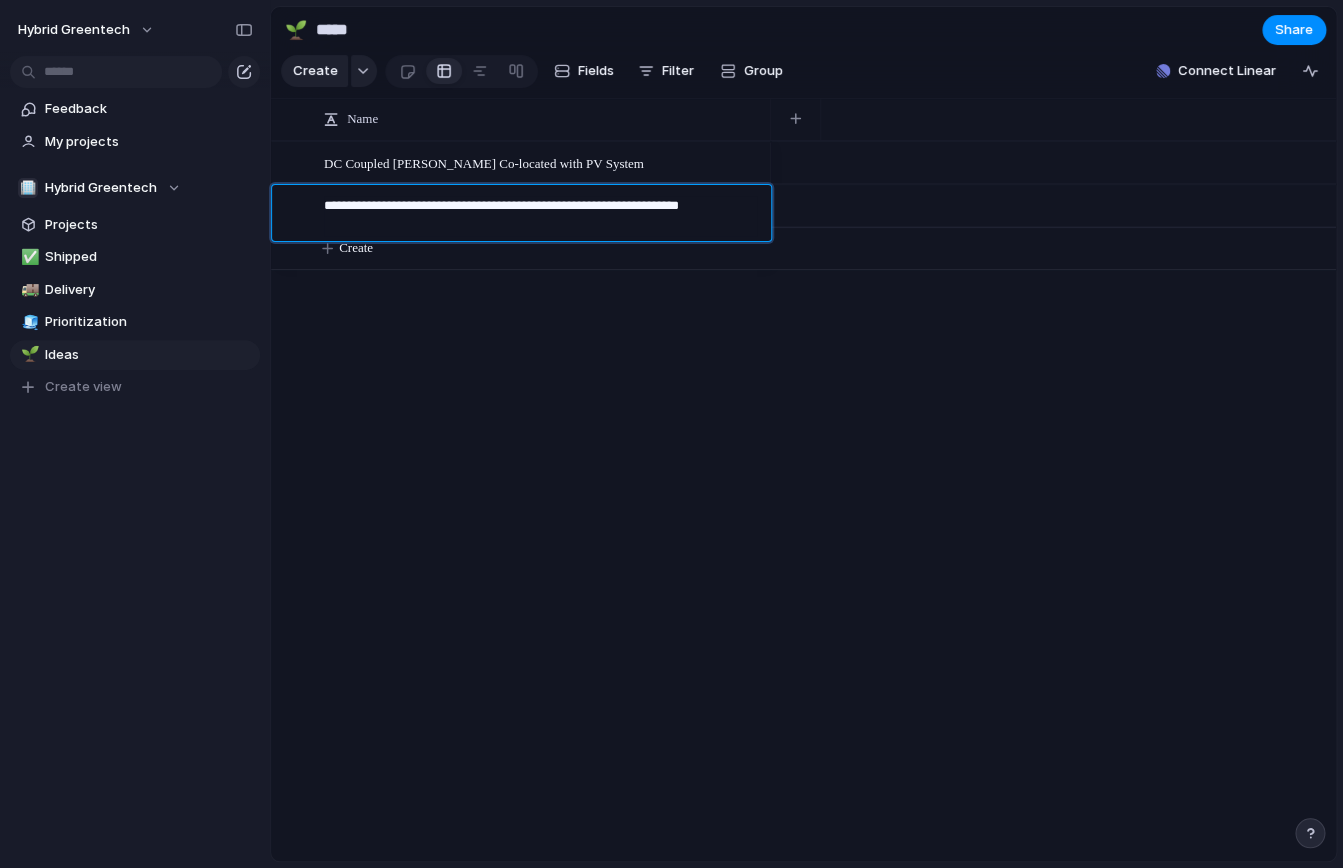 type on "**********" 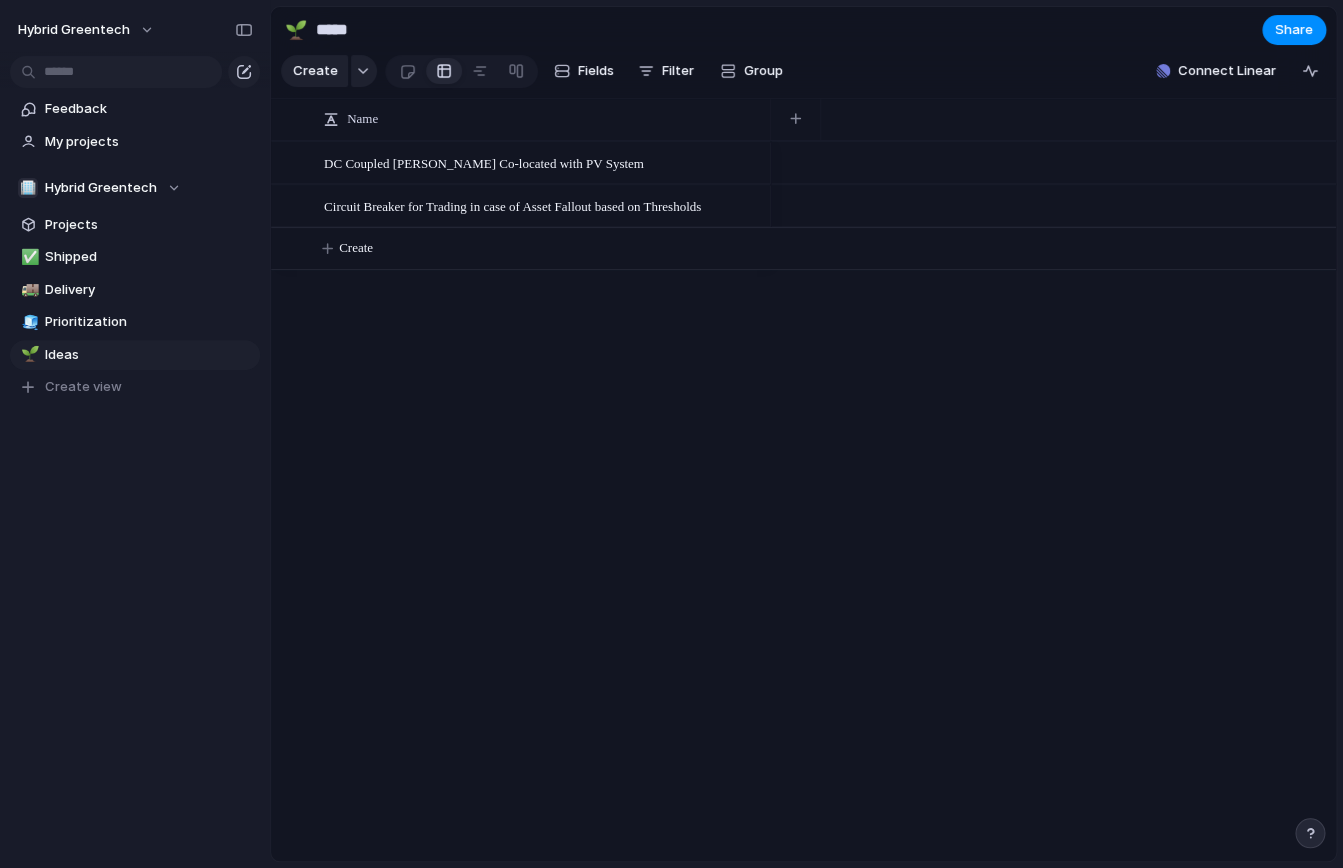 click on "Hybrid Greentech Feedback My projects 🏢 Hybrid Greentech Projects ✅ Shipped 🚚 Delivery 🧊 Prioritization 🌱 Ideas
To pick up a draggable item, press the space bar.
While dragging, use the arrow keys to move the item.
Press space again to drop the item in its new position, or press escape to cancel.
Create view 🌱 ***** Share Create Fields Filter Group Zoom Collapse Connect Linear
Name
DC Coupled [PERSON_NAME] Co-located with PV System Circuit Breaker for Trading in case of Asset Fallout based on Thresholds Create" at bounding box center [671, 0] 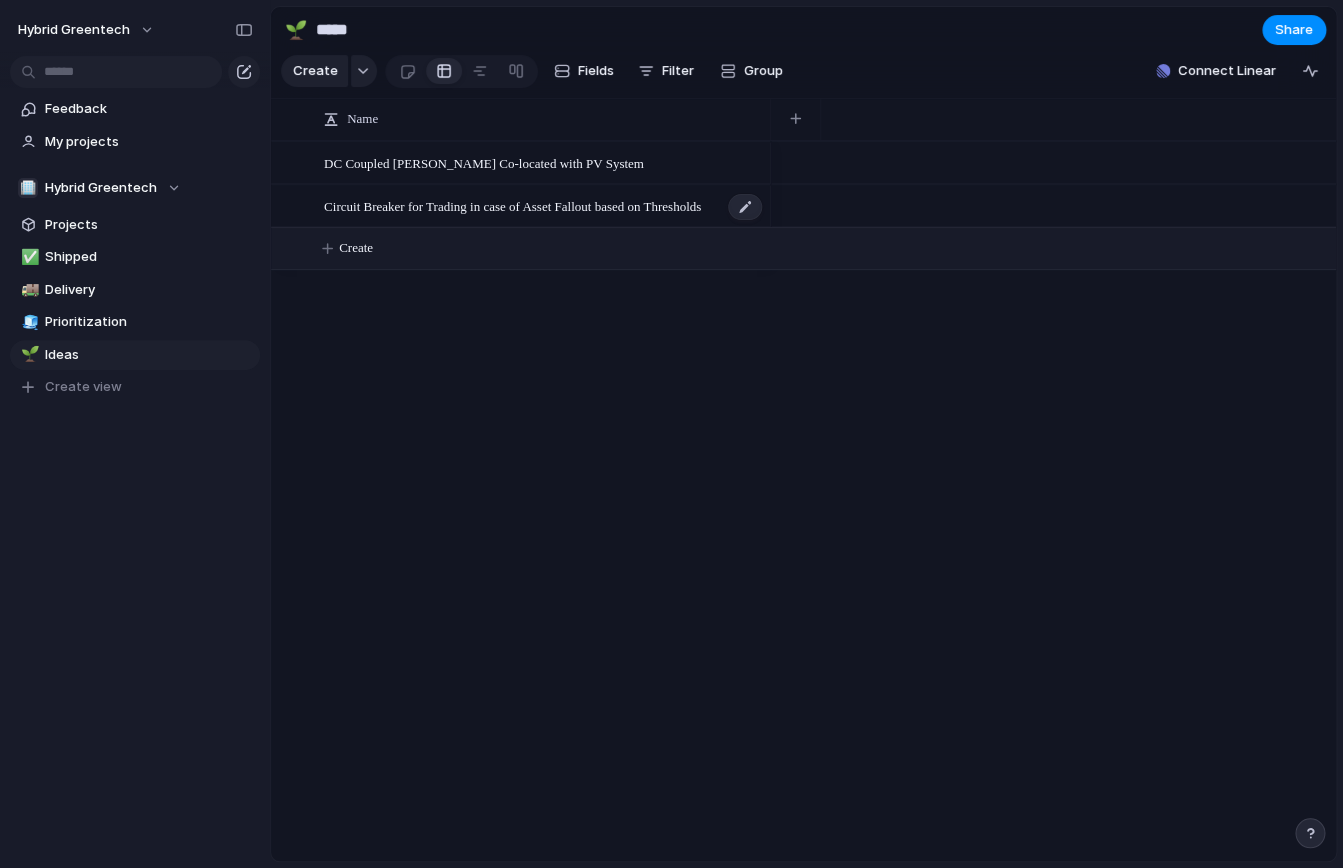click on "Circuit Breaker for Trading in case of Asset Fallout based on Thresholds" at bounding box center [512, 205] 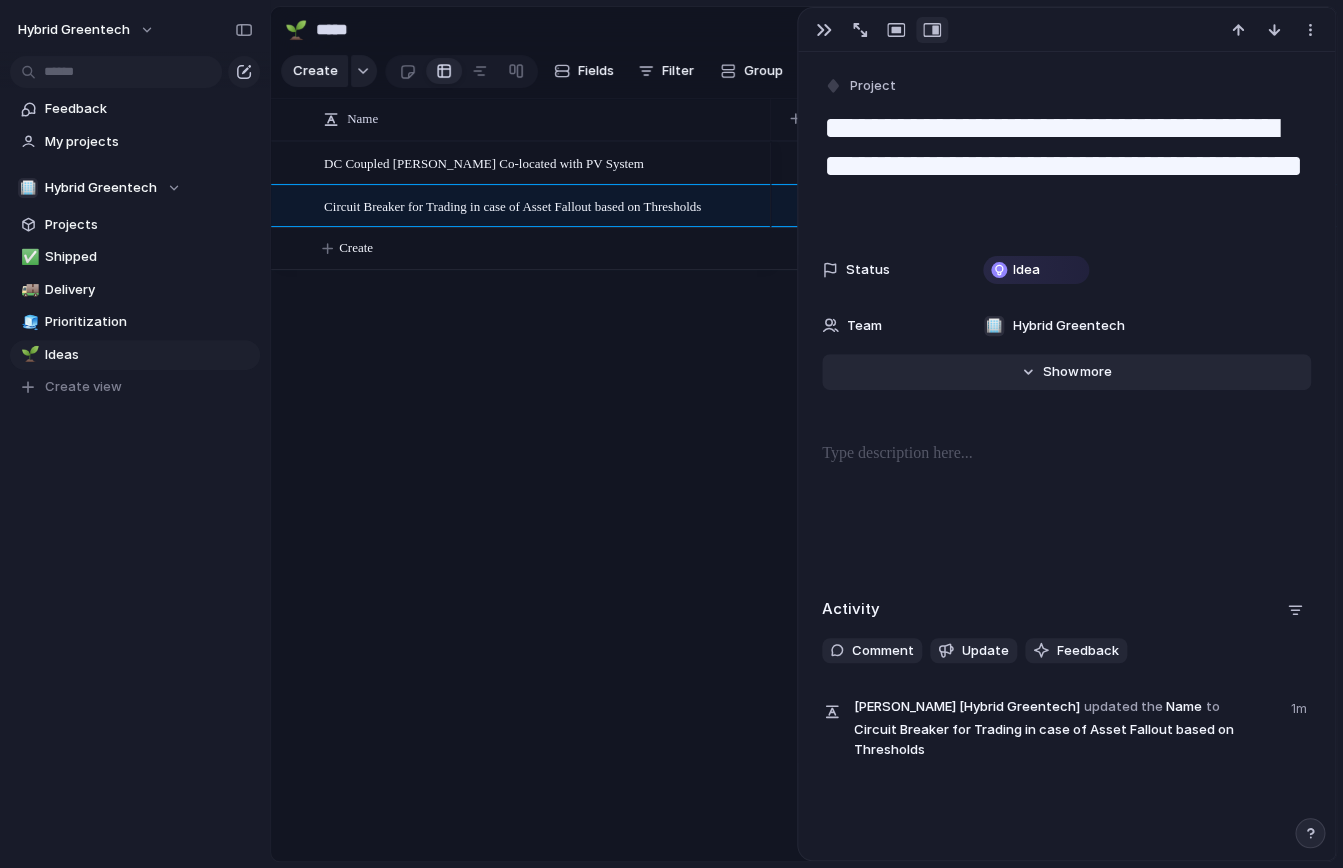 click on "more" at bounding box center (1096, 372) 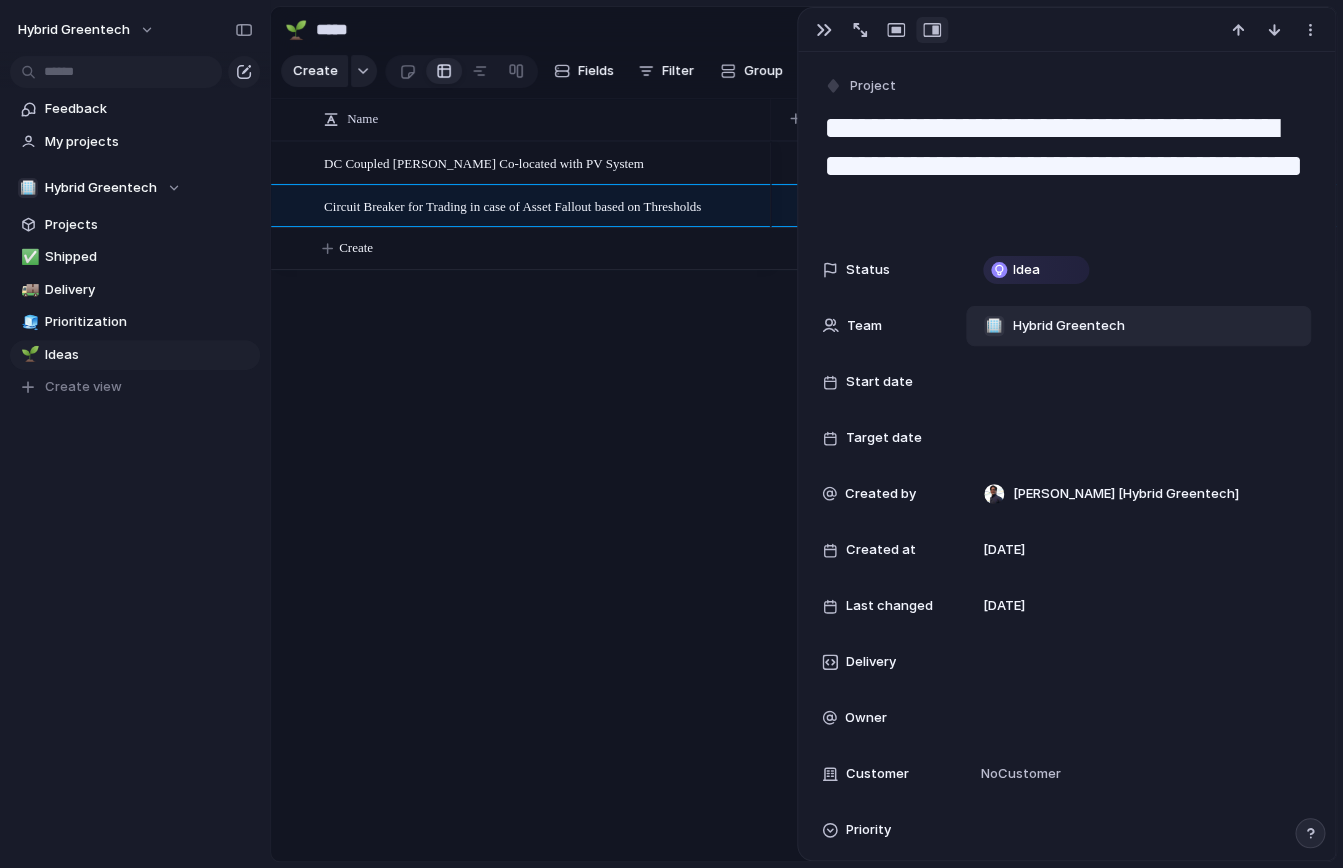 click on "🏢 Hybrid Greentech" at bounding box center (1138, 326) 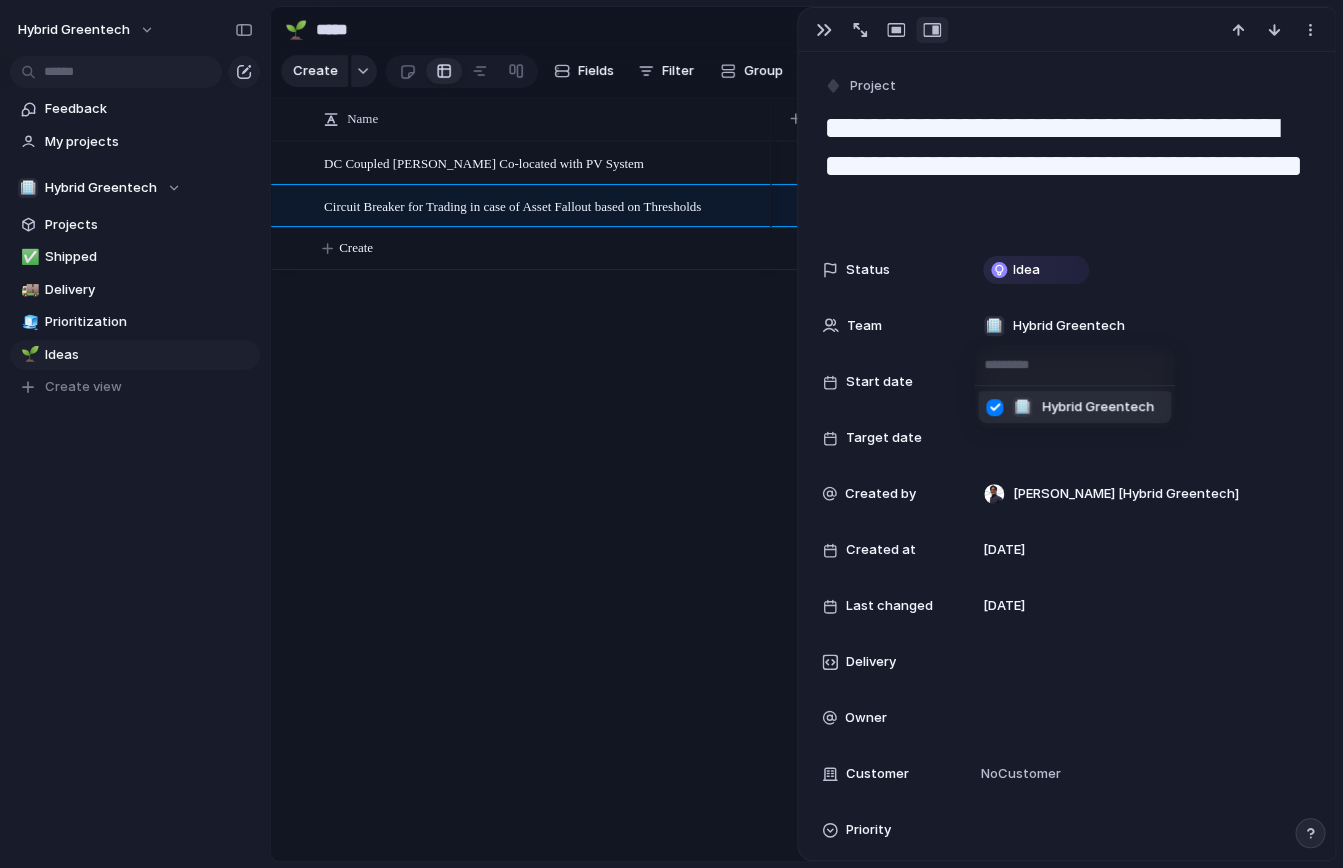 click on "🏢 Hybrid Greentech" at bounding box center (671, 434) 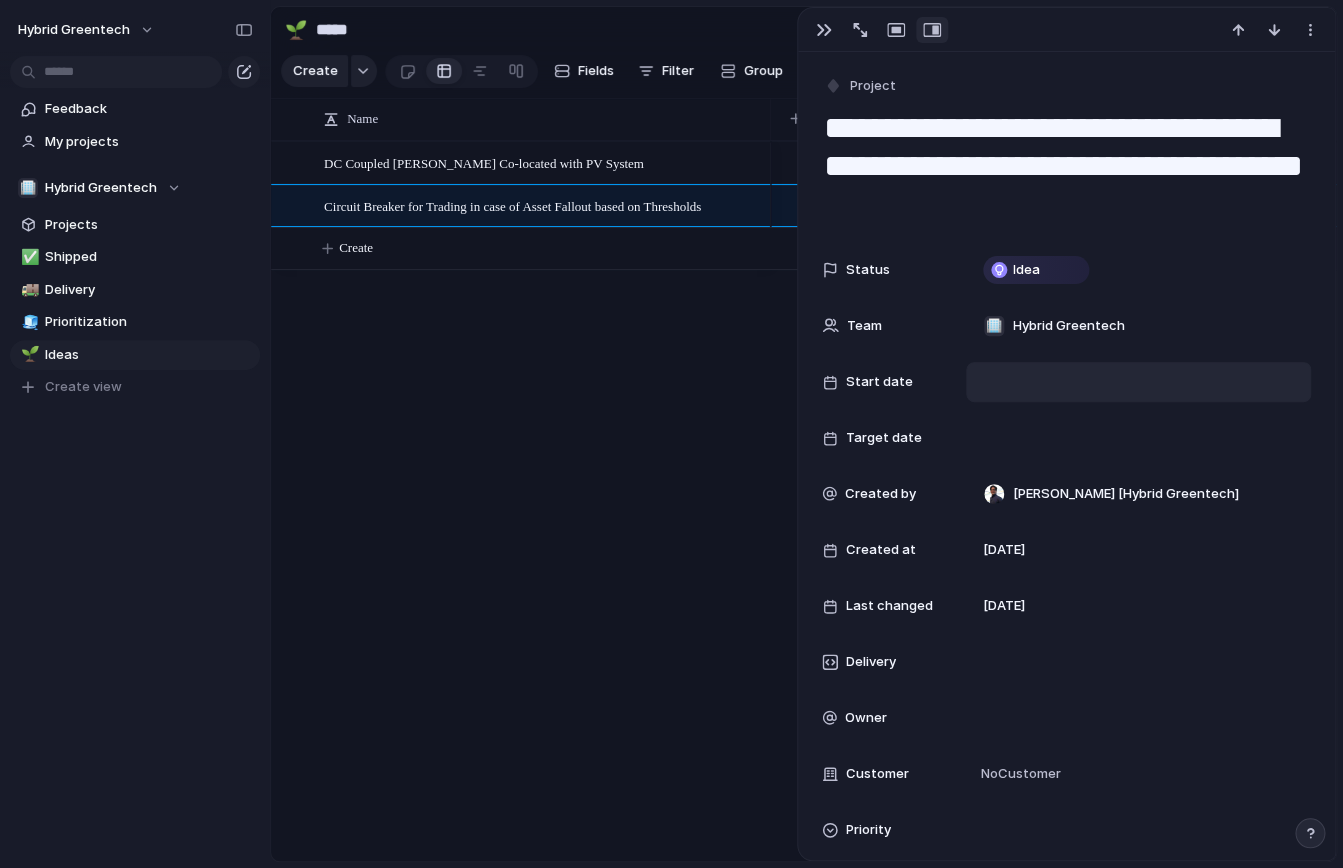 click at bounding box center [1138, 382] 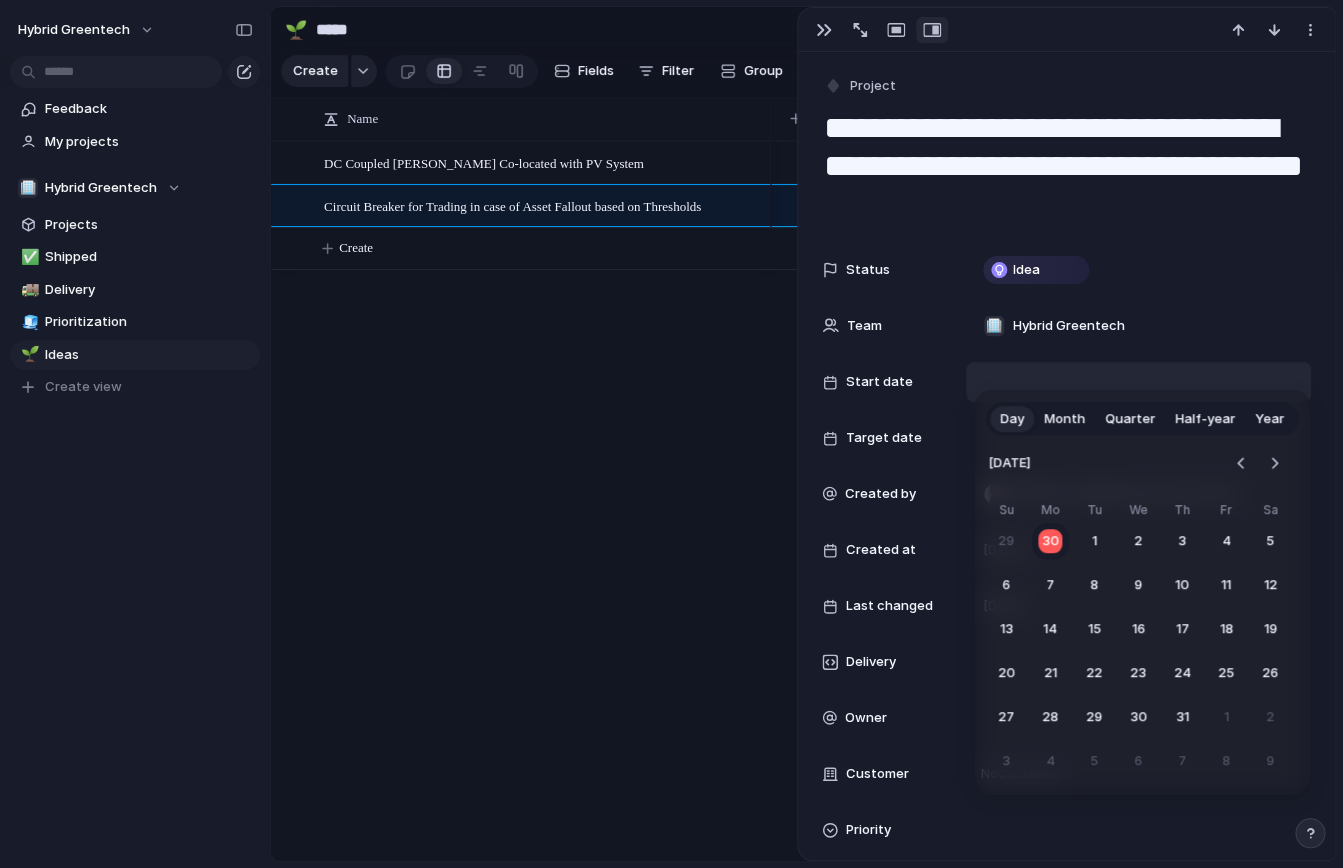 click on "Day Month Quarter Half-year Year [DATE] Su Mo Tu We Th Fr Sa 29 30 1 2 3 4 5 6 7 8 9 10 11 12 13 14 15 16 17 18 19 20 21 22 23 24 25 26 27 28 29 30 31 1 2 3 4 5 6 7 8 9" at bounding box center [671, 434] 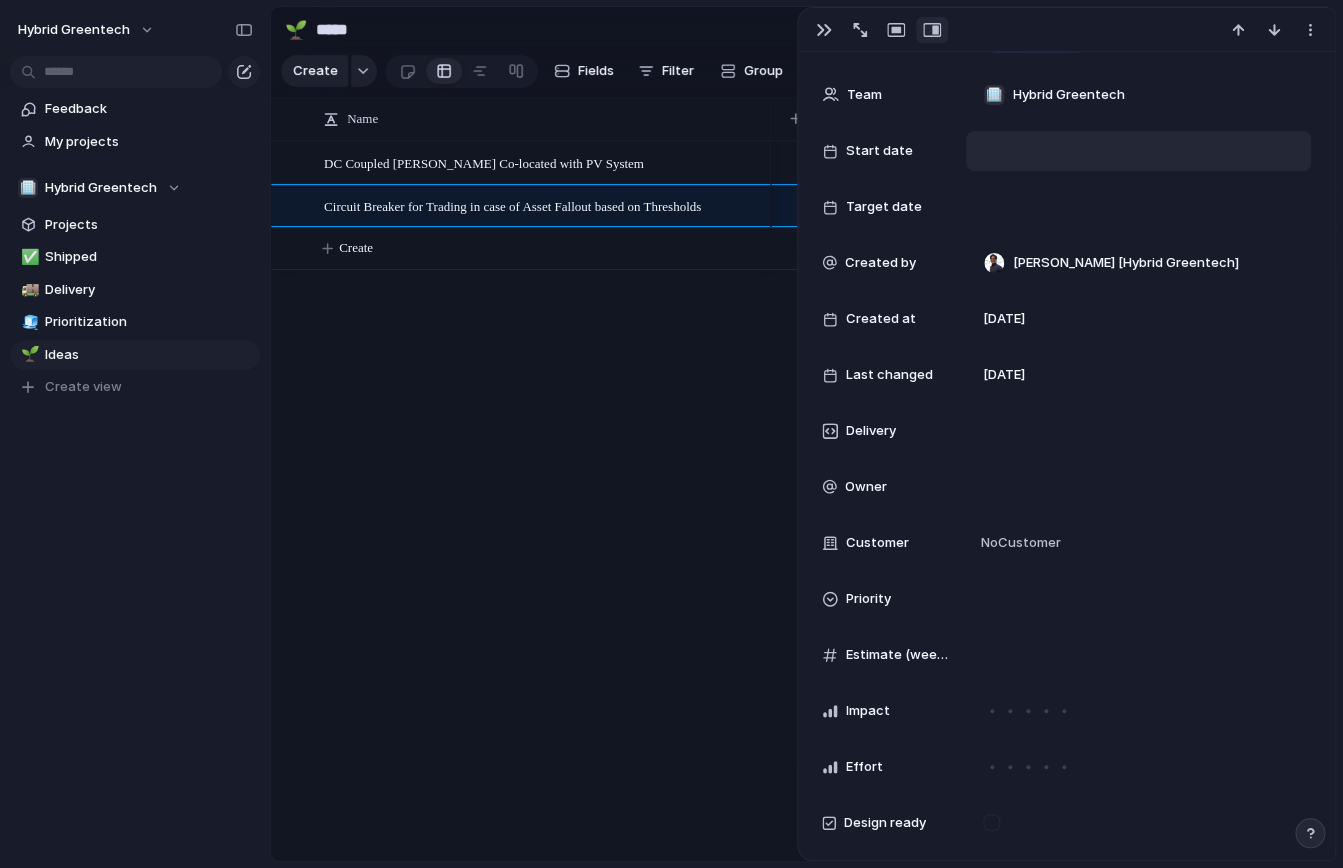 scroll, scrollTop: 240, scrollLeft: 0, axis: vertical 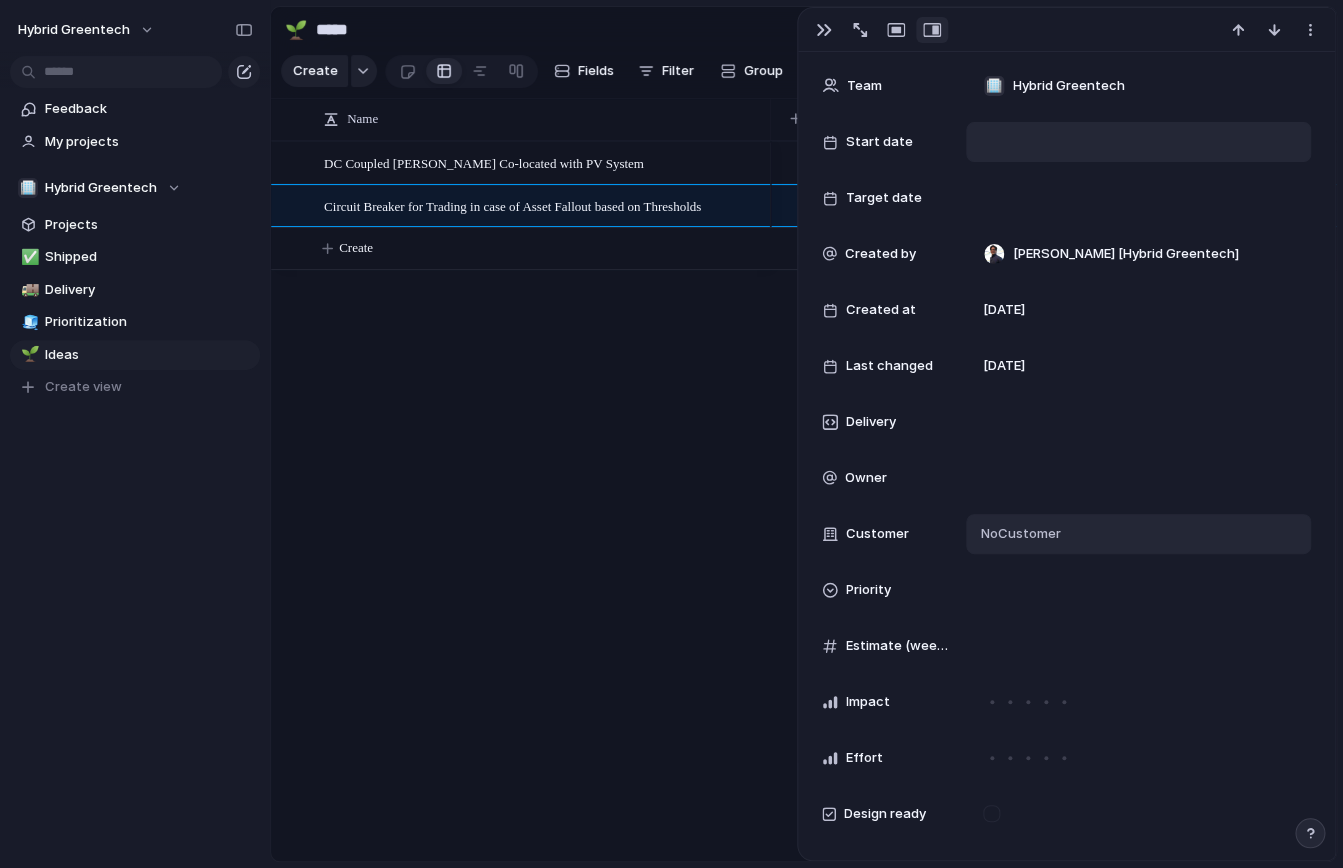 click on "No  Customer" at bounding box center [1018, 534] 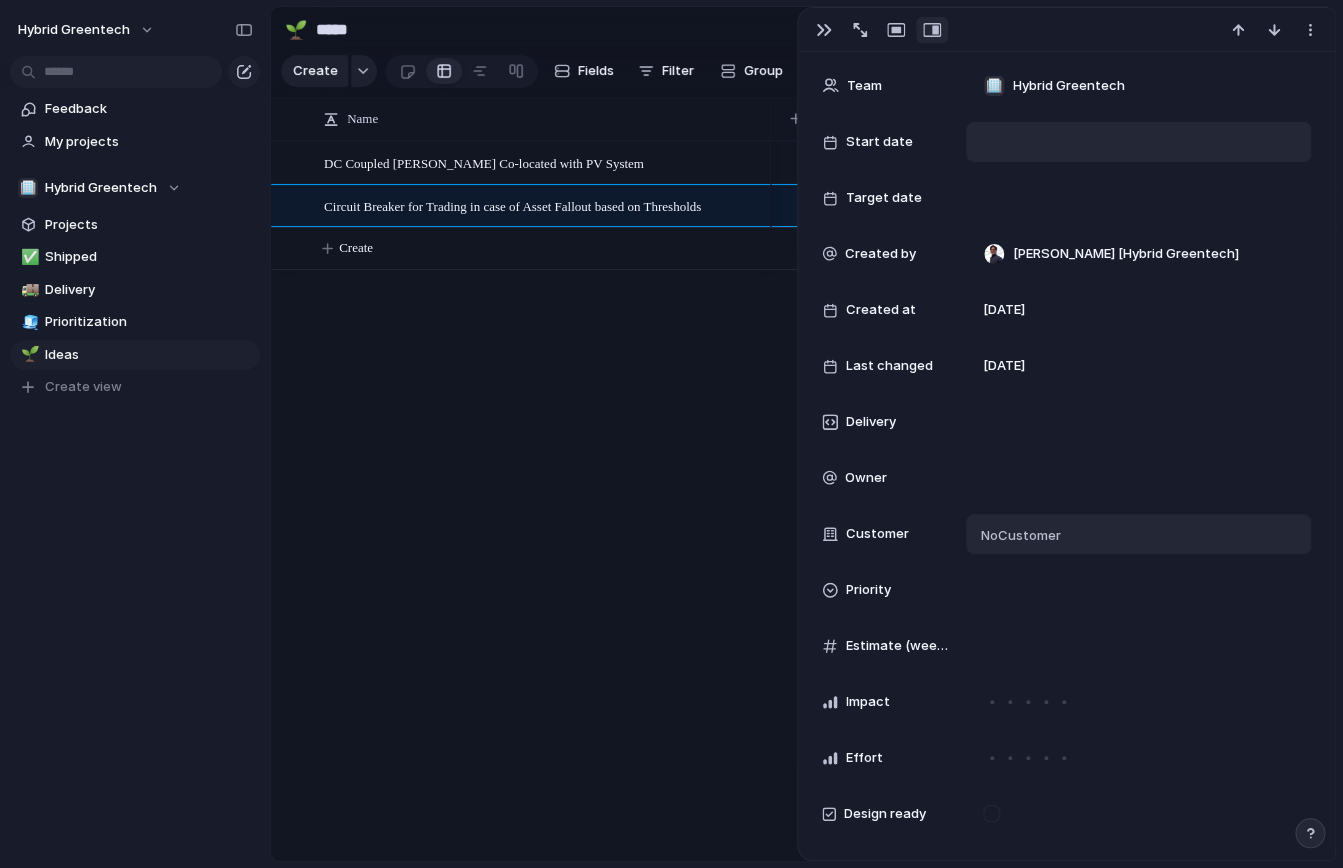 click on "[PERSON_NAME]" at bounding box center (671, 434) 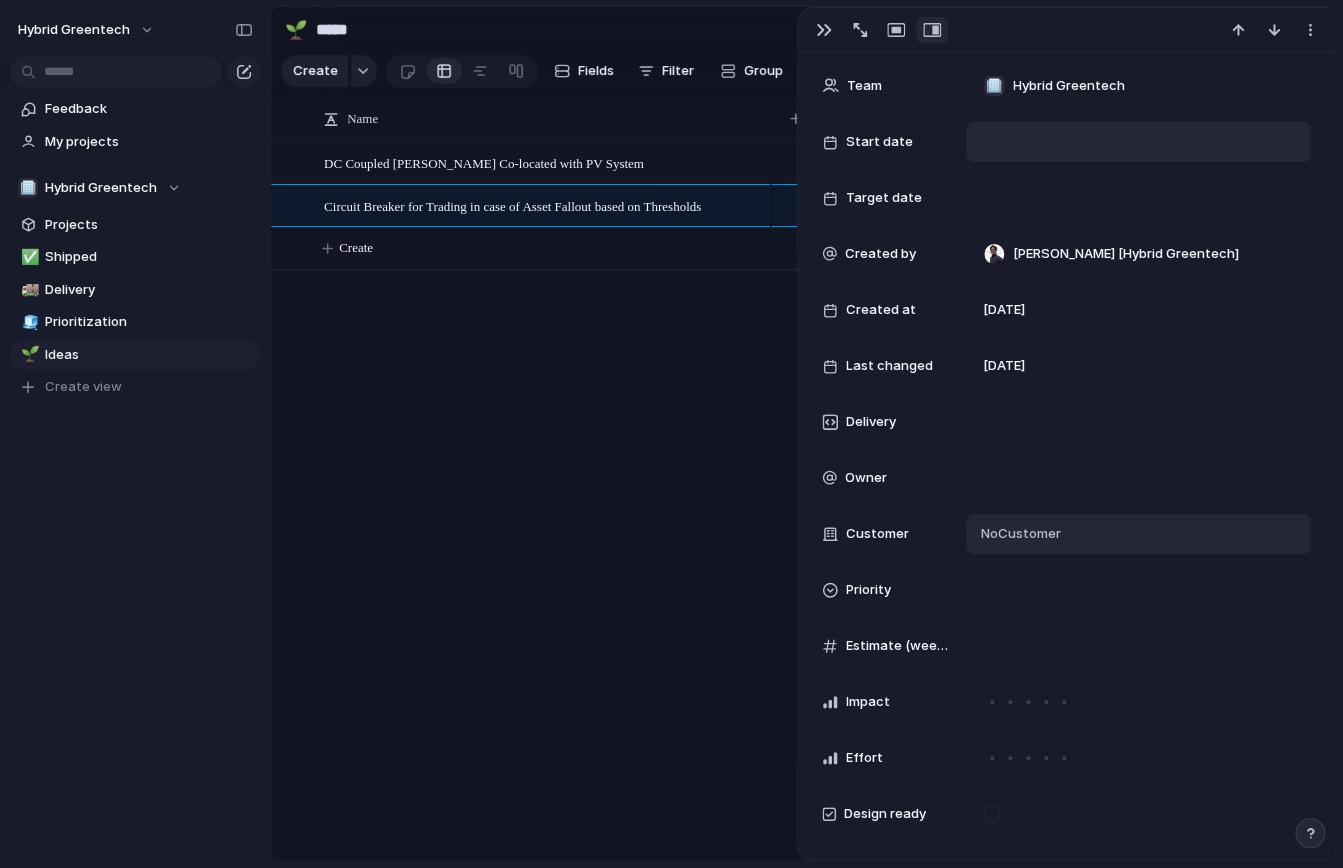 click on "No  Customer" at bounding box center [1018, 534] 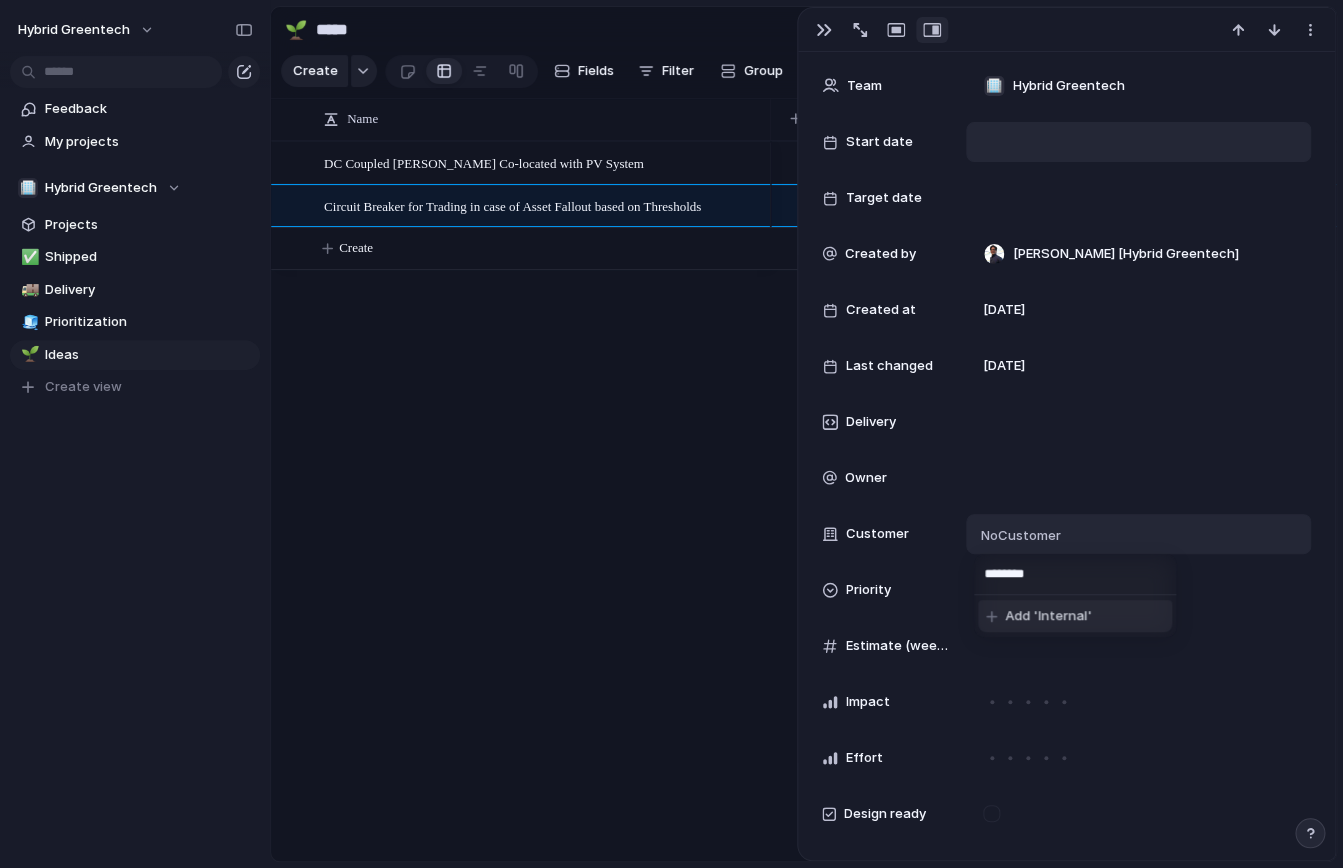 type on "********" 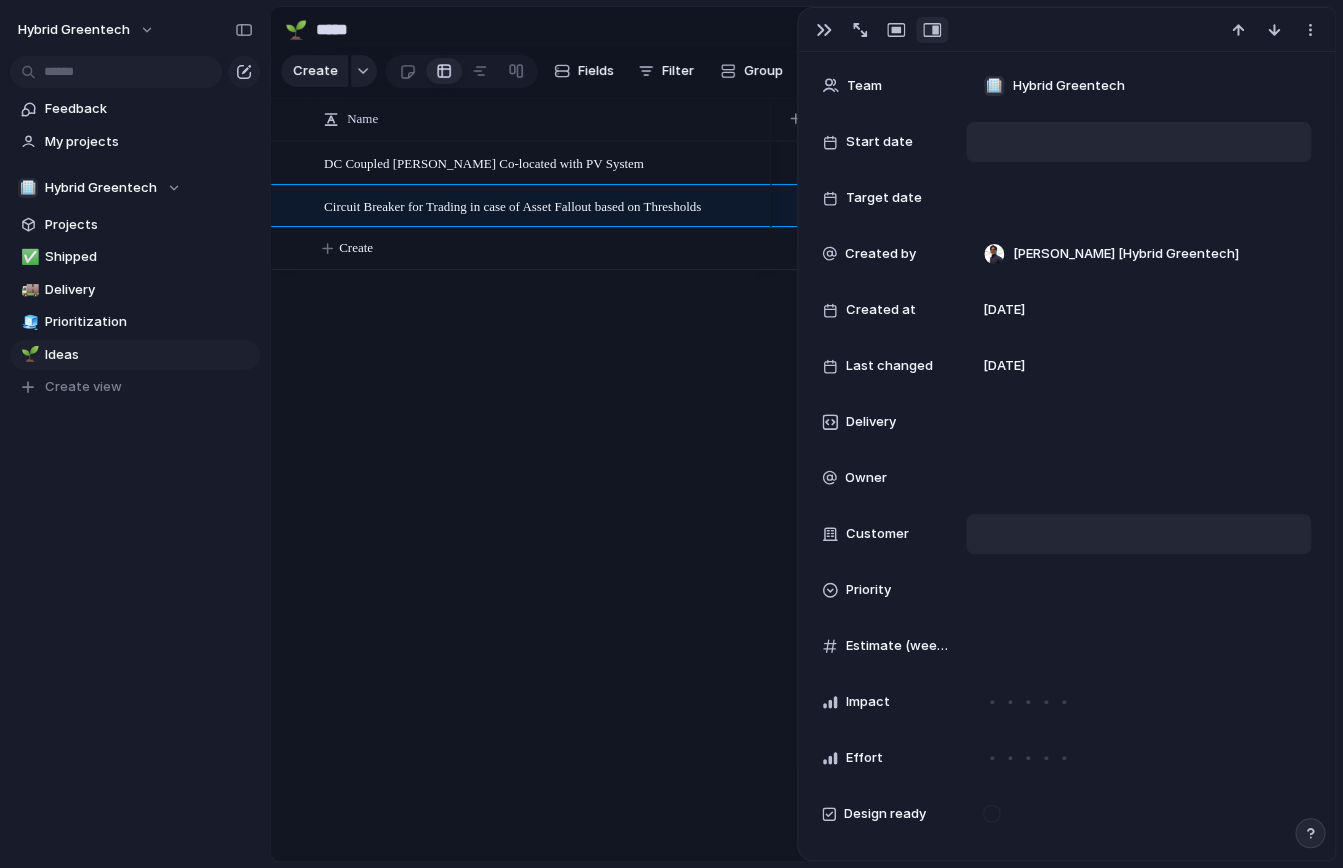 click on "Status Idea Team 🏢 Hybrid Greentech Start date Target date           Created by [PERSON_NAME] [Hybrid Greentech] Created at [DATE] Last changed [DATE]   Delivery           Owner Customer Priority   Estimate (weeks) Impact Effort Design ready Feedback Theme Parent" at bounding box center [1066, 506] 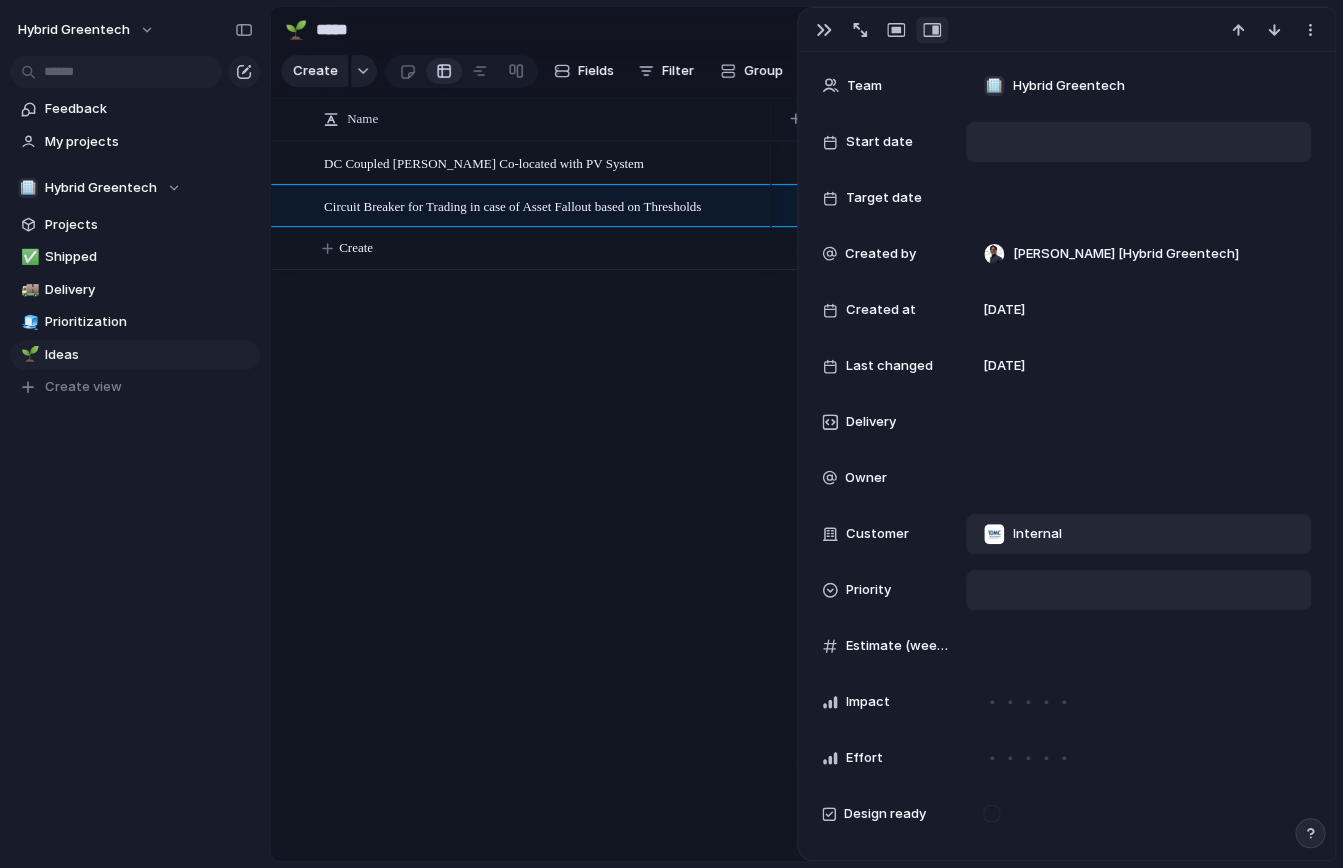 click at bounding box center (1138, 590) 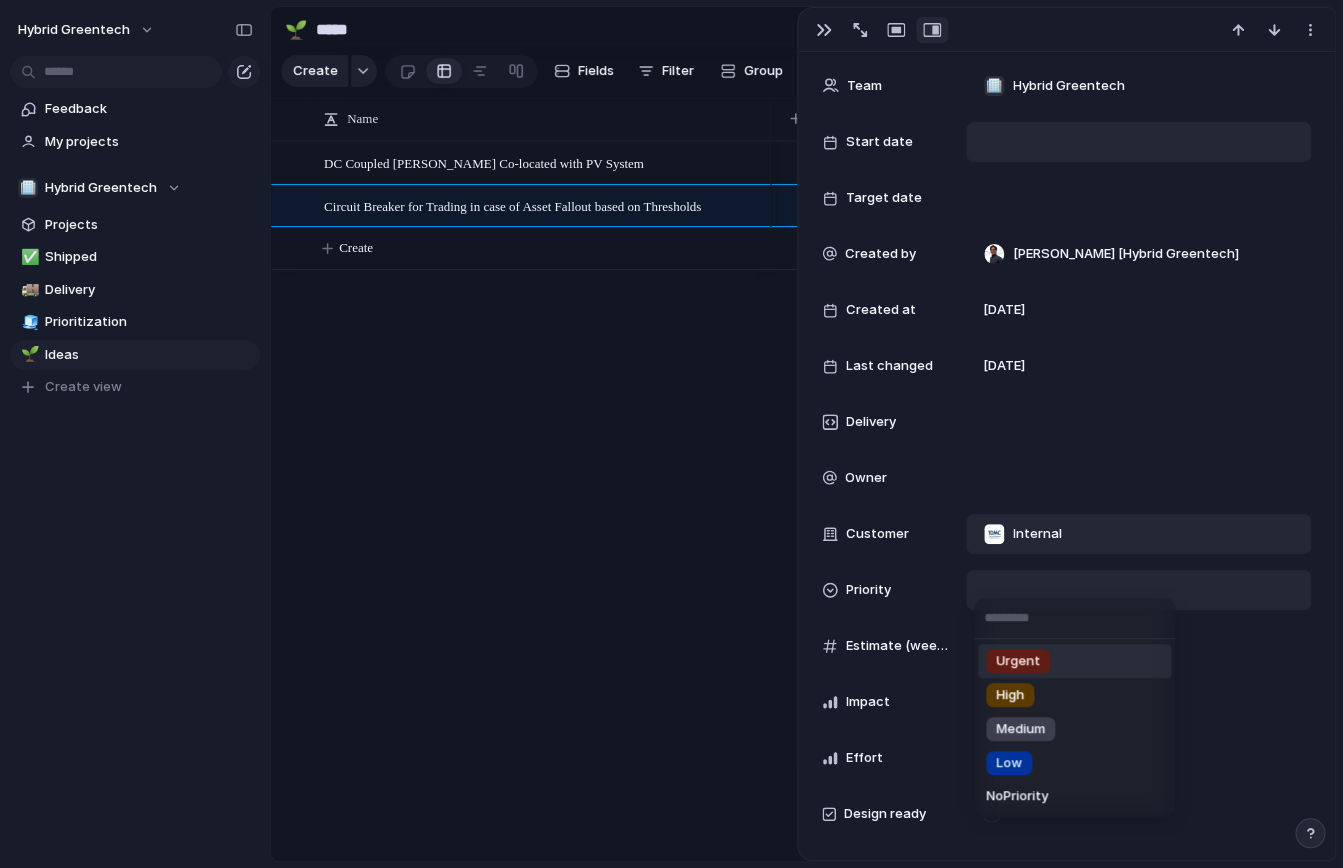 click on "Urgent   High   Medium   Low   No  Priority" at bounding box center (671, 434) 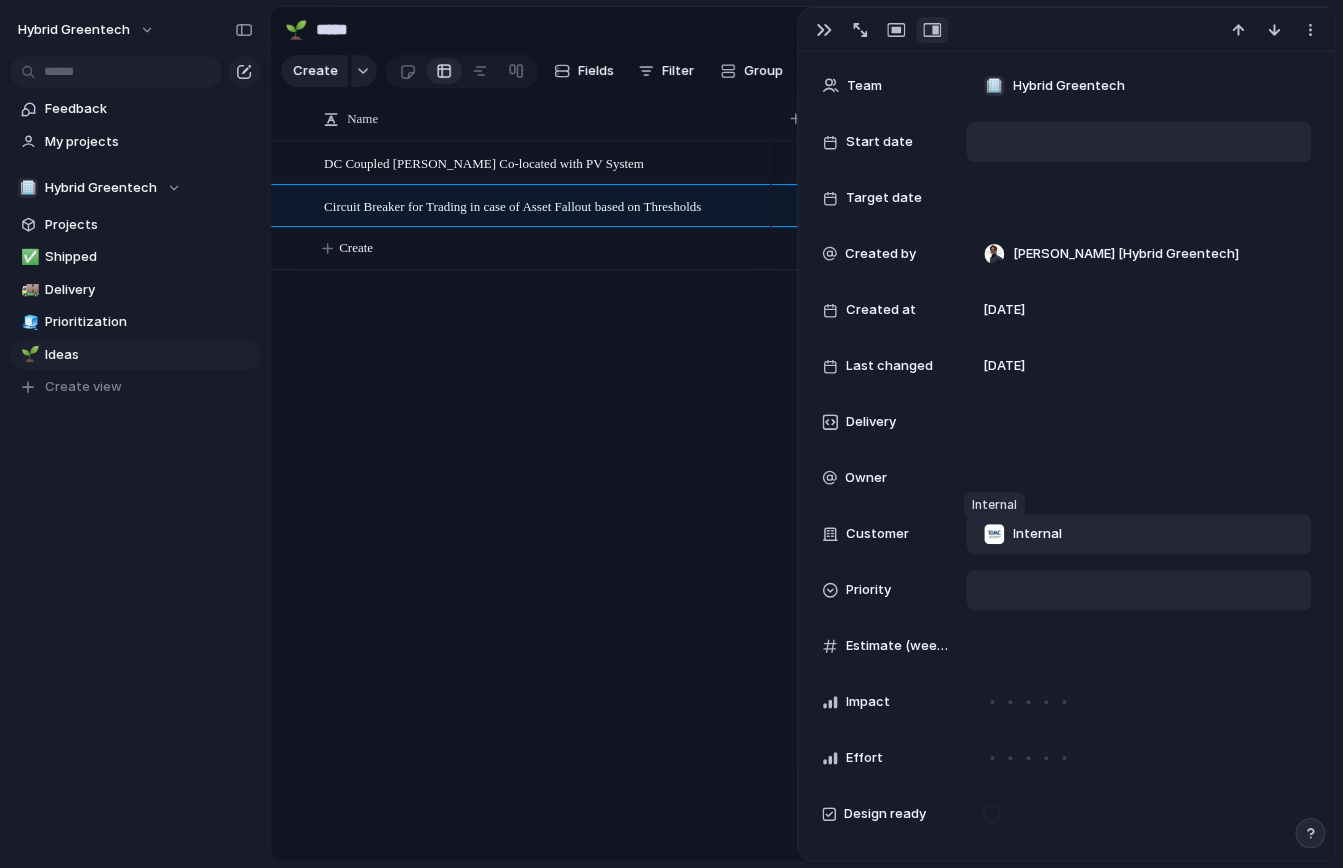 click at bounding box center (994, 534) 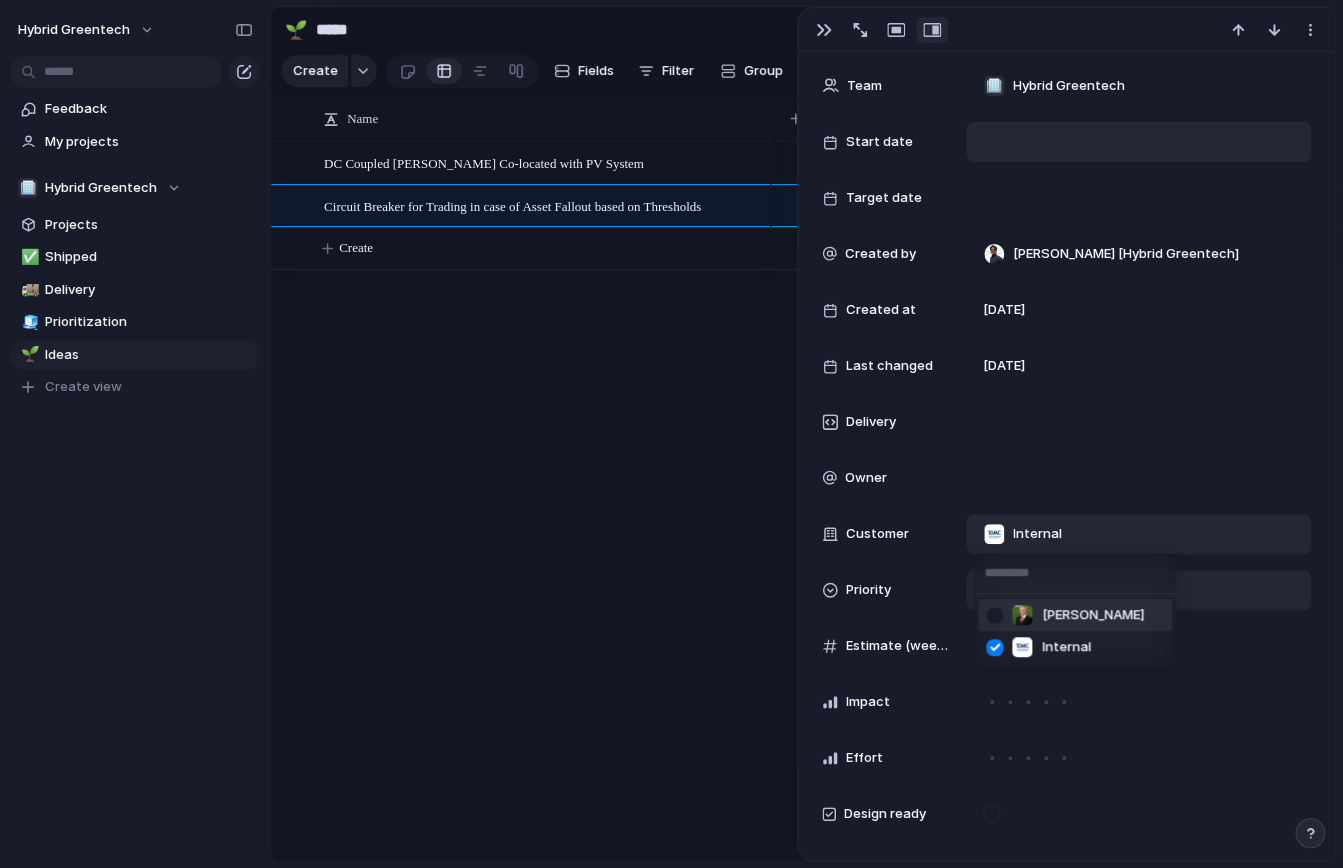click on "[PERSON_NAME]   Internal" at bounding box center (671, 434) 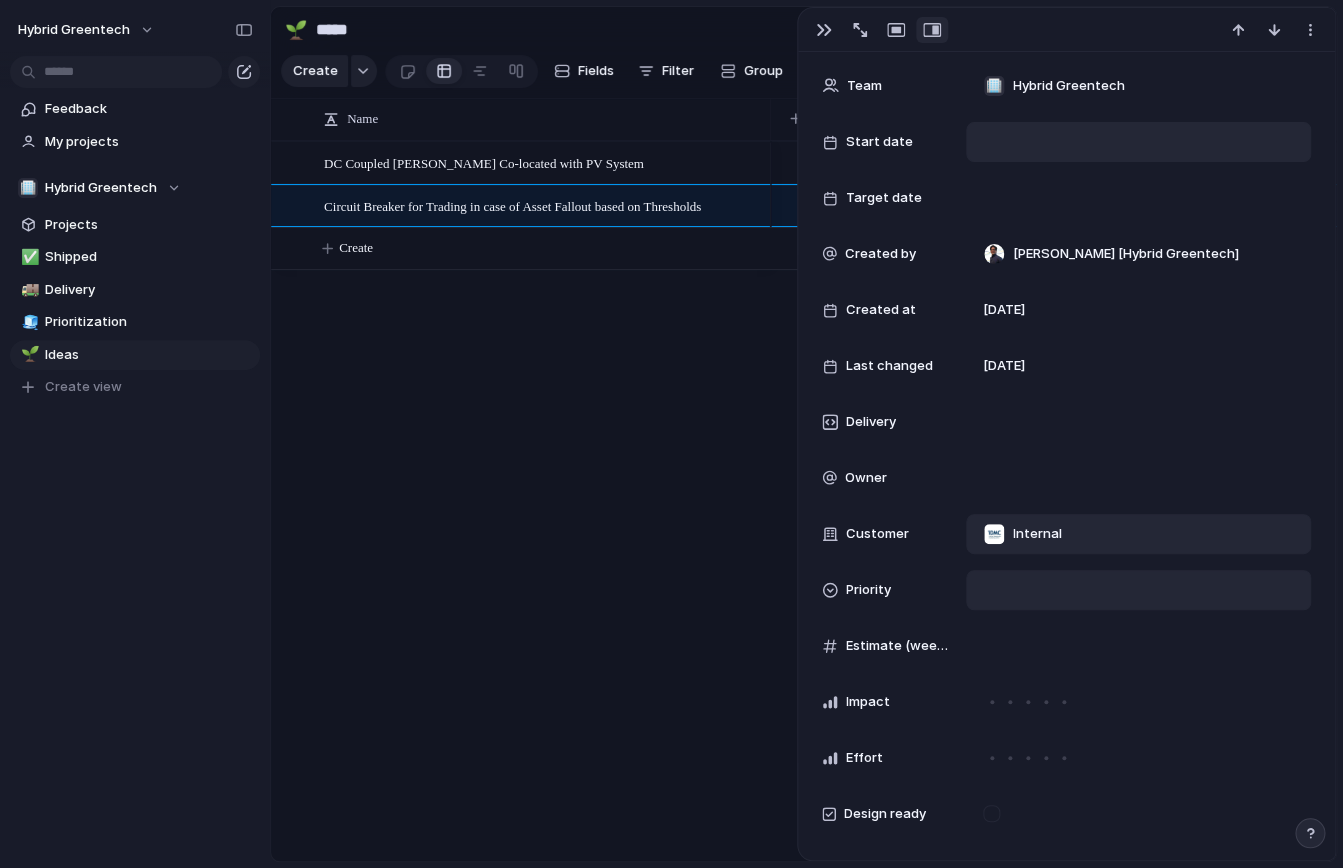 click on "Status Idea Team 🏢 Hybrid Greentech Start date Target date           Created by [PERSON_NAME] [Hybrid Greentech] Created at [DATE] Last changed [DATE]   Delivery           Owner Customer Internal Priority   Estimate (weeks) Impact Effort Design ready Feedback Theme Parent" at bounding box center (1066, 506) 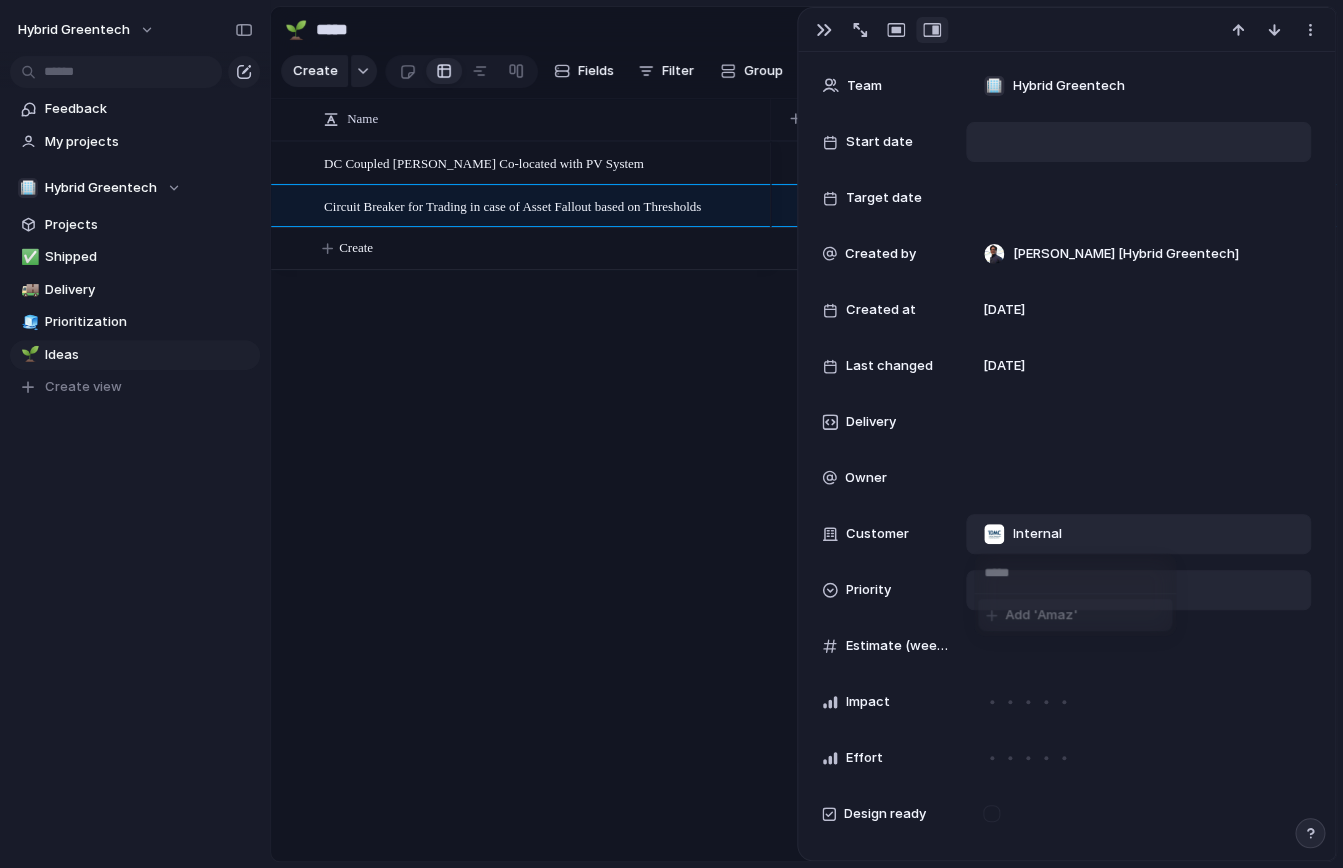 type on "******" 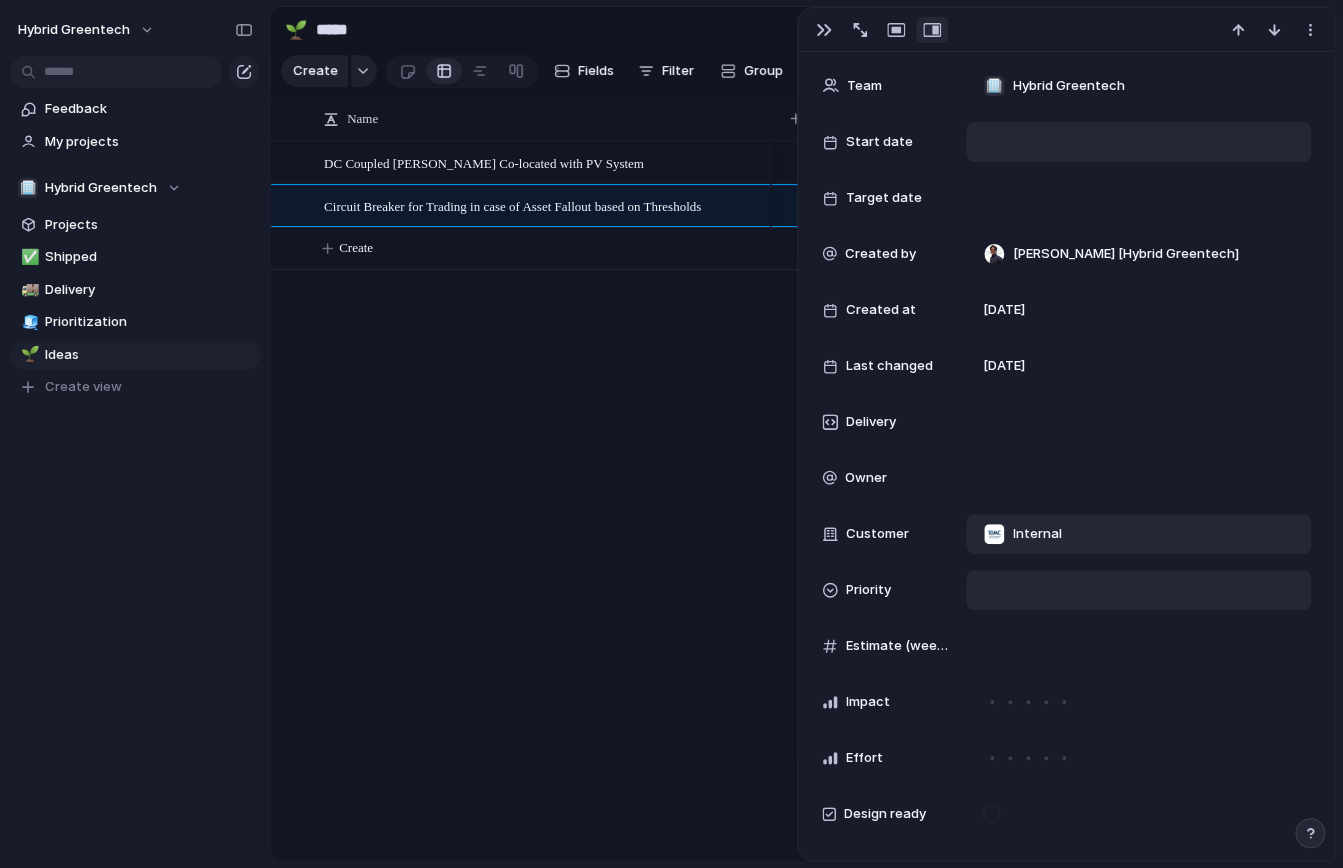 click on "Priority" at bounding box center (1066, 590) 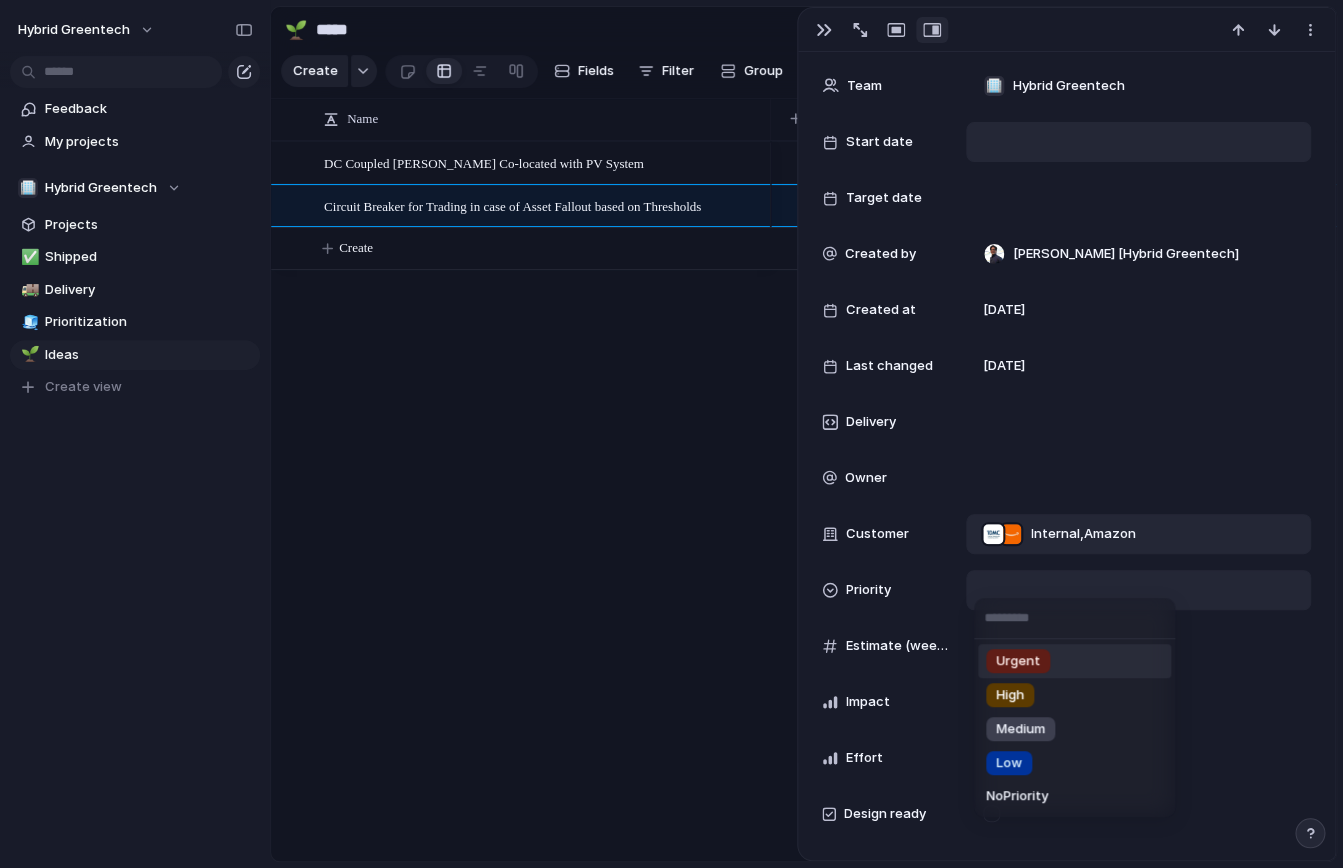 click on "Urgent   High   Medium   Low   No  Priority" at bounding box center [671, 434] 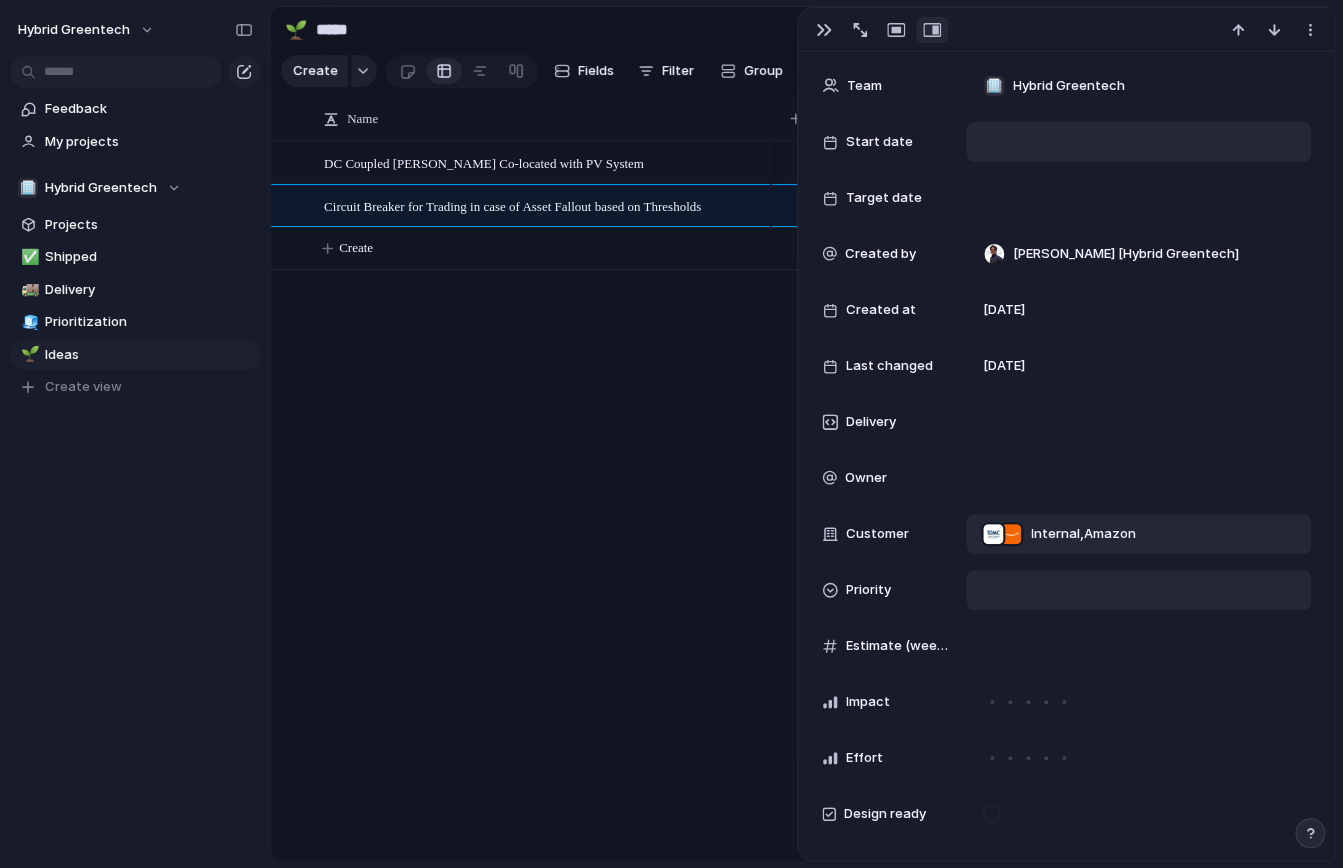 click on "Internal ,  Amazon" at bounding box center [1083, 534] 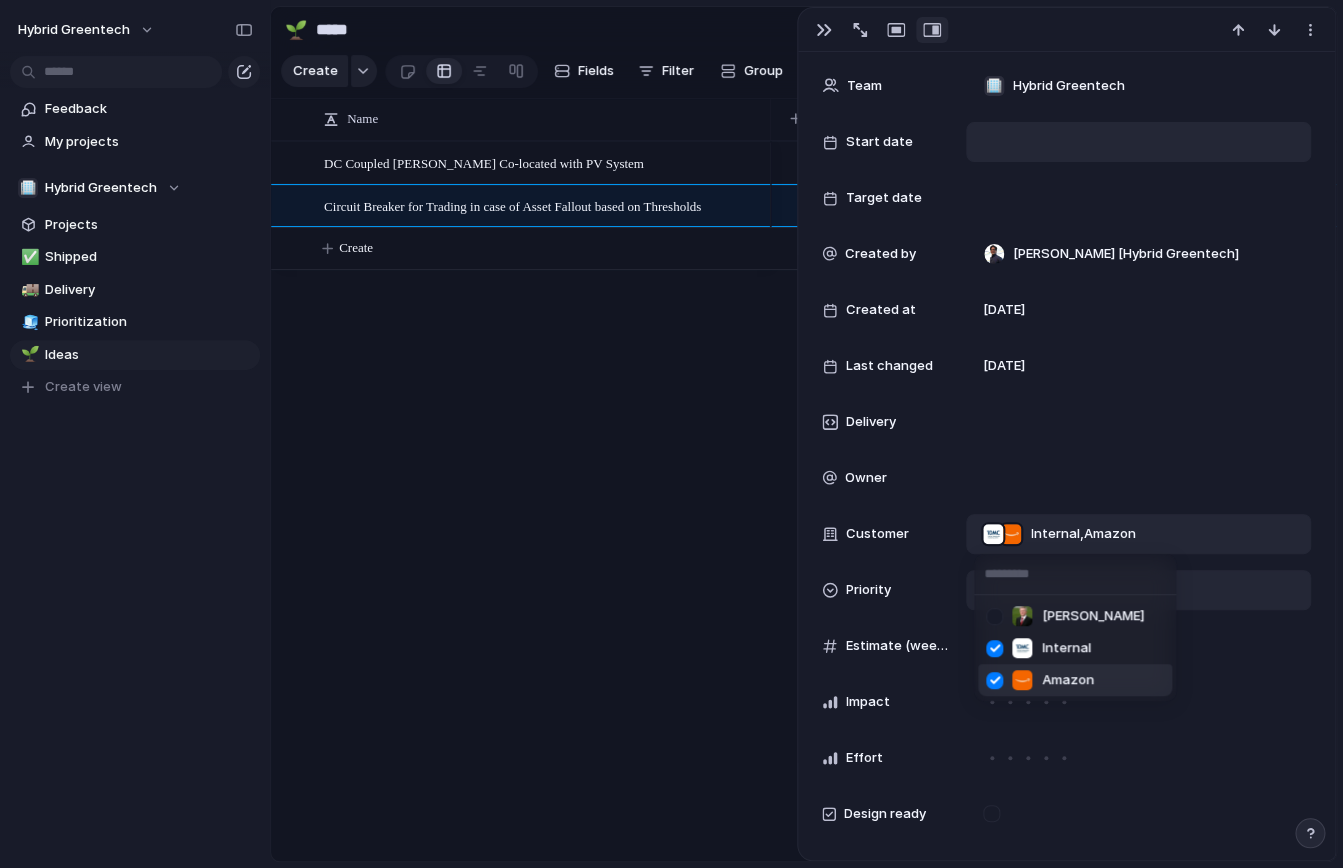 click at bounding box center [994, 680] 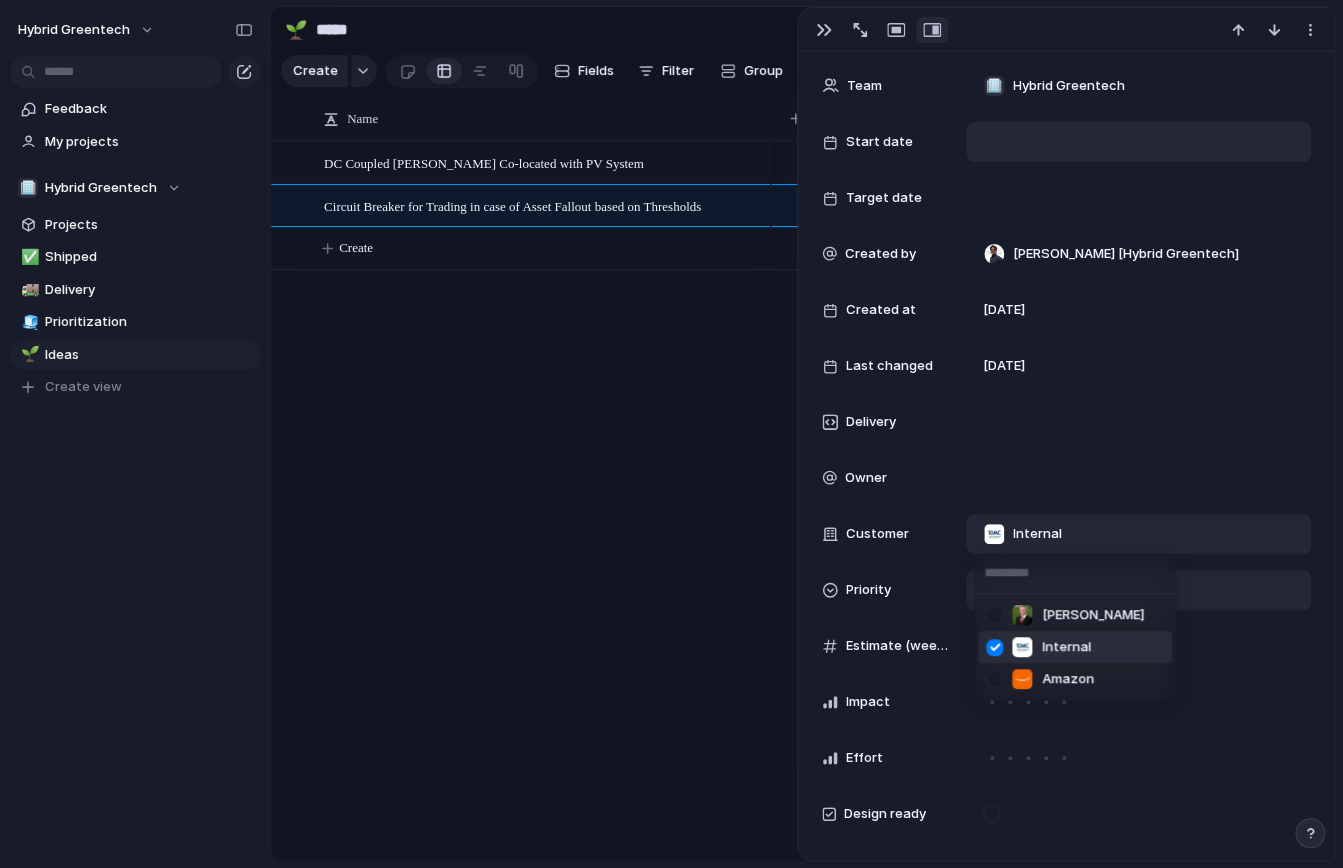 click on "[PERSON_NAME]   Internal   Amazon" at bounding box center [671, 434] 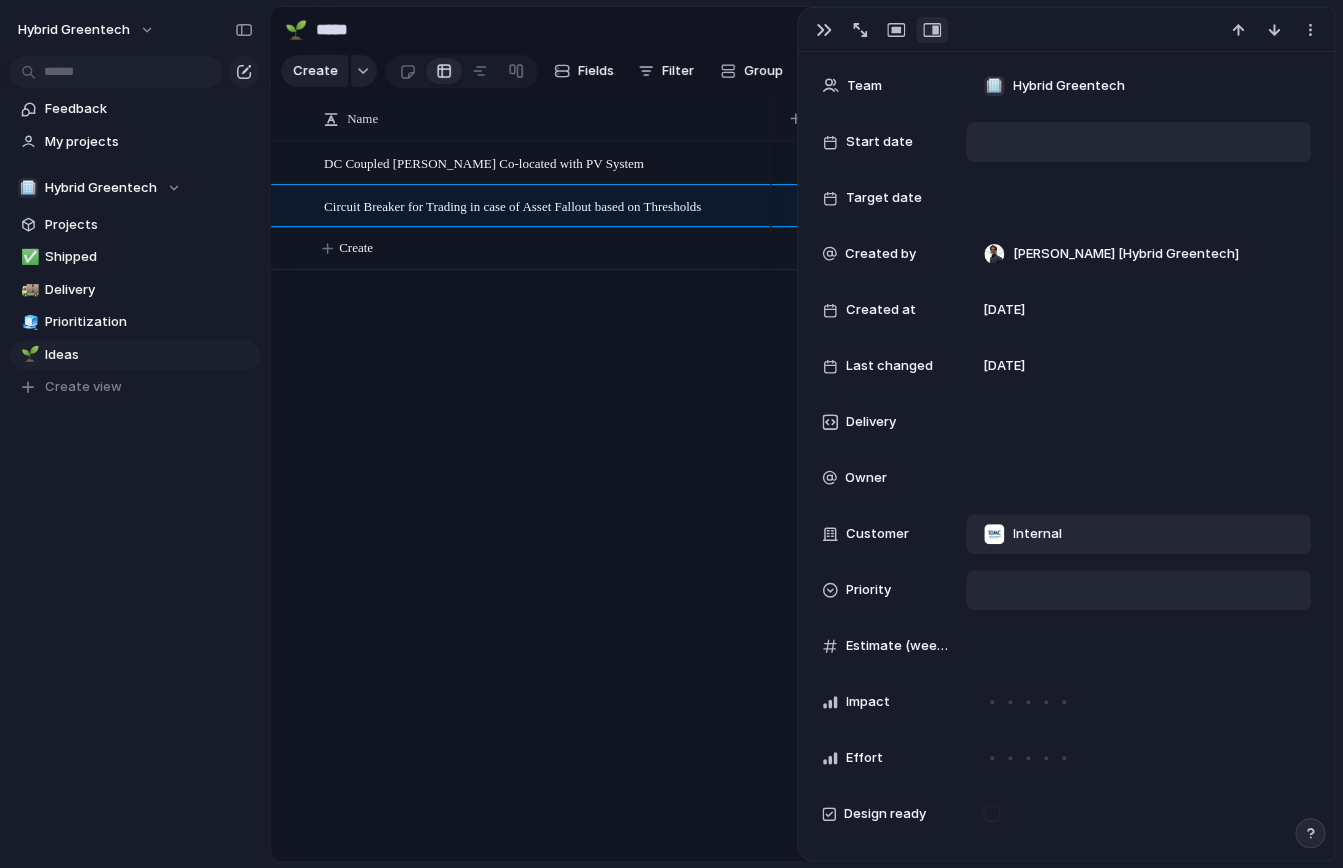 click on "Internal" at bounding box center [1037, 534] 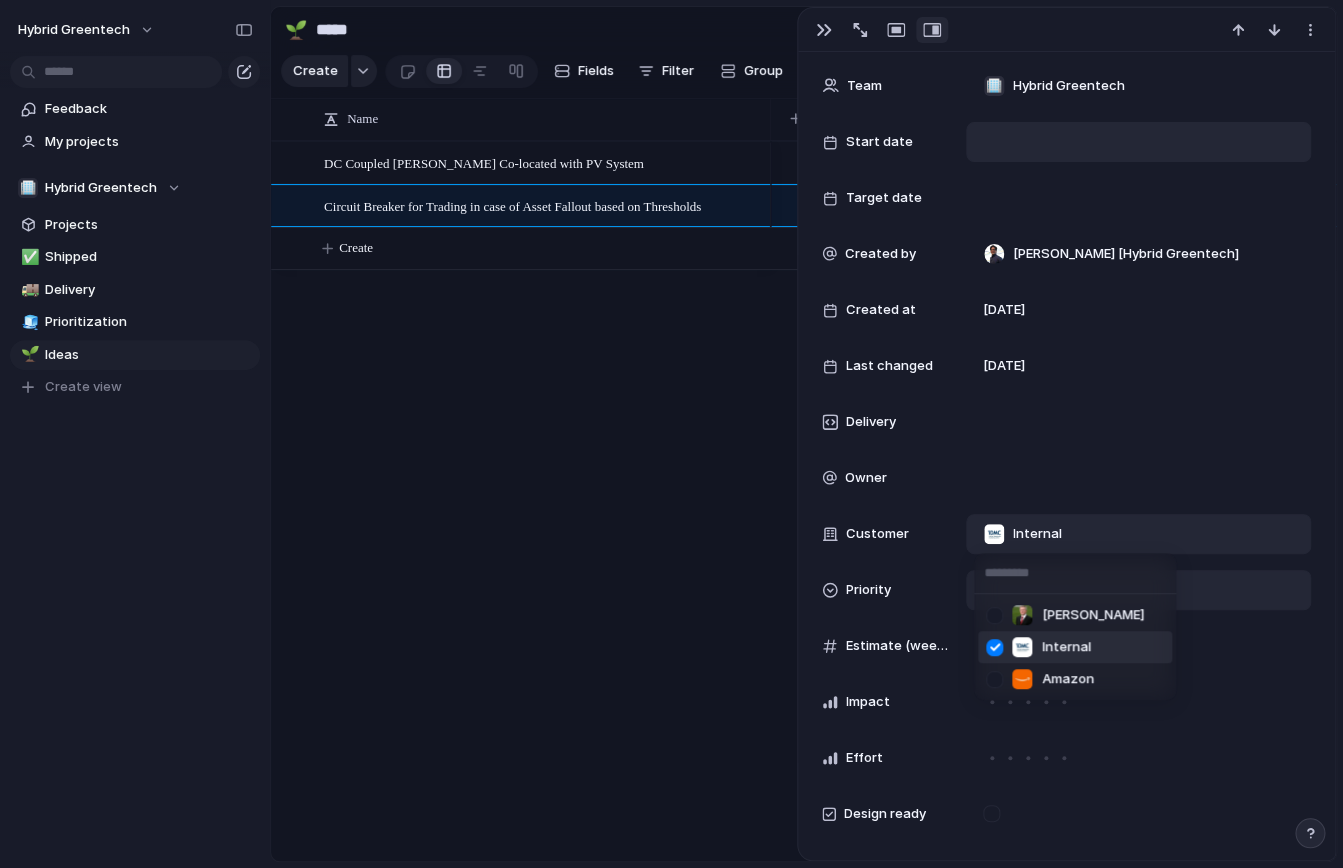 click at bounding box center (994, 647) 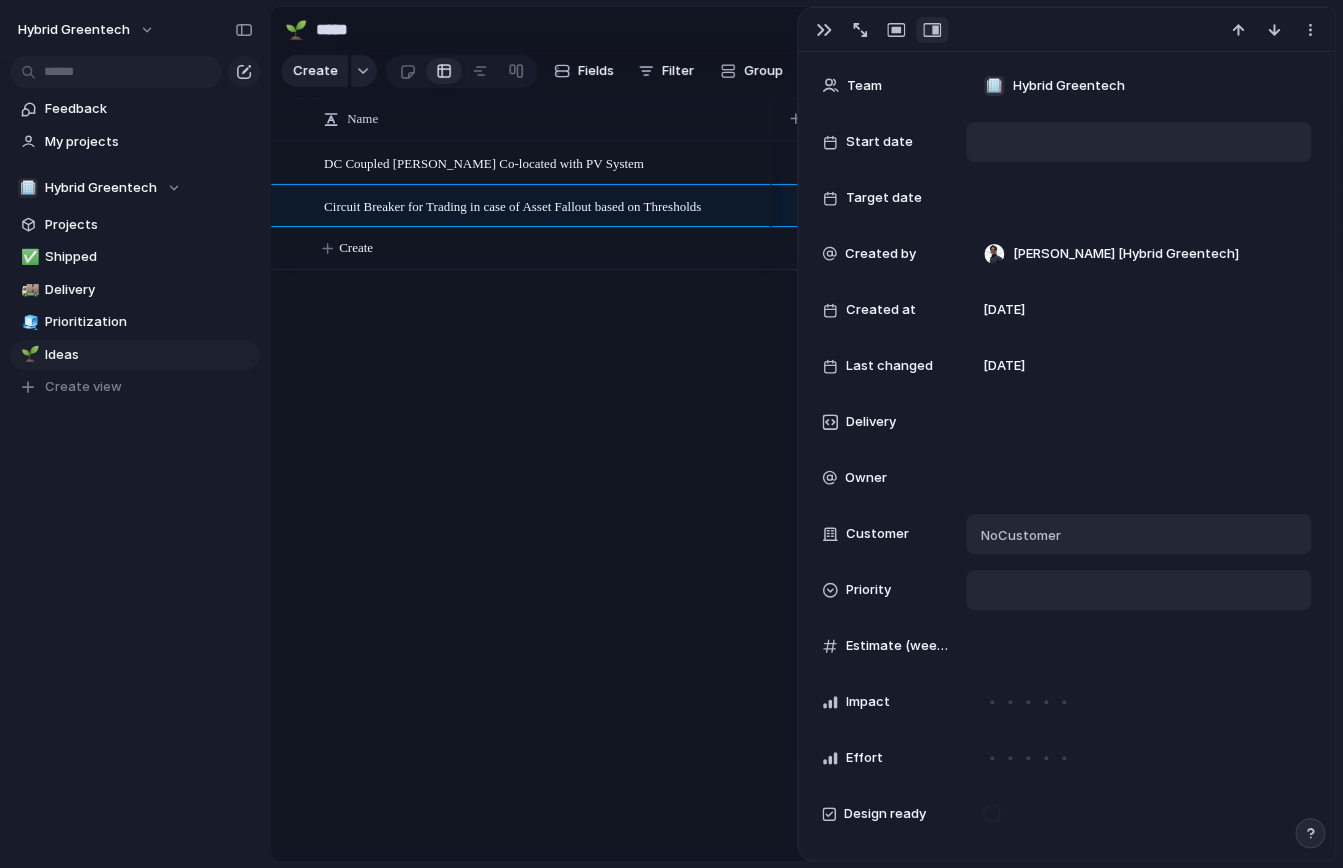 click on "[PERSON_NAME]   Internal   Amazon" at bounding box center (671, 434) 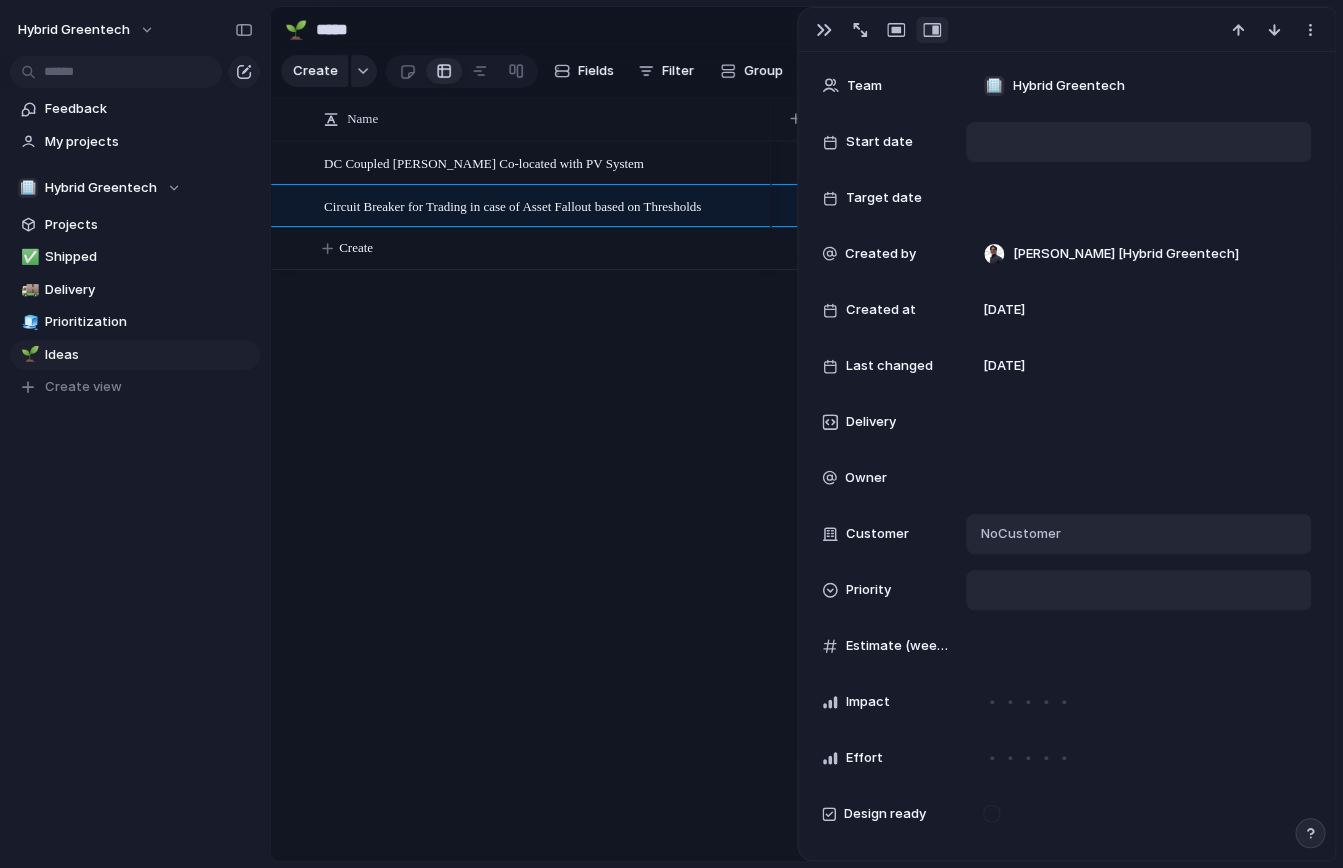 click at bounding box center [1138, 590] 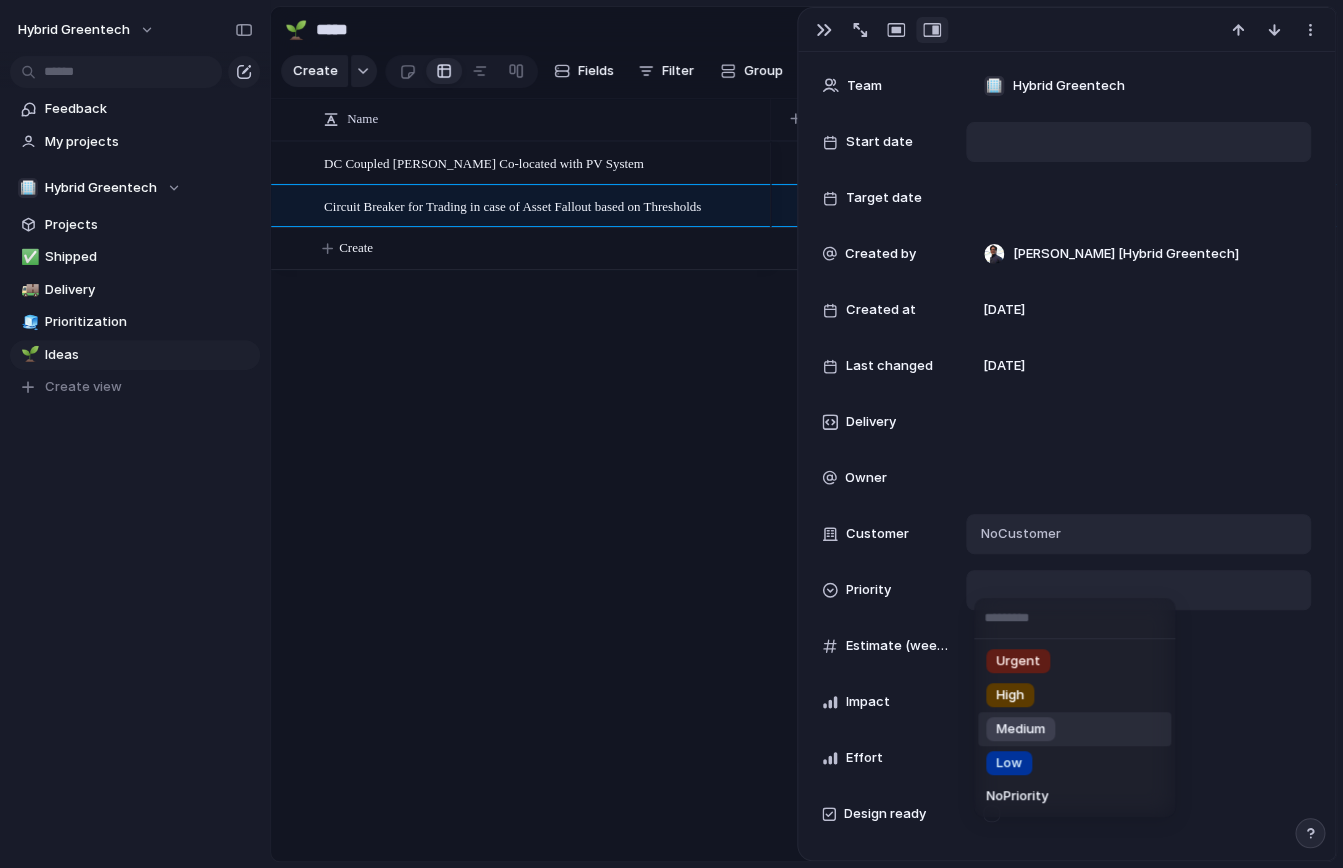 click on "Medium" at bounding box center (1020, 729) 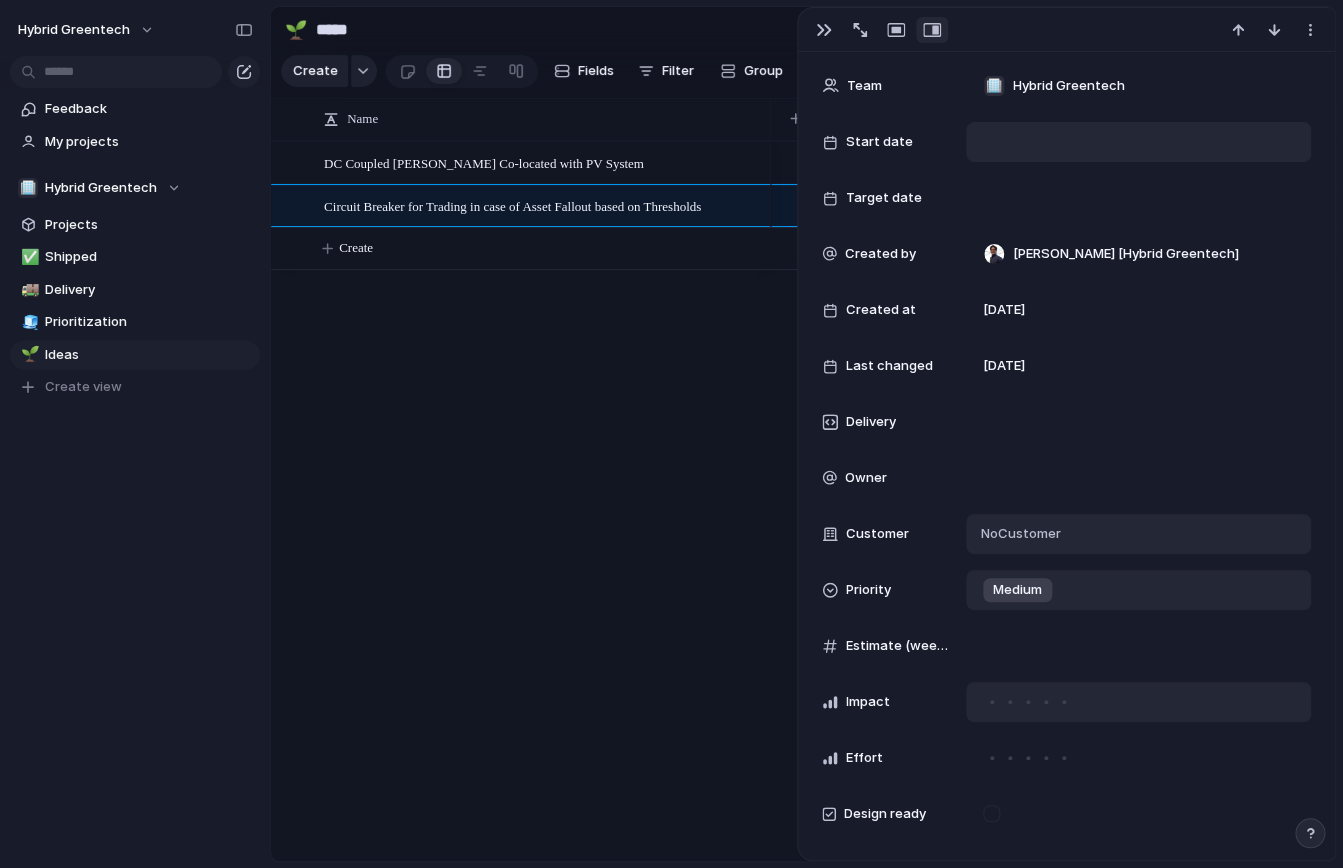 click at bounding box center (1064, 702) 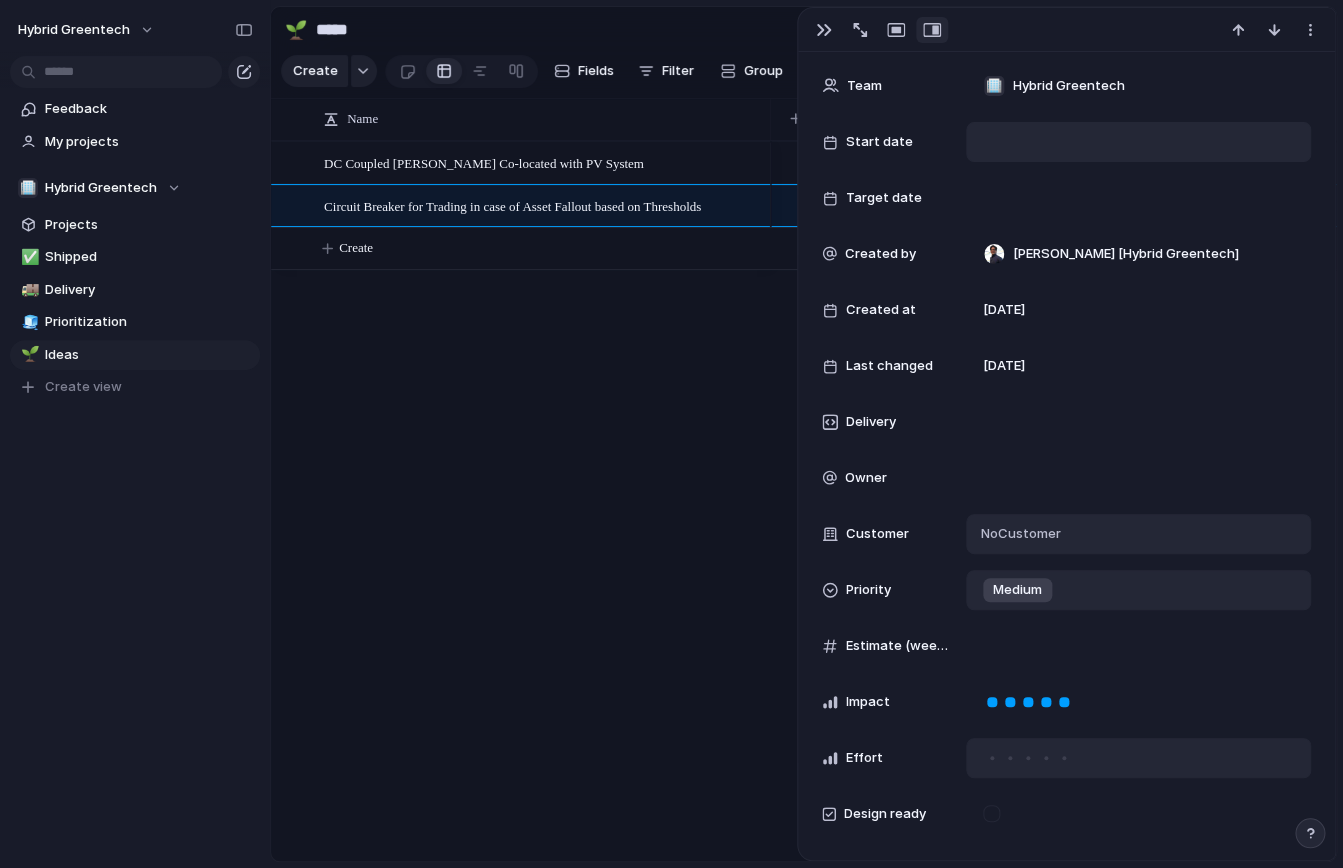 click at bounding box center (1064, 758) 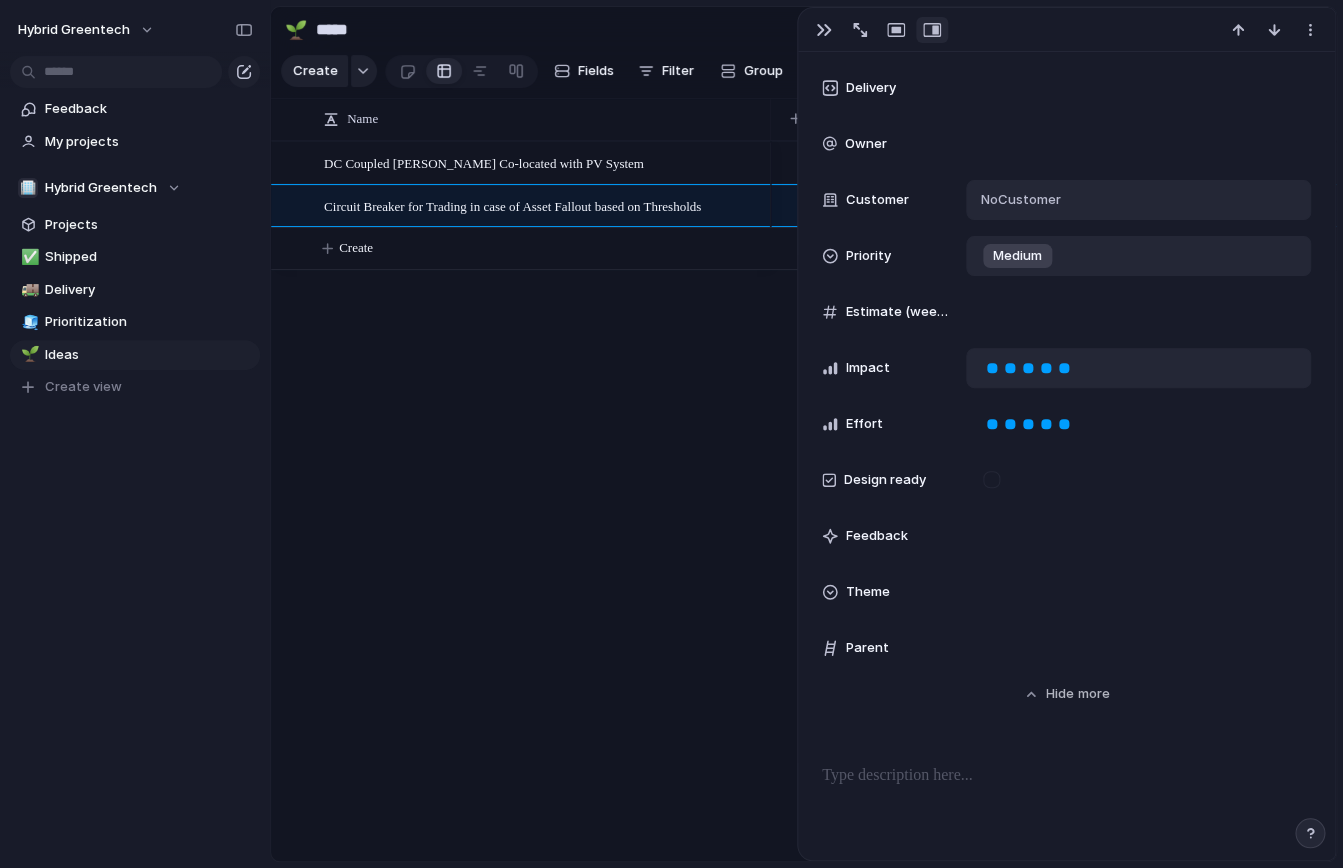 scroll, scrollTop: 624, scrollLeft: 0, axis: vertical 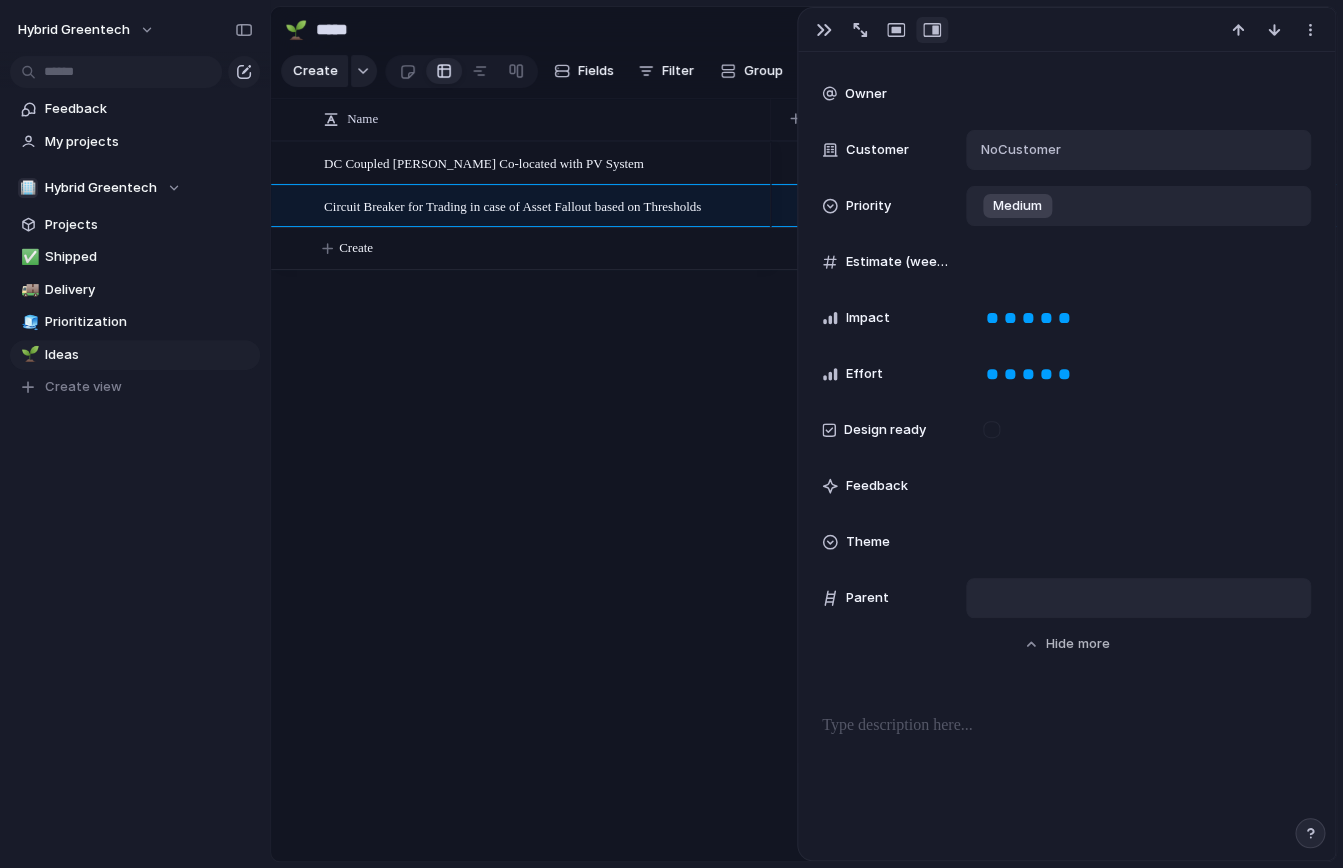 click at bounding box center (1138, 598) 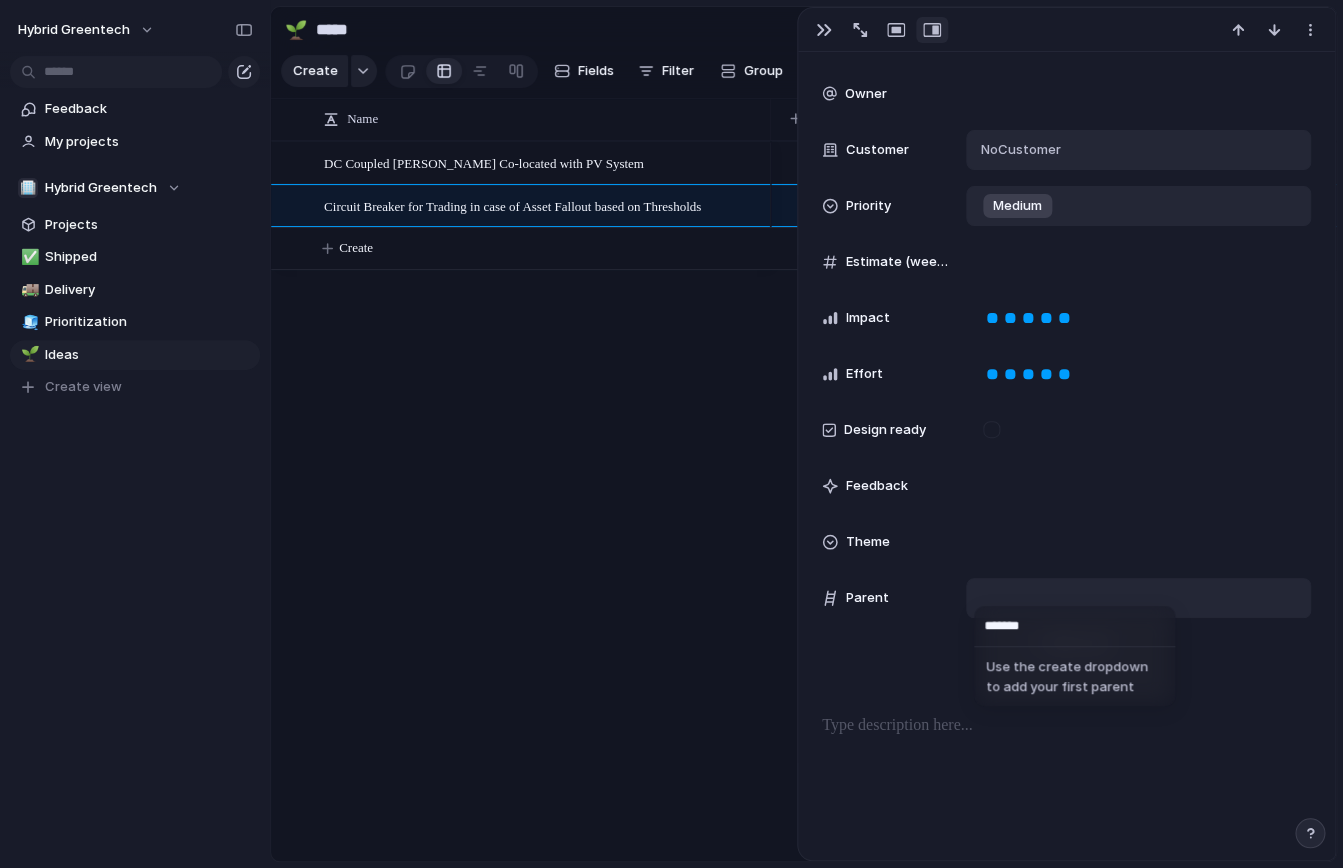 type on "*******" 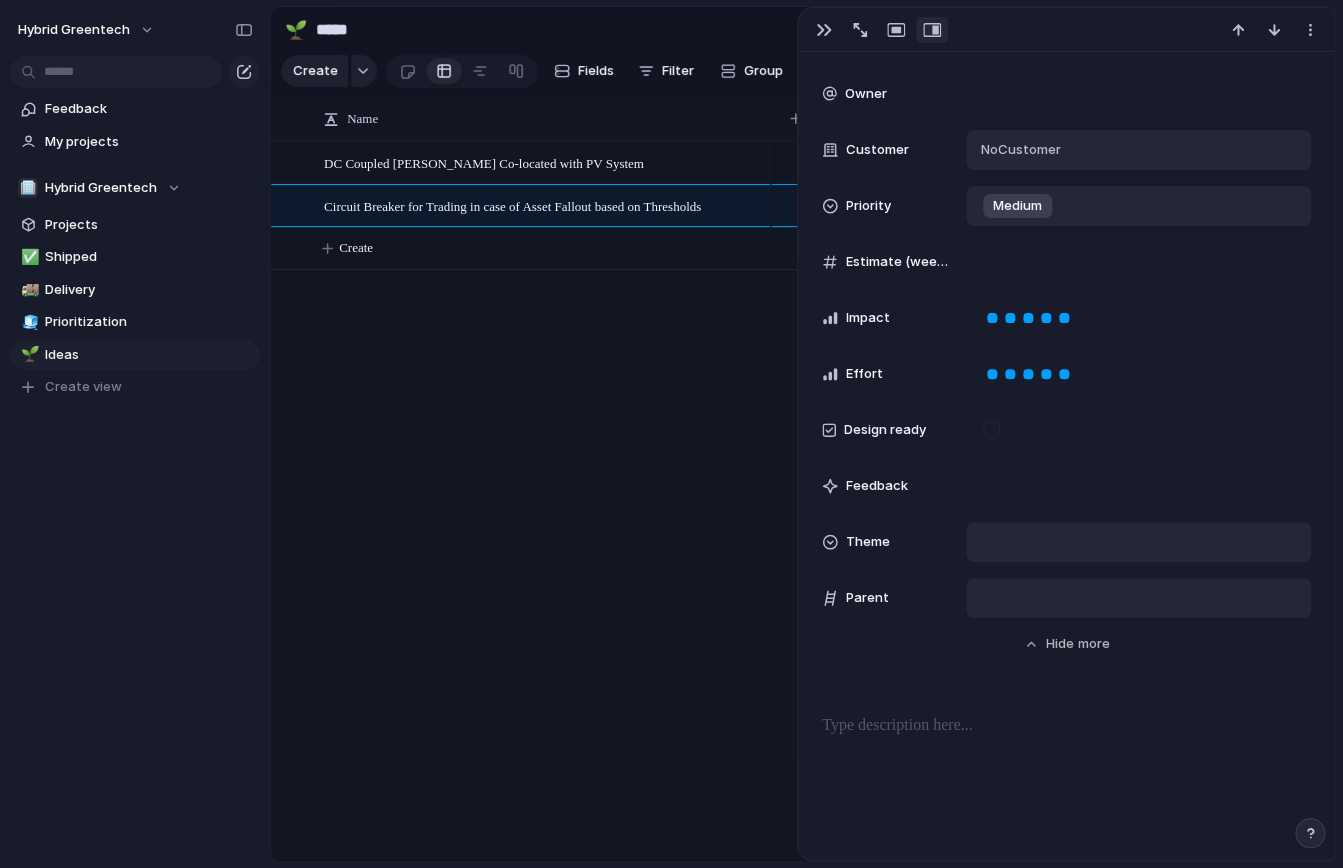 click at bounding box center (1138, 542) 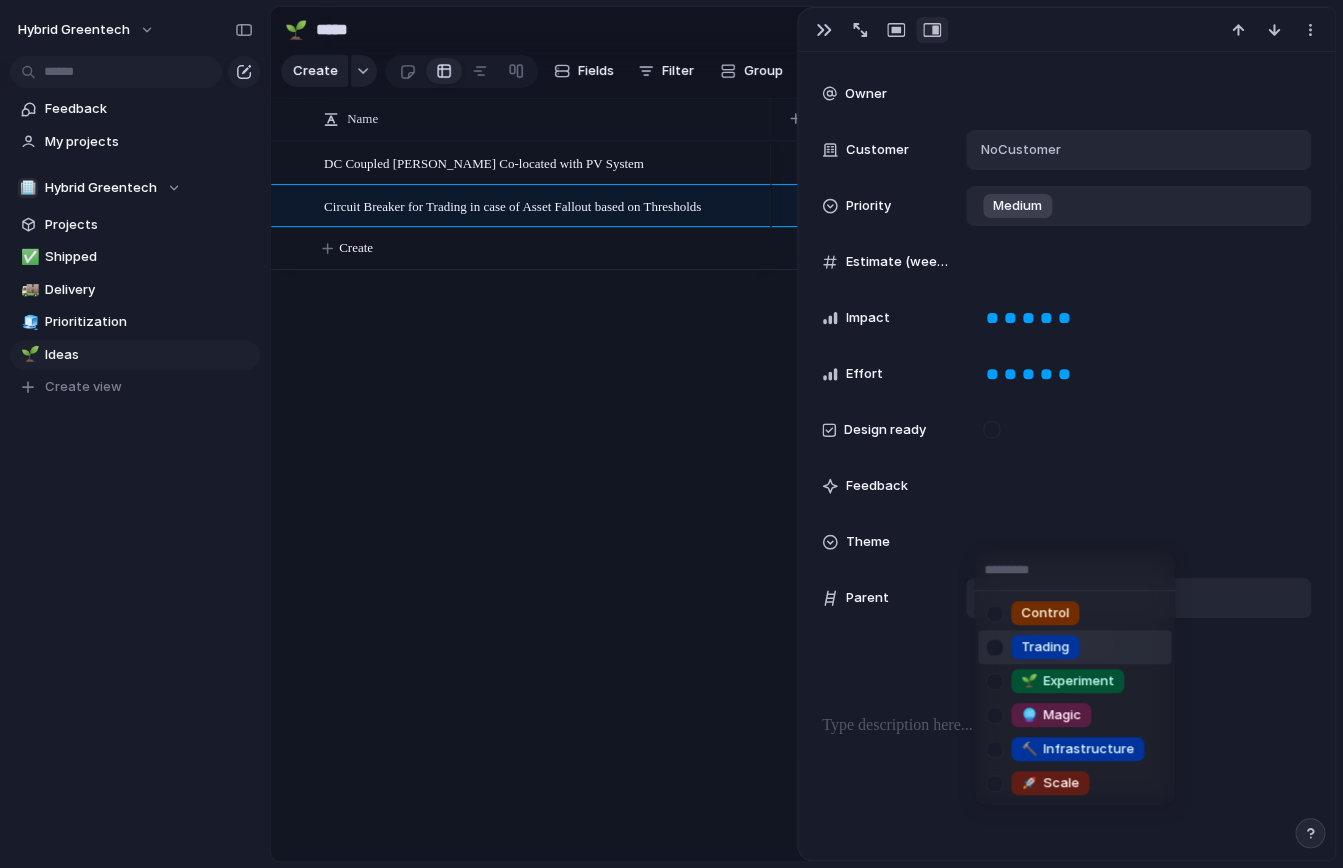click at bounding box center (994, 647) 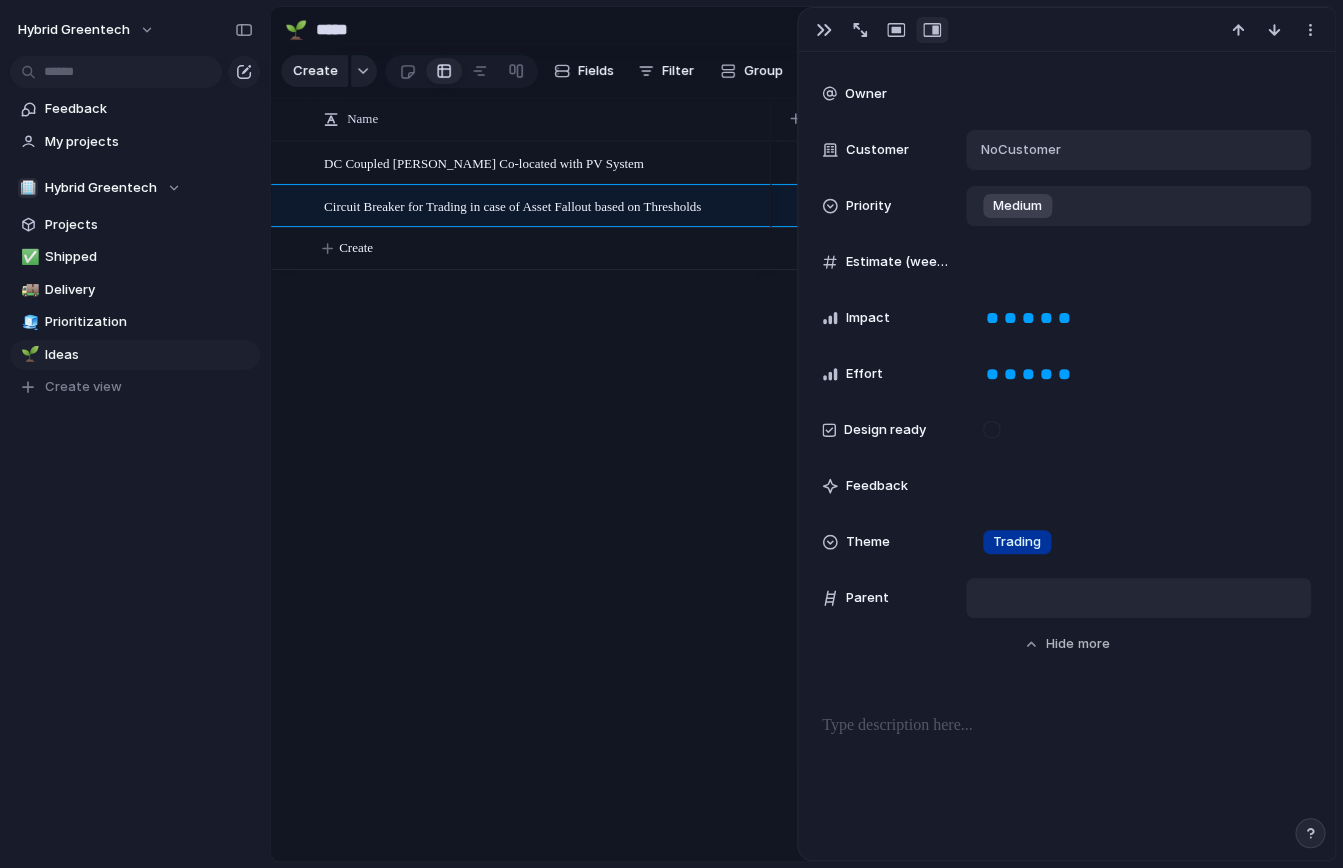 click on "Control   Trading   🌱 Experiment   🔮 Magic   🔨 Infrastructure   🚀 Scale" at bounding box center [671, 434] 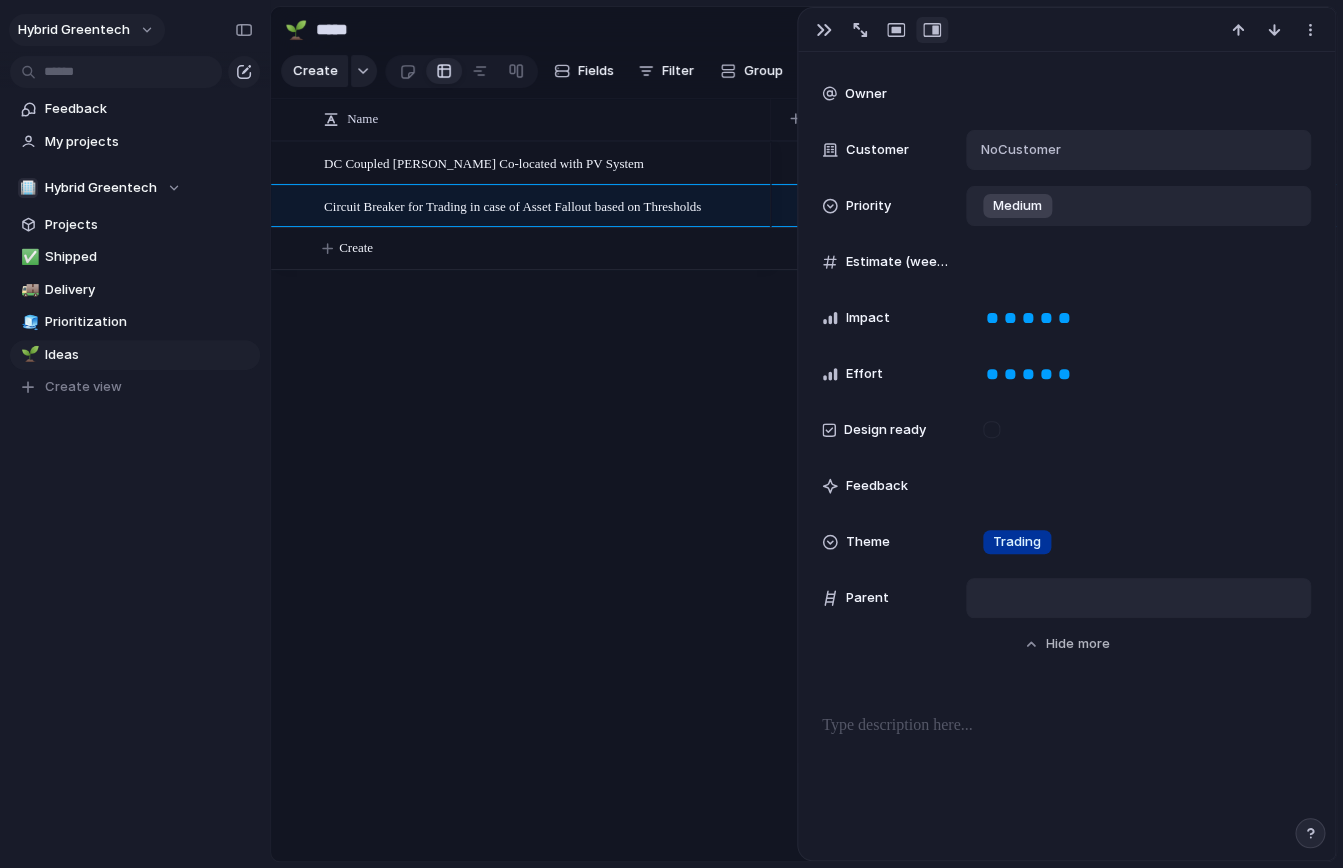 click on "Hybrid Greentech" at bounding box center (74, 30) 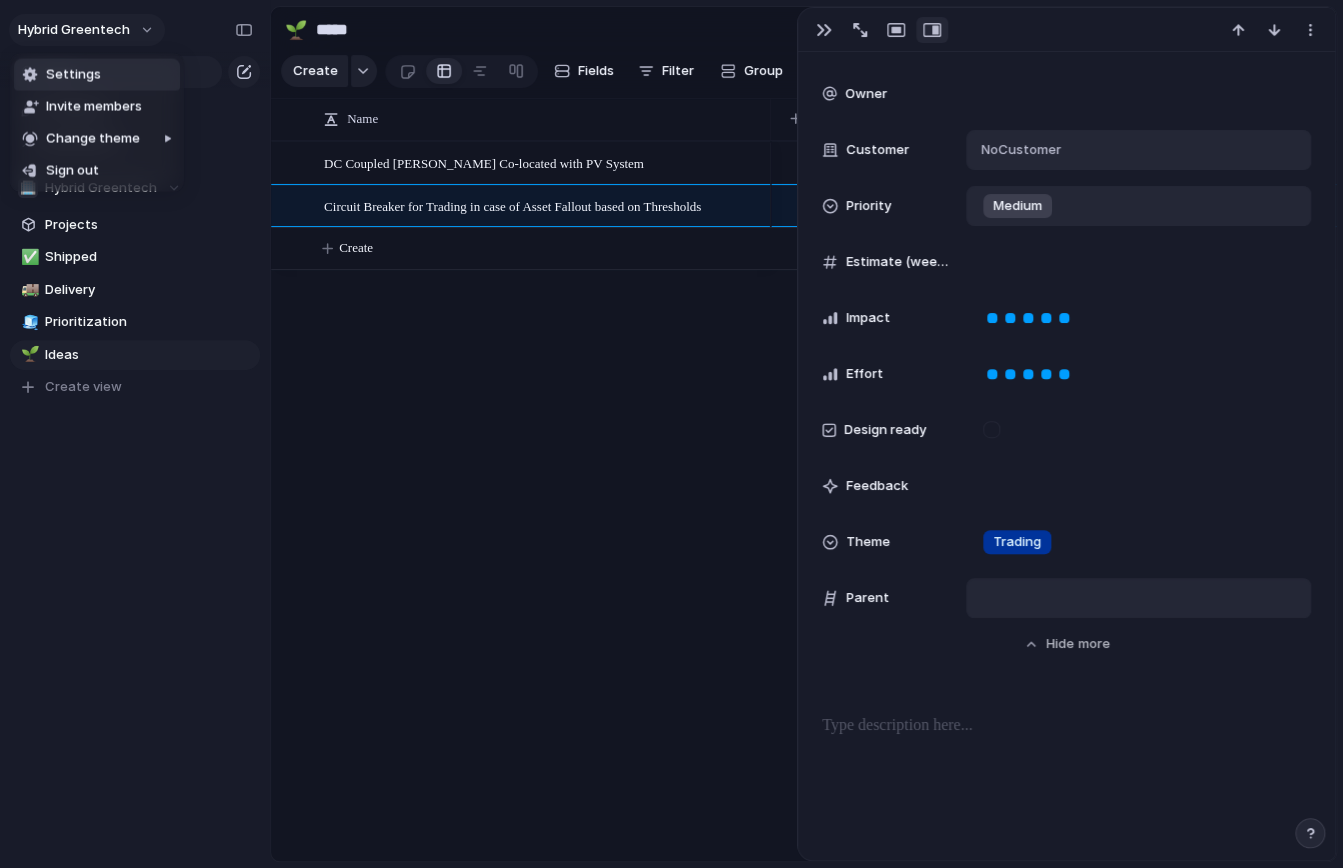 scroll, scrollTop: 624, scrollLeft: 0, axis: vertical 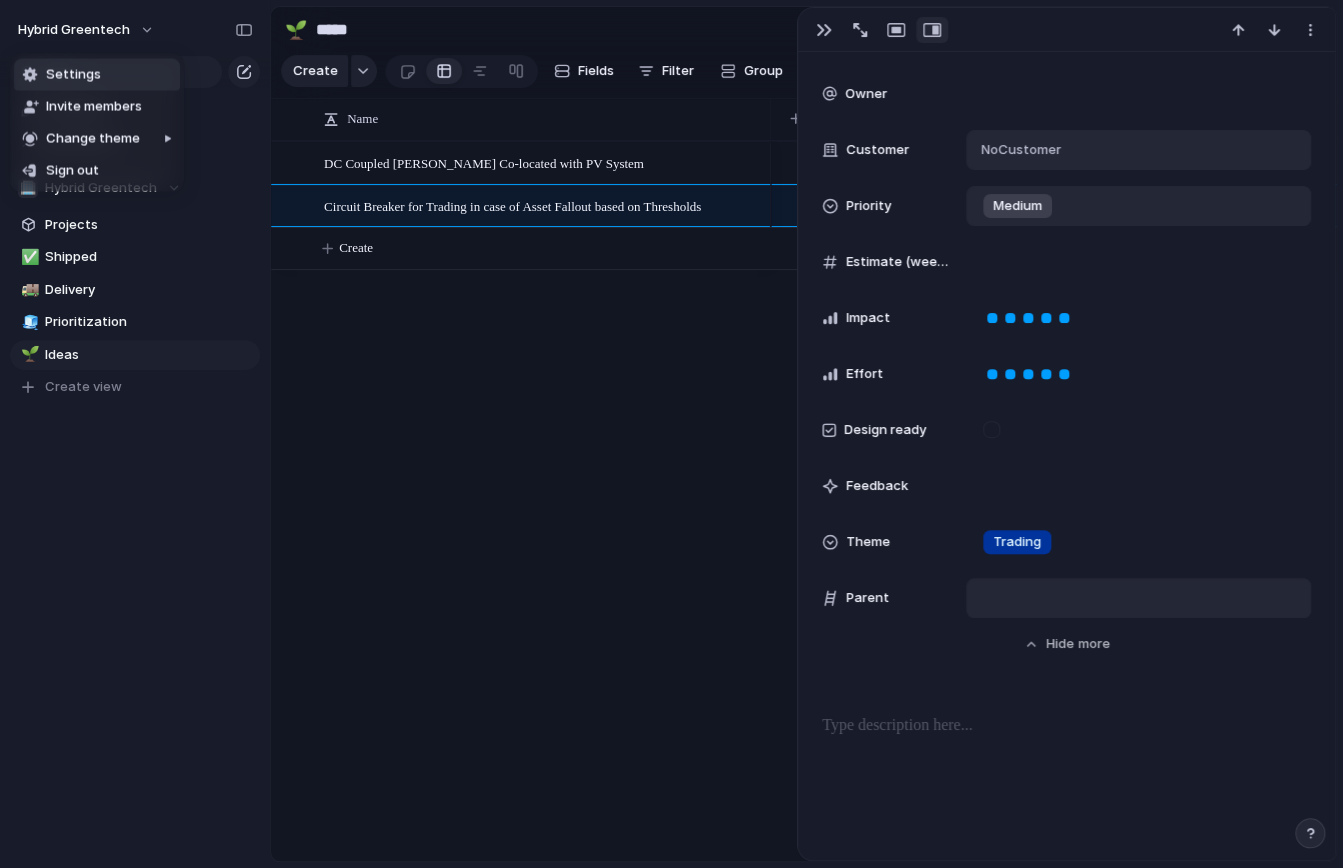 click on "Settings" at bounding box center [97, 75] 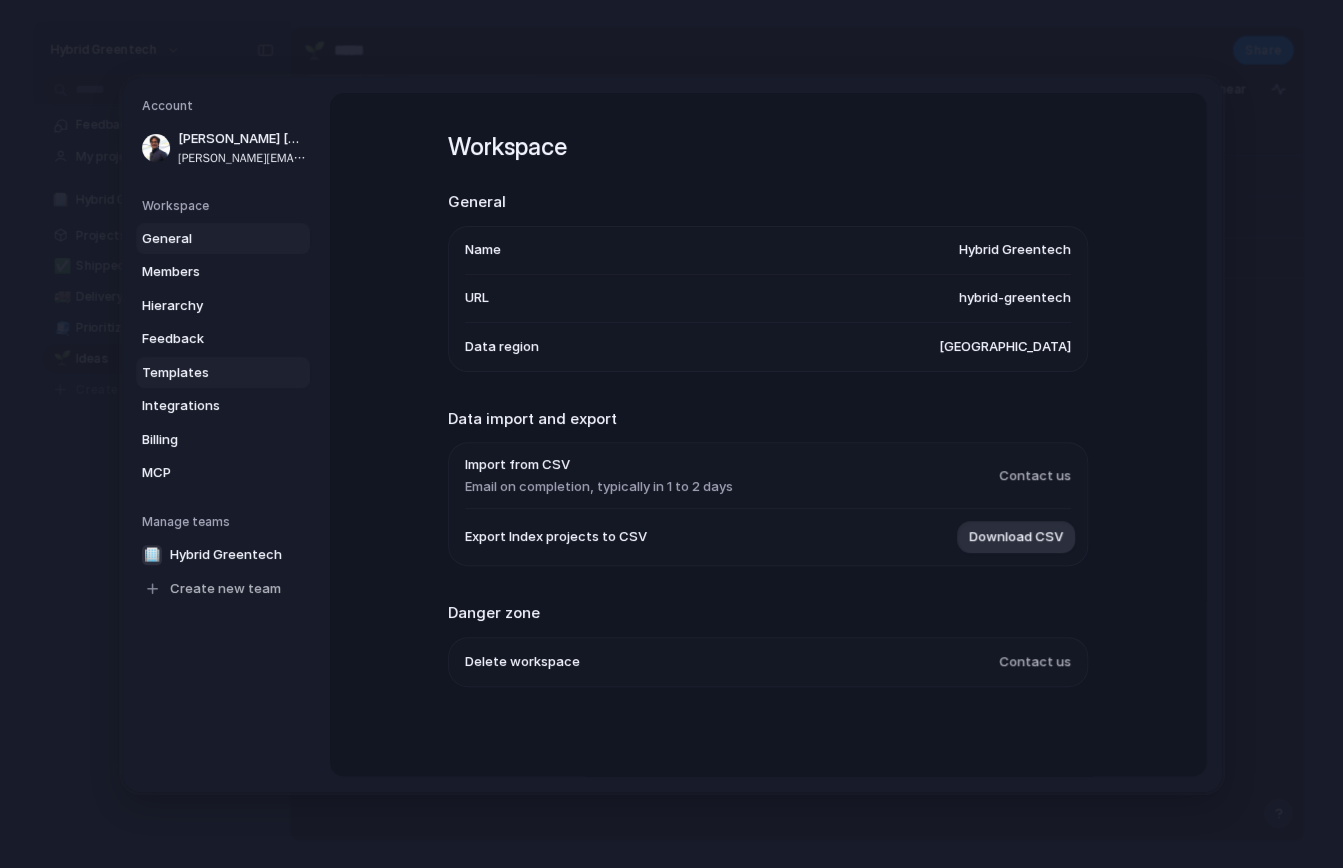 click on "Templates" at bounding box center [206, 372] 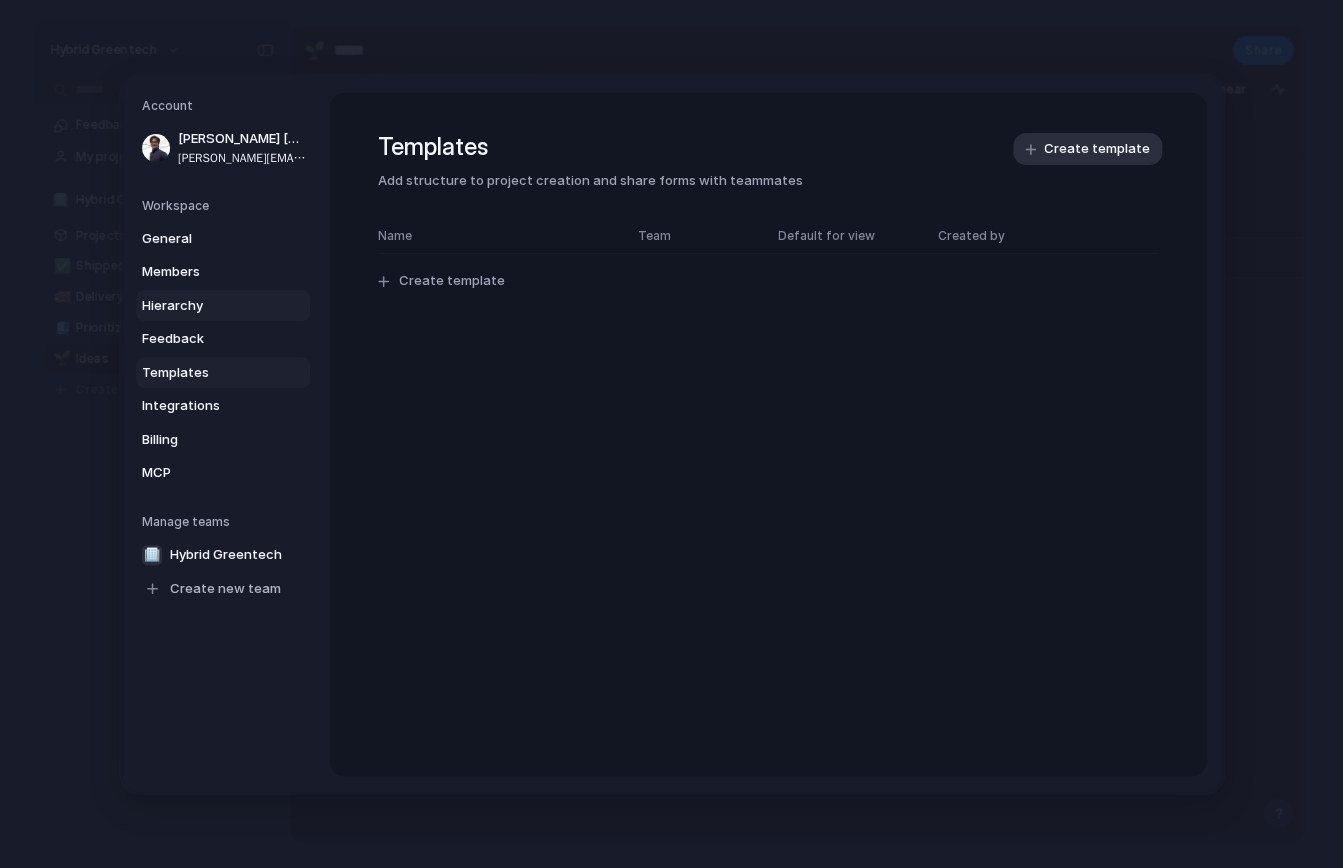 click on "Hierarchy" at bounding box center [206, 305] 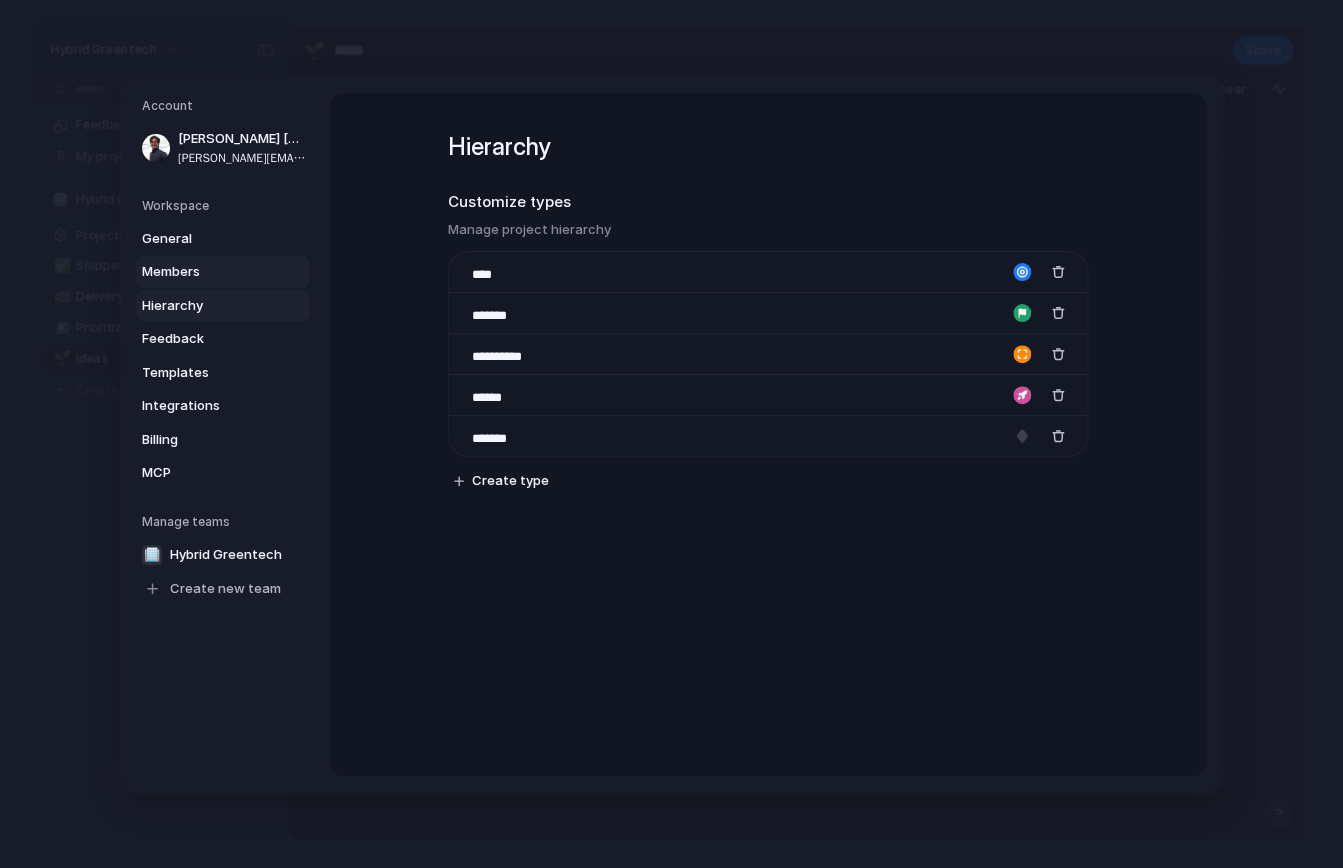 click on "Members" at bounding box center (206, 272) 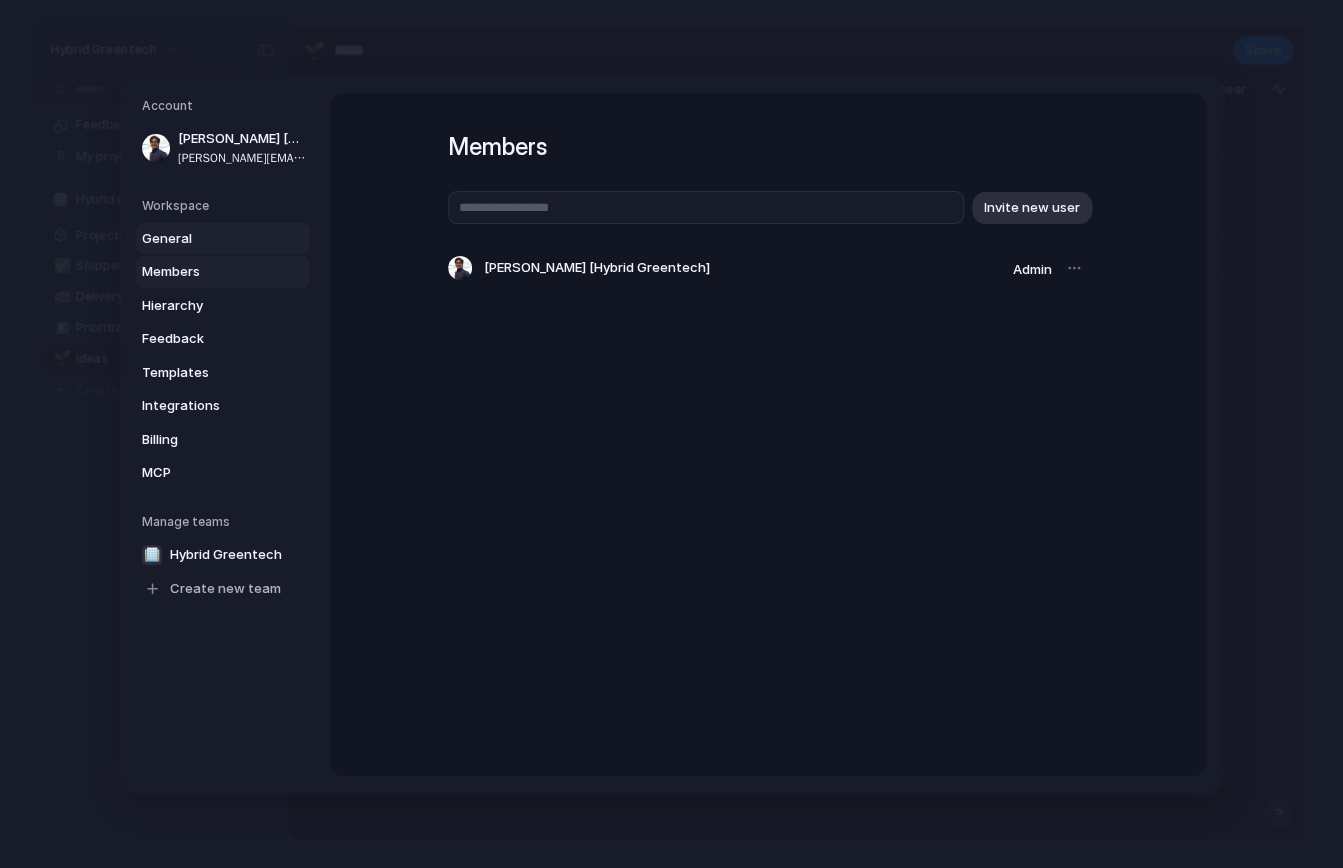 click on "General" at bounding box center [206, 238] 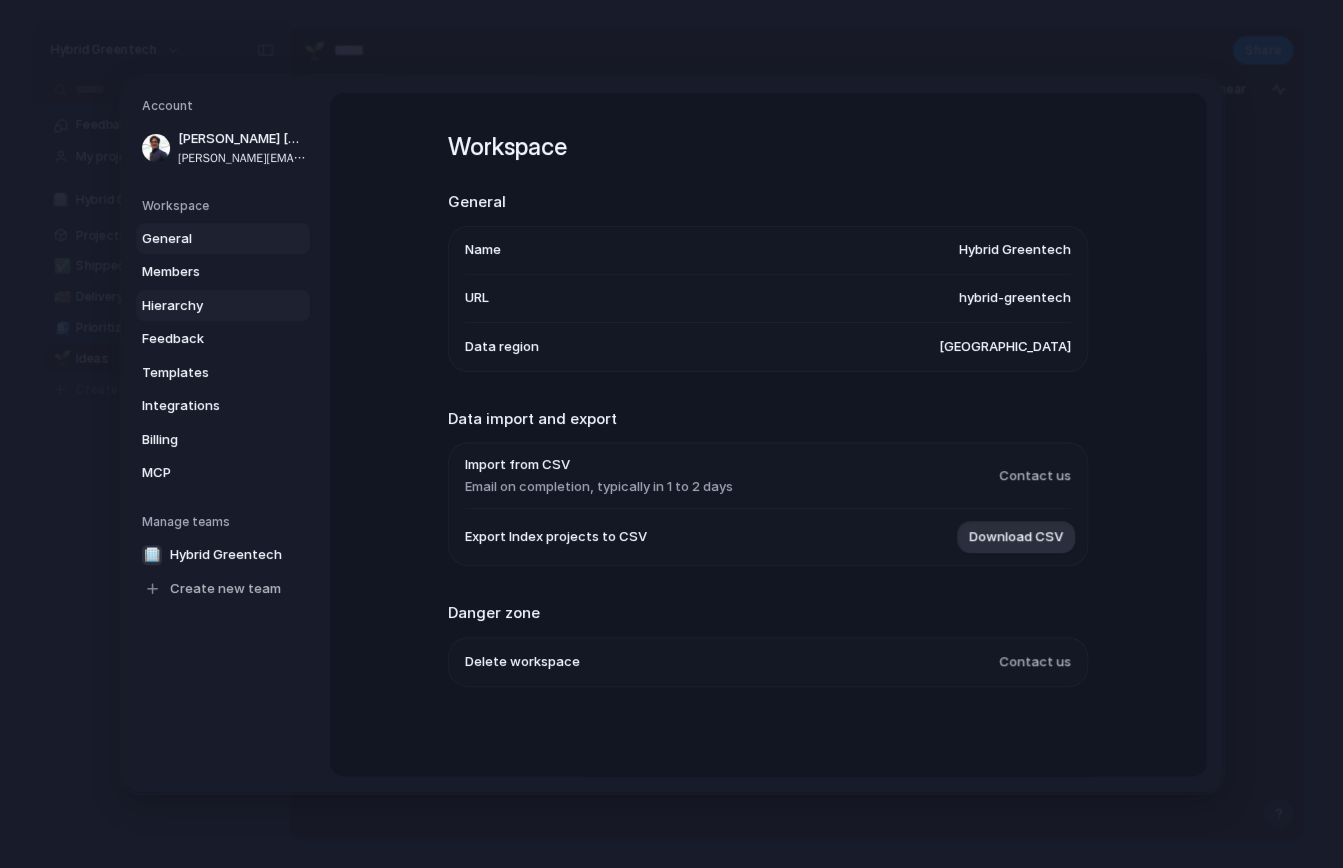 click on "Hierarchy" at bounding box center (206, 305) 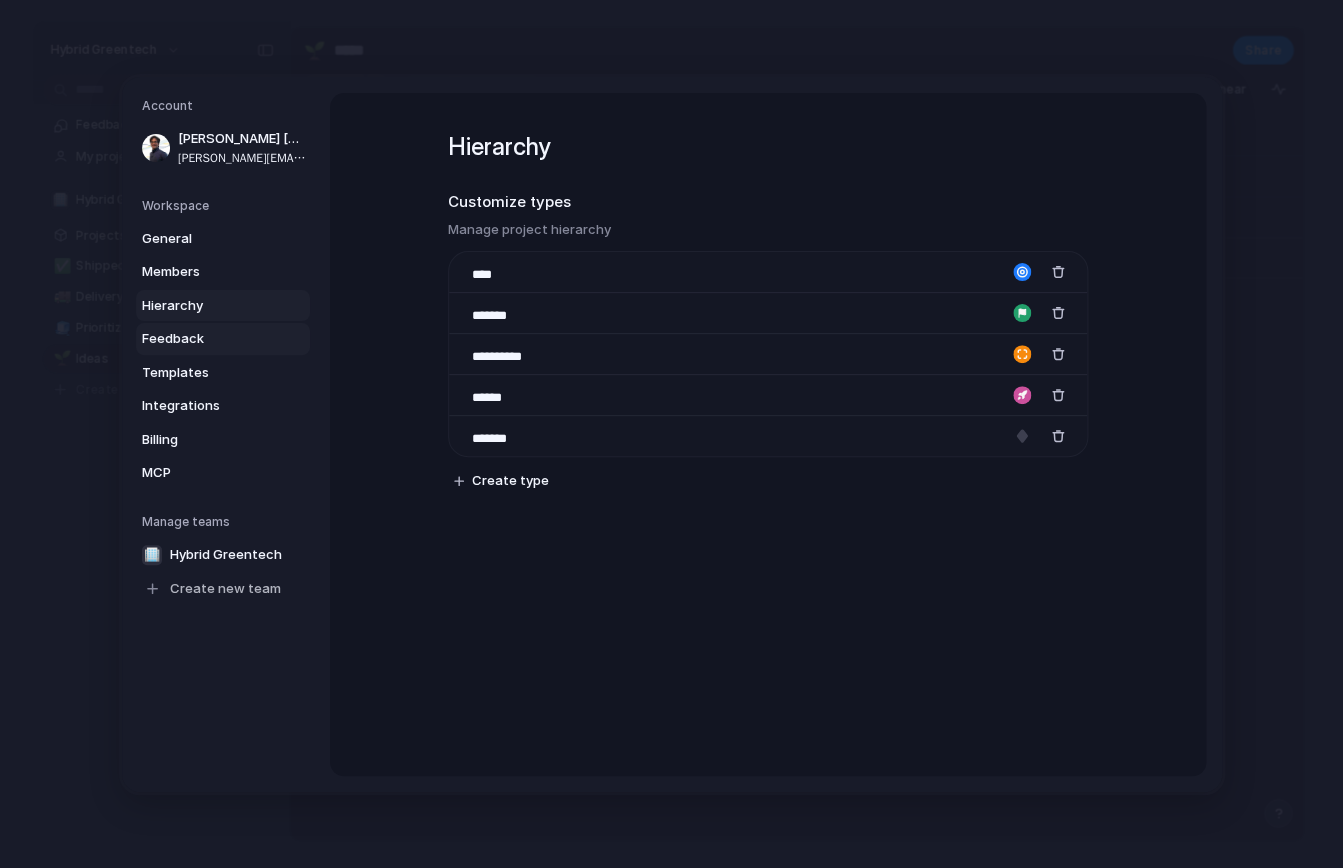 click on "Feedback" at bounding box center [206, 339] 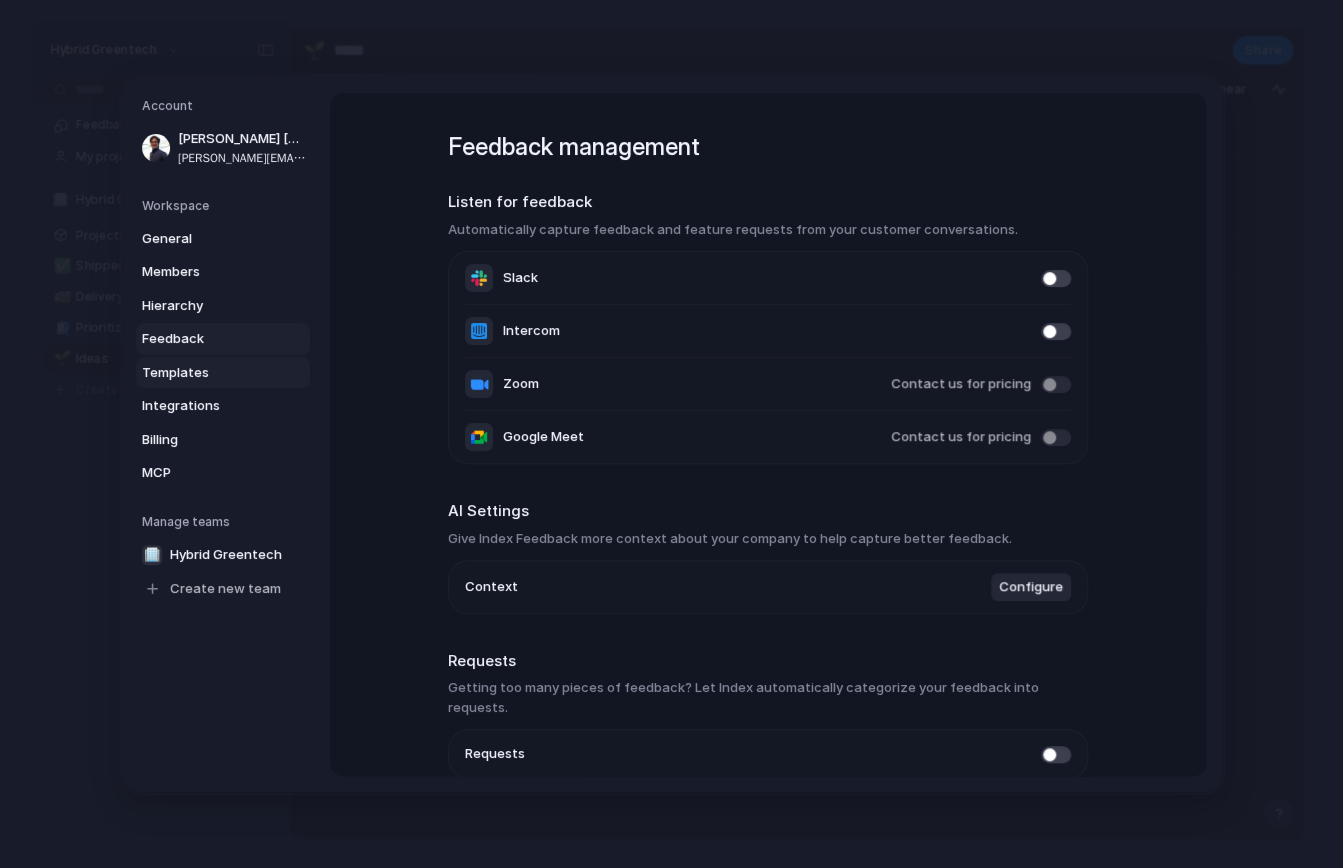 click on "Templates" at bounding box center (206, 372) 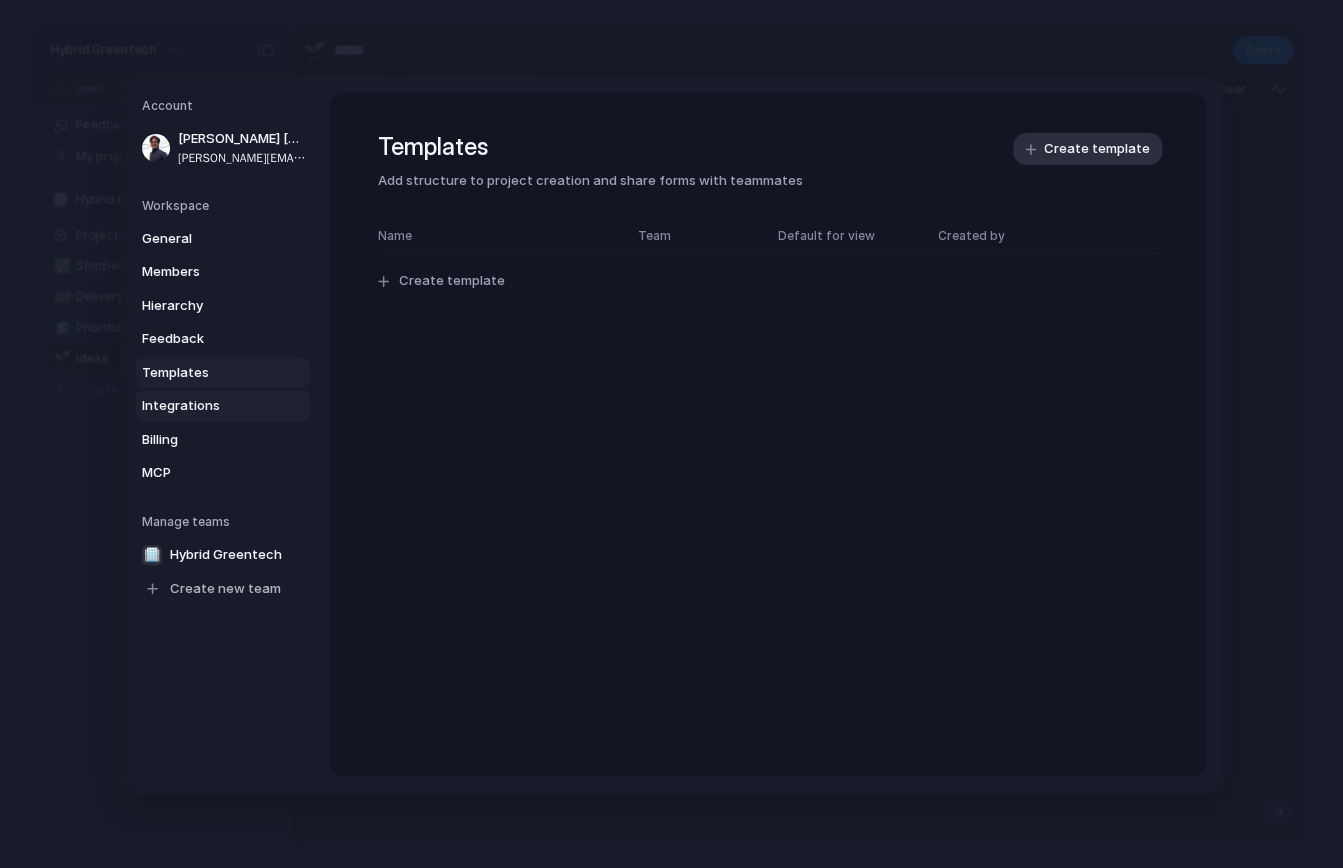 click on "Integrations" at bounding box center (206, 406) 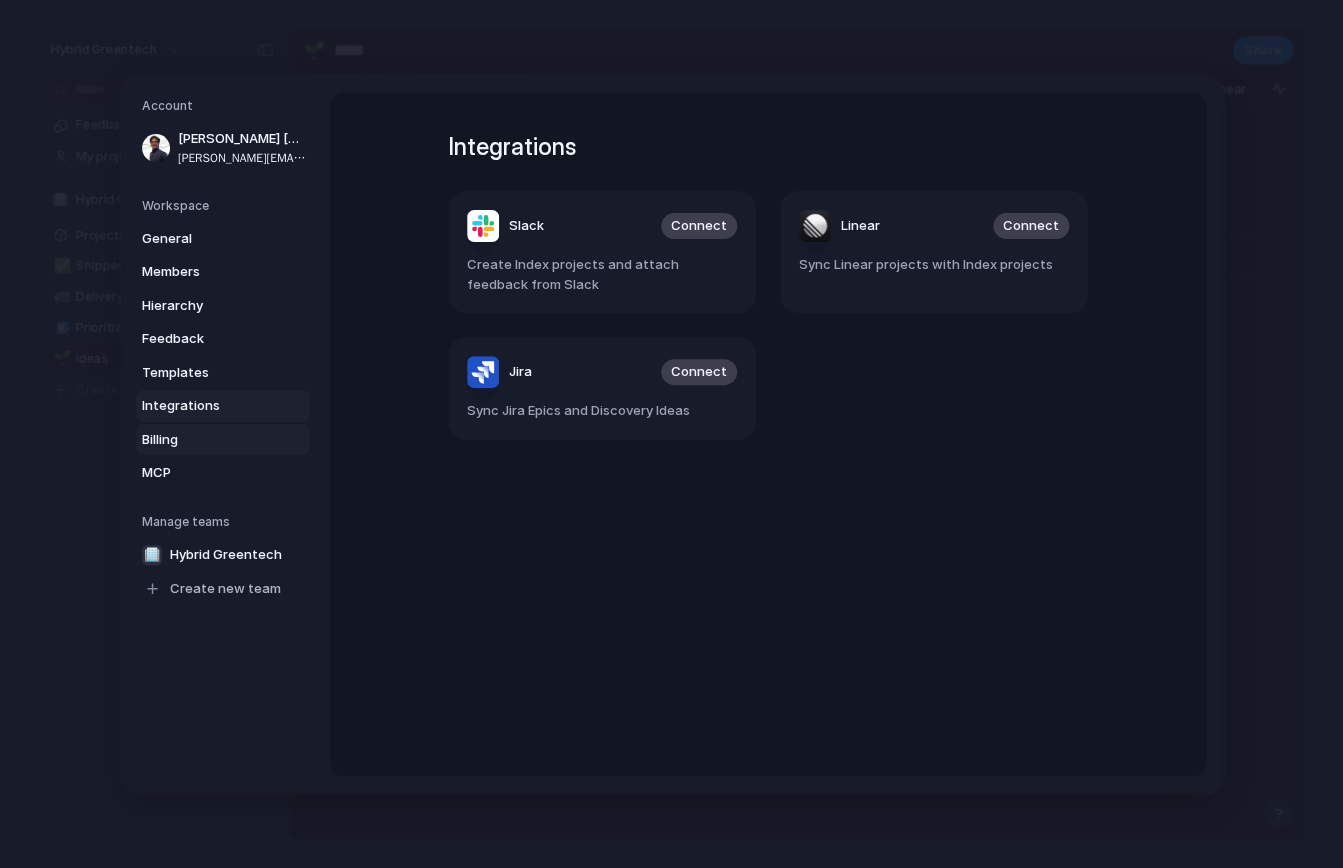 click on "Billing" at bounding box center [206, 439] 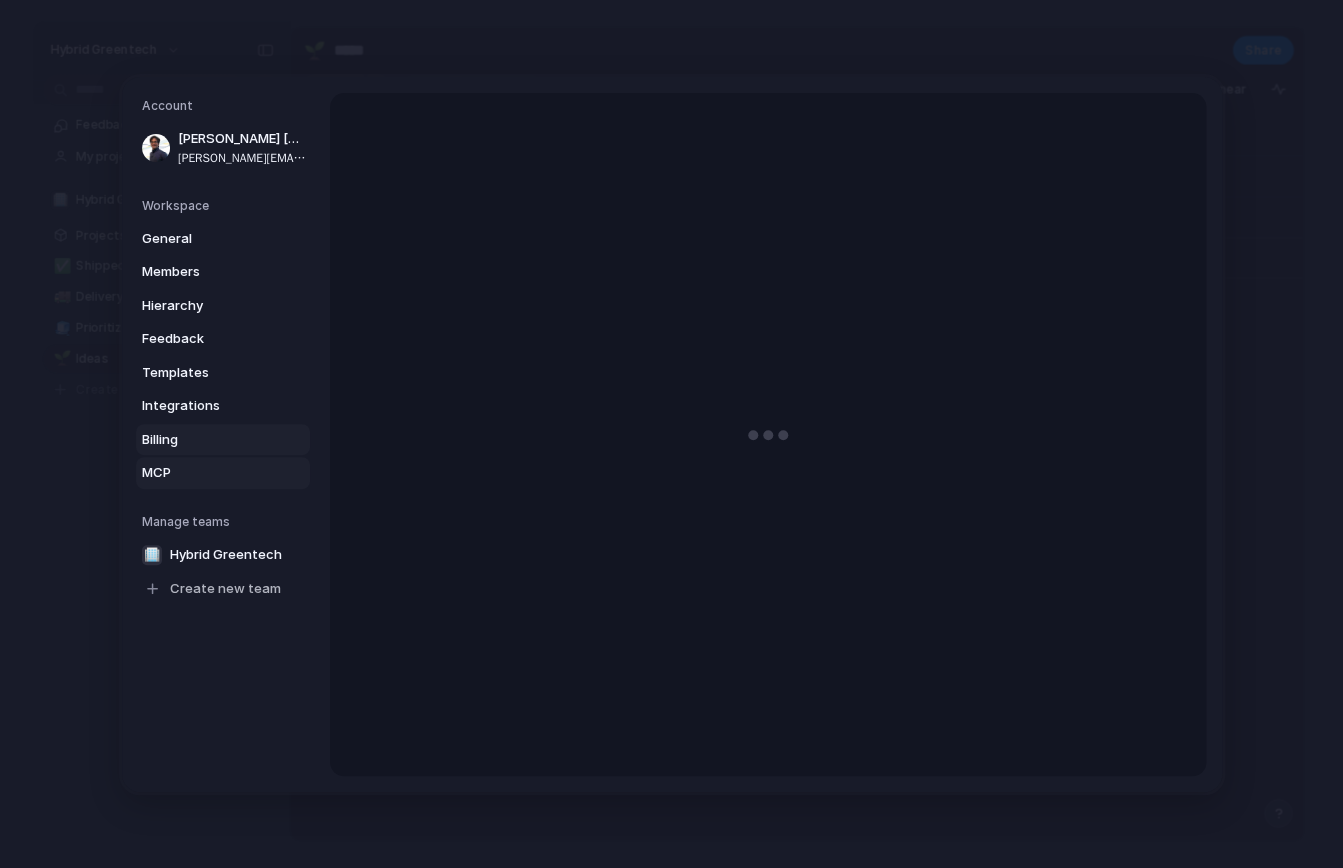 click on "MCP" at bounding box center (206, 473) 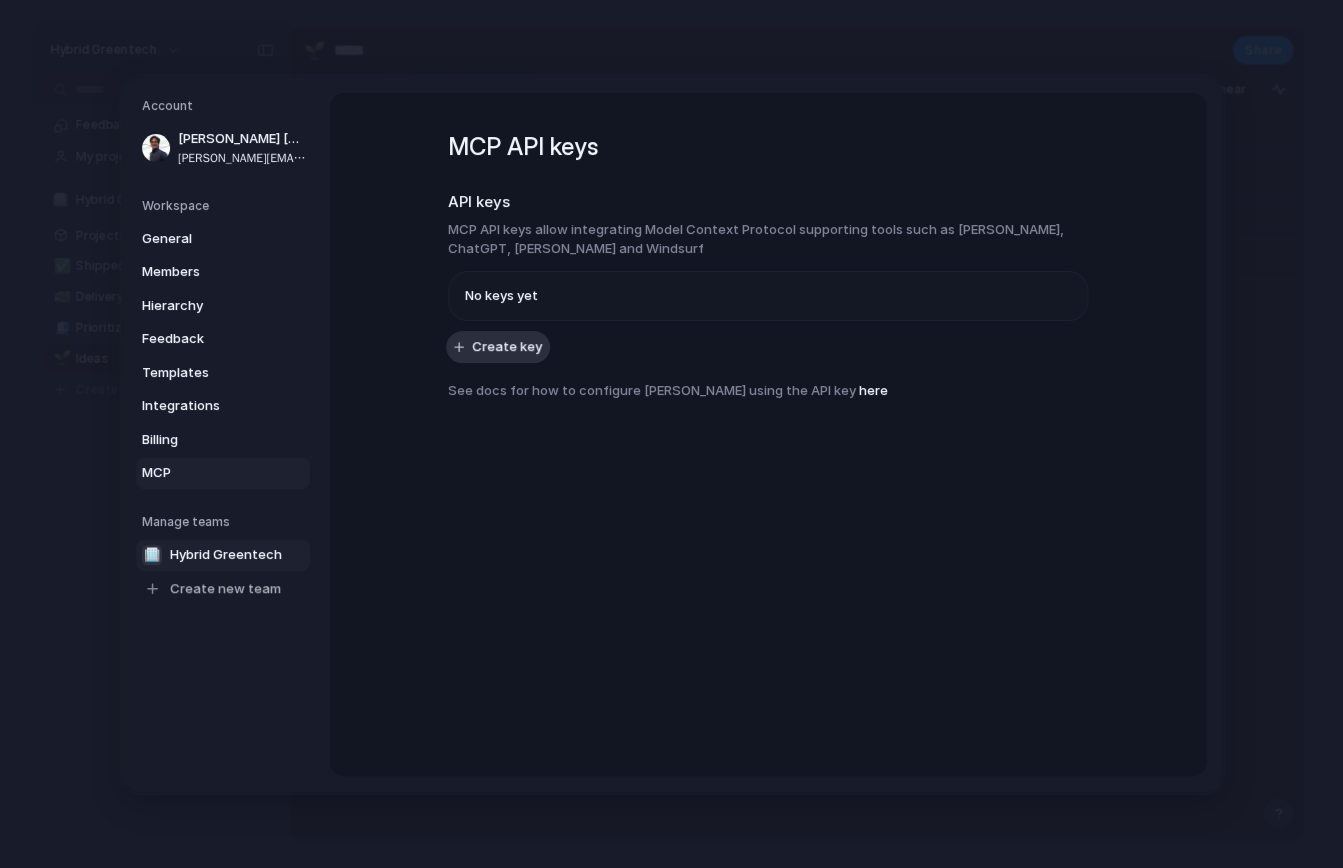 click on "🏢 Hybrid Greentech" at bounding box center [223, 554] 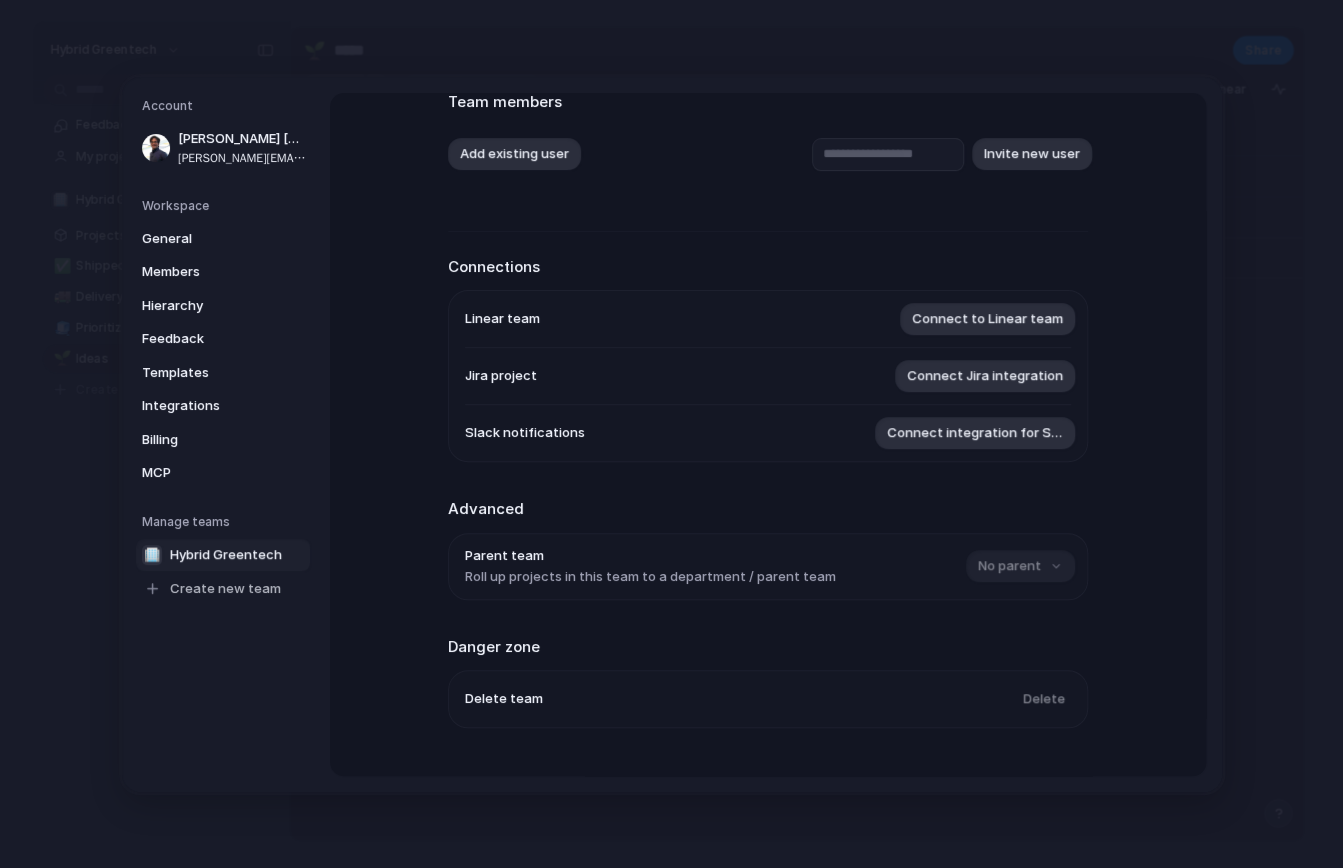 scroll, scrollTop: 183, scrollLeft: 0, axis: vertical 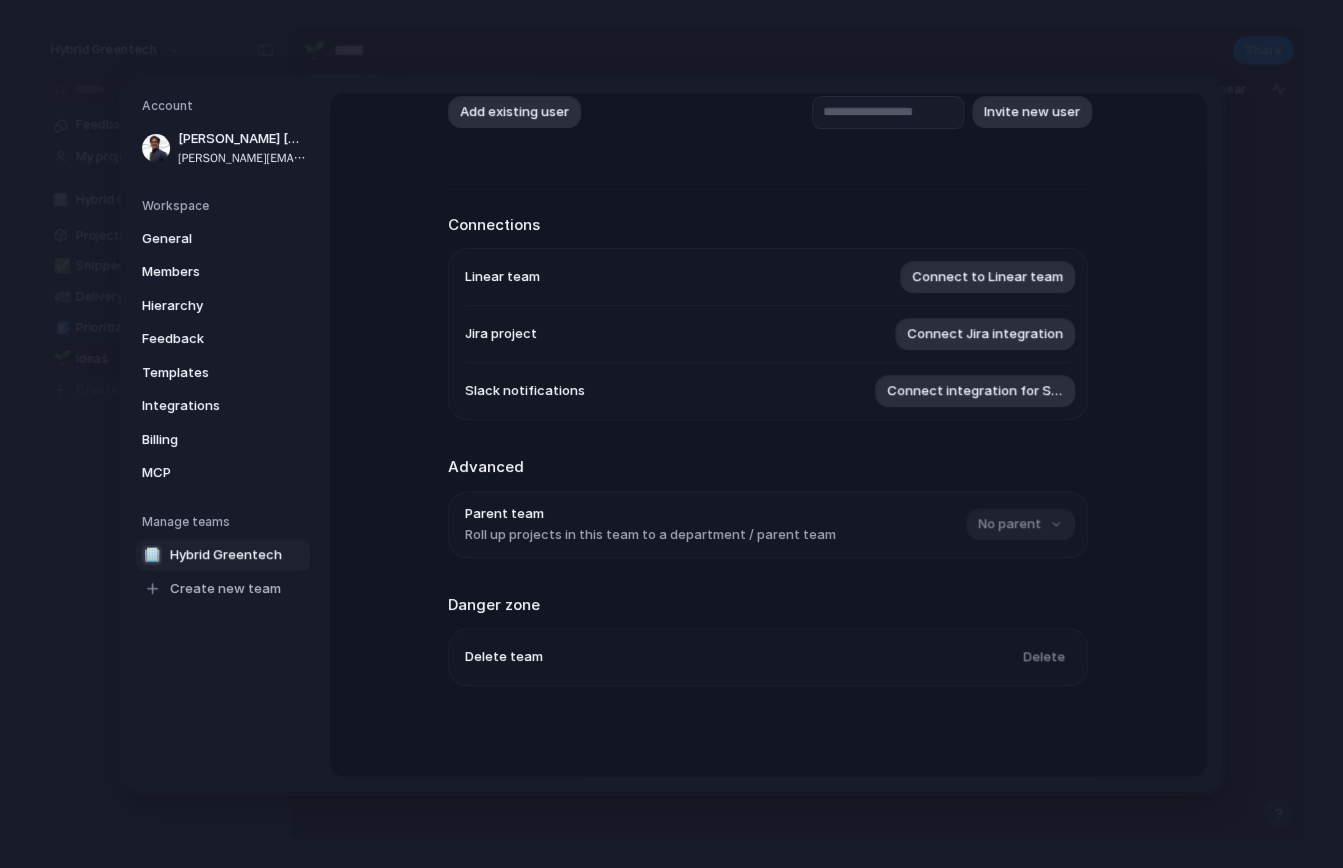 click on "No parent" at bounding box center [1018, 524] 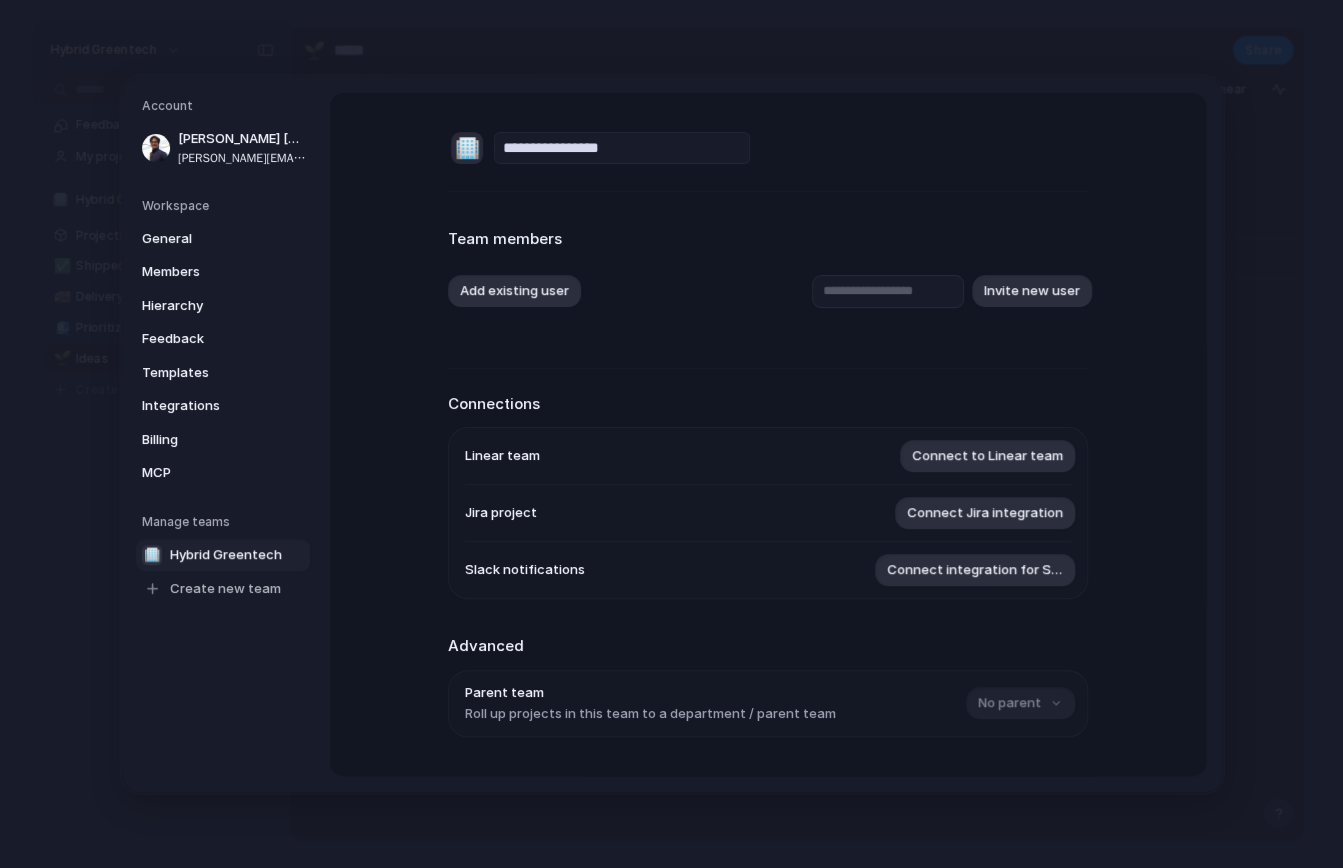 click on "🏢" at bounding box center [467, 148] 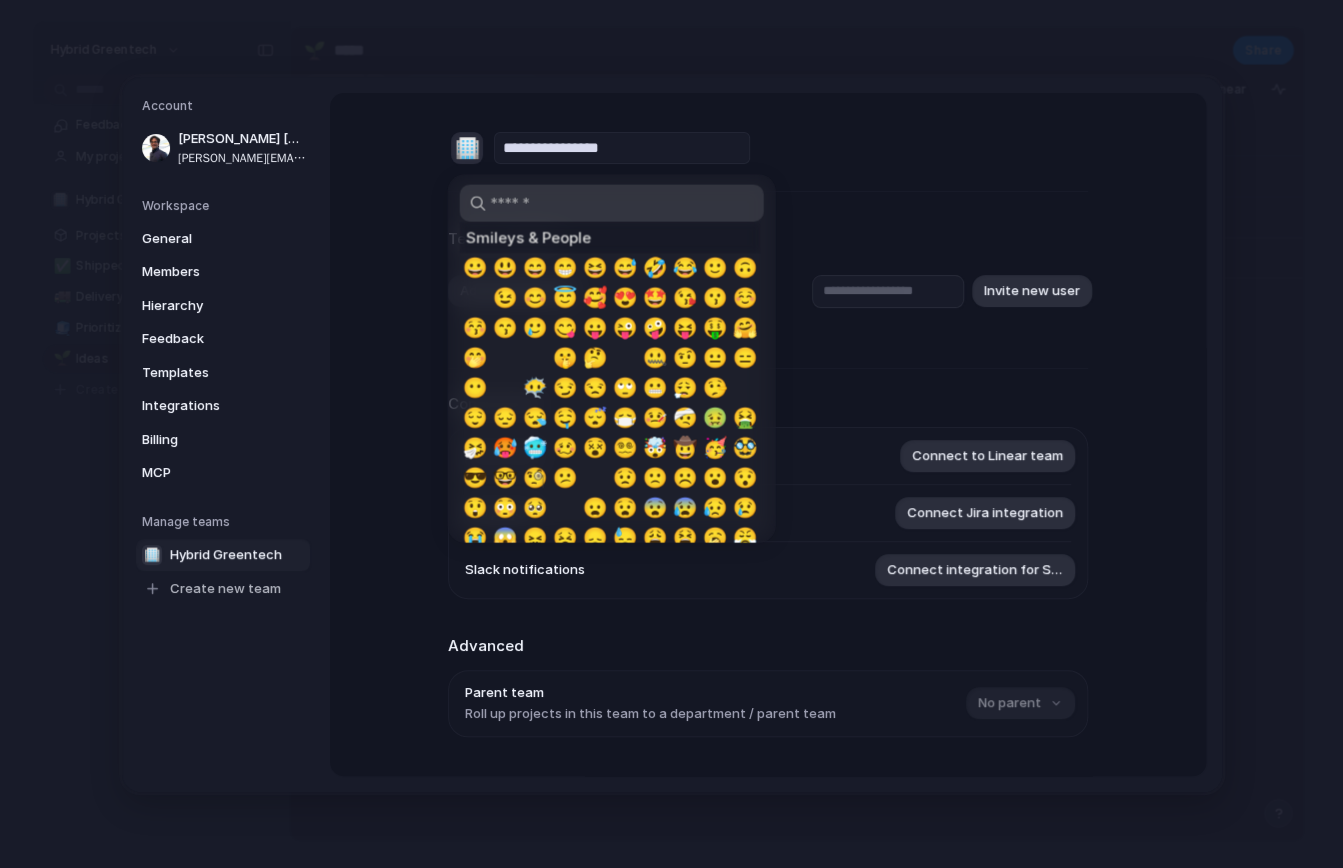 click at bounding box center (671, 434) 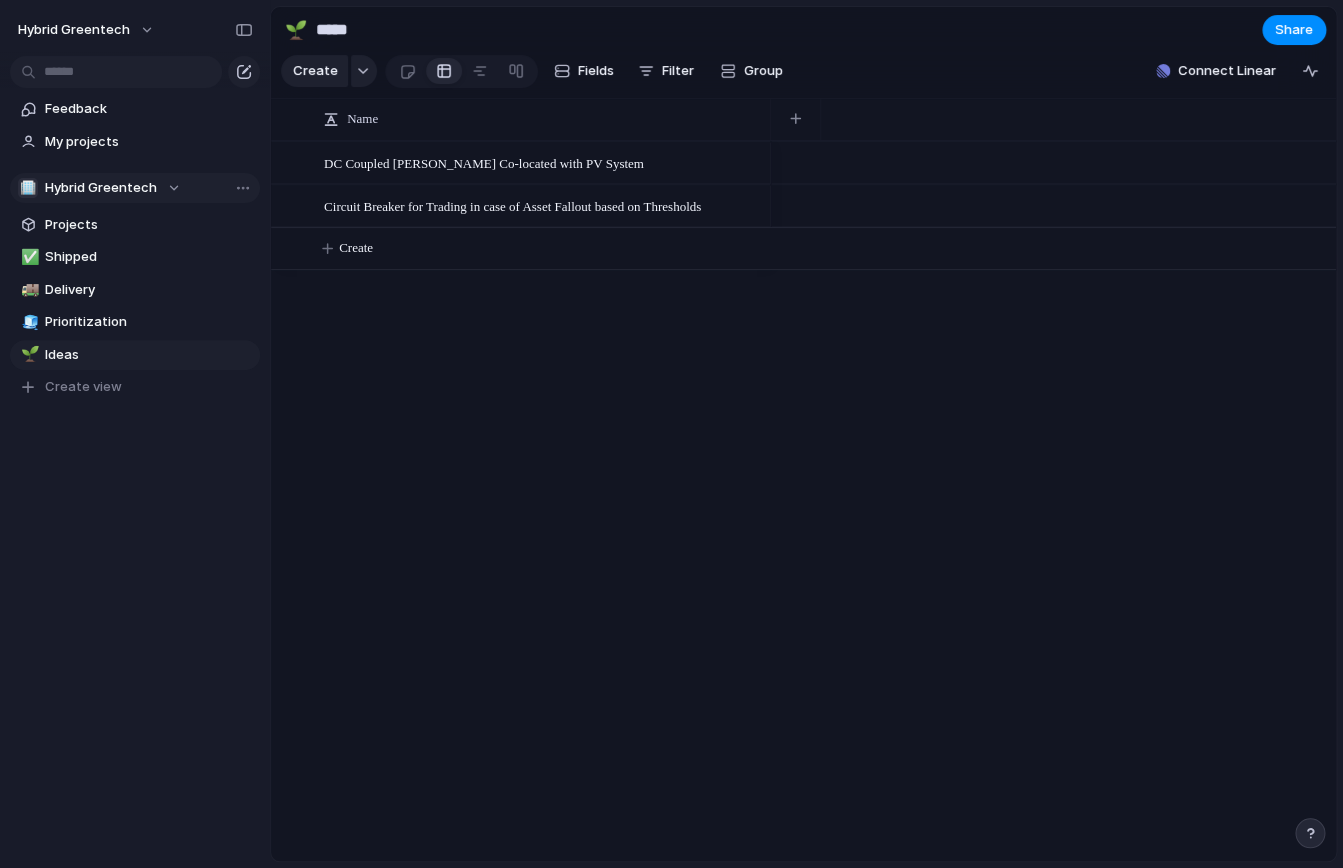 click on "Hybrid Greentech" at bounding box center [101, 188] 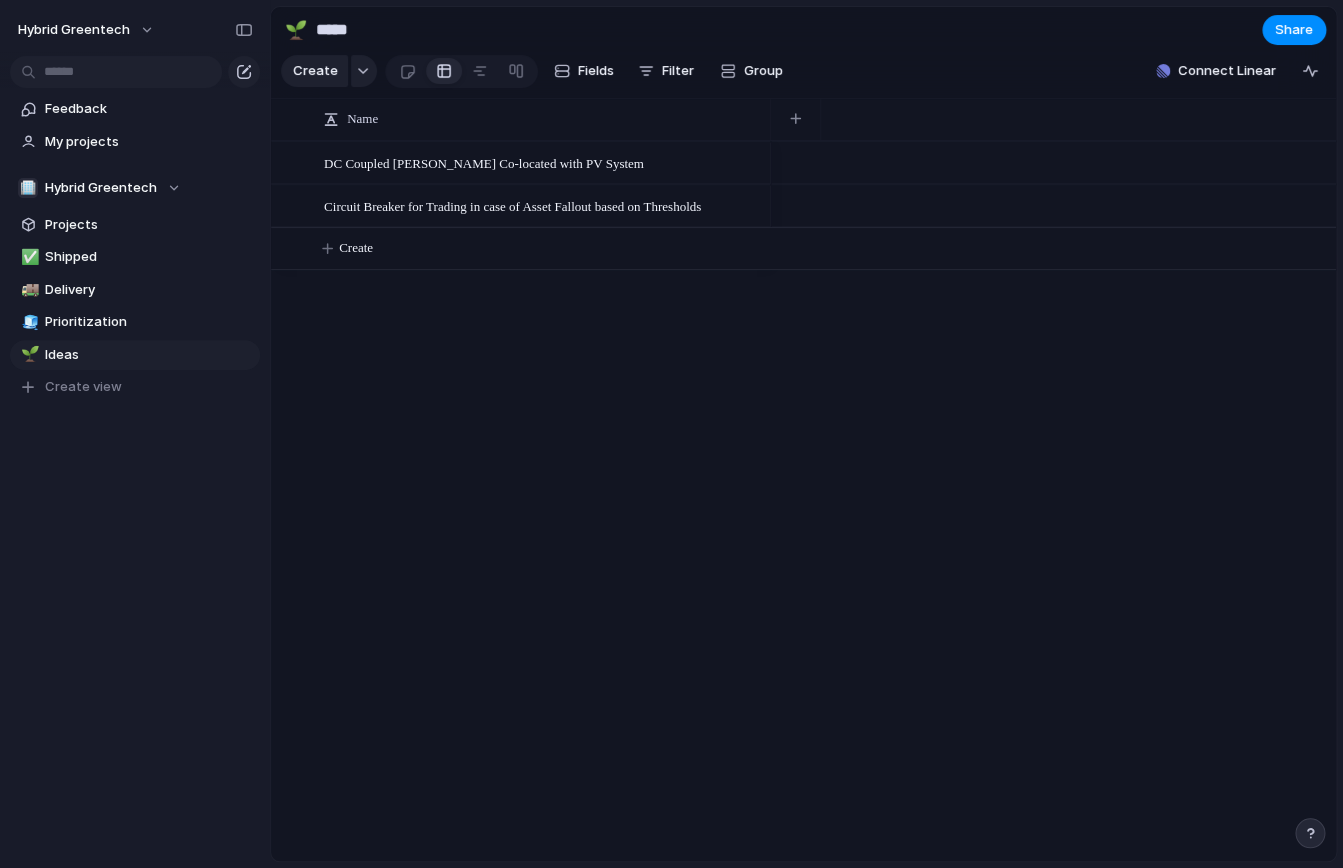 click on "🏢 Hybrid Greentech   Create new team" at bounding box center (671, 434) 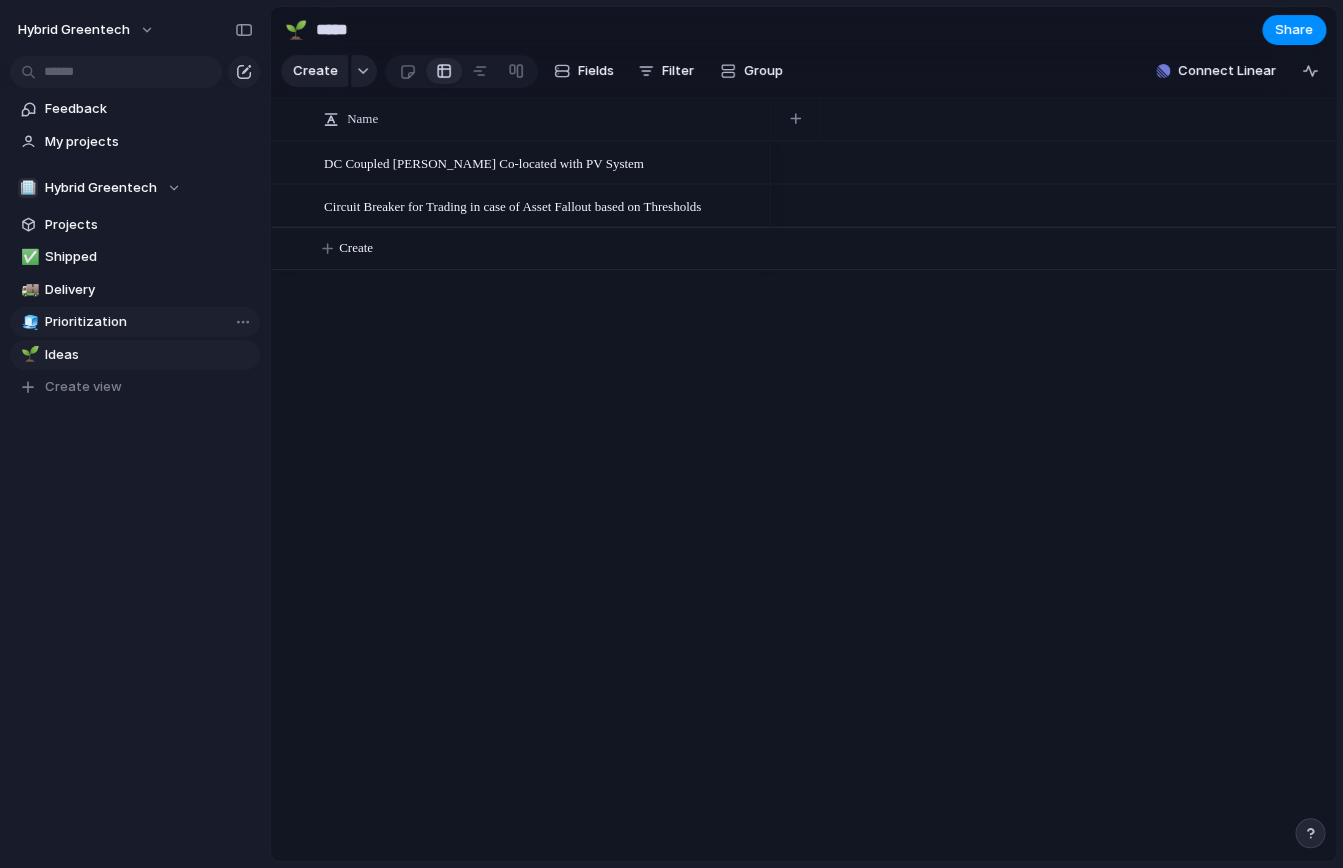 click on "Prioritization" at bounding box center (149, 322) 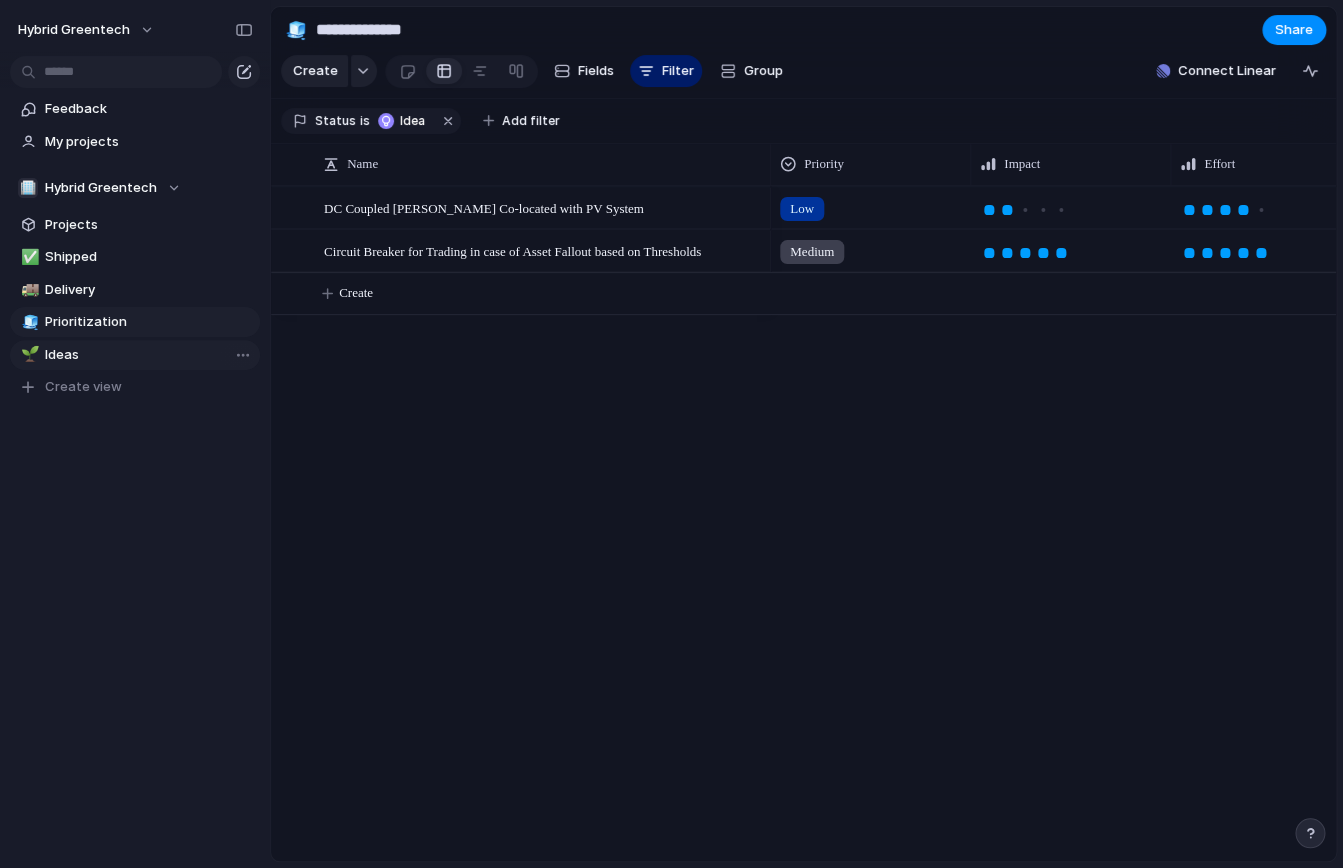click on "Ideas" at bounding box center (149, 355) 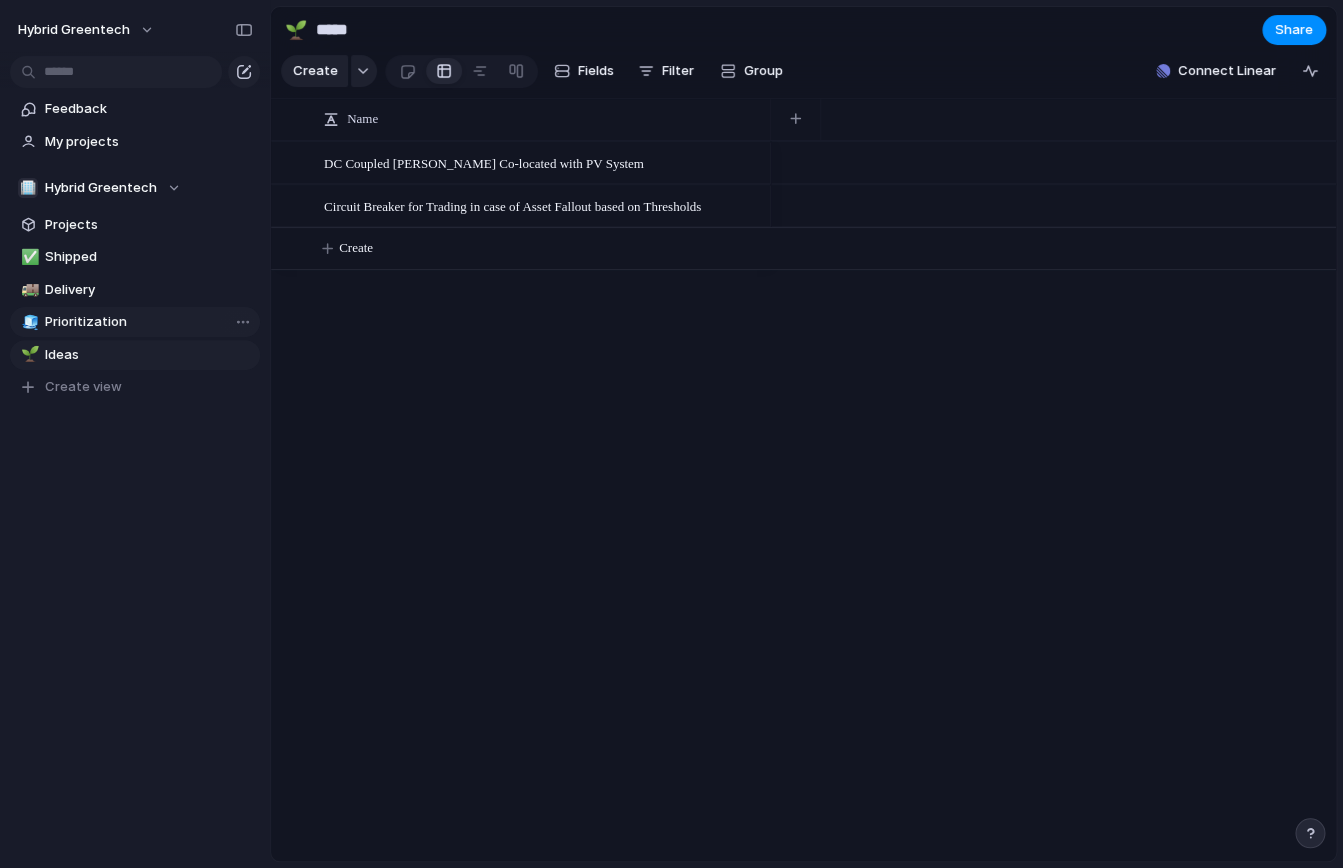 click on "Prioritization" at bounding box center (149, 322) 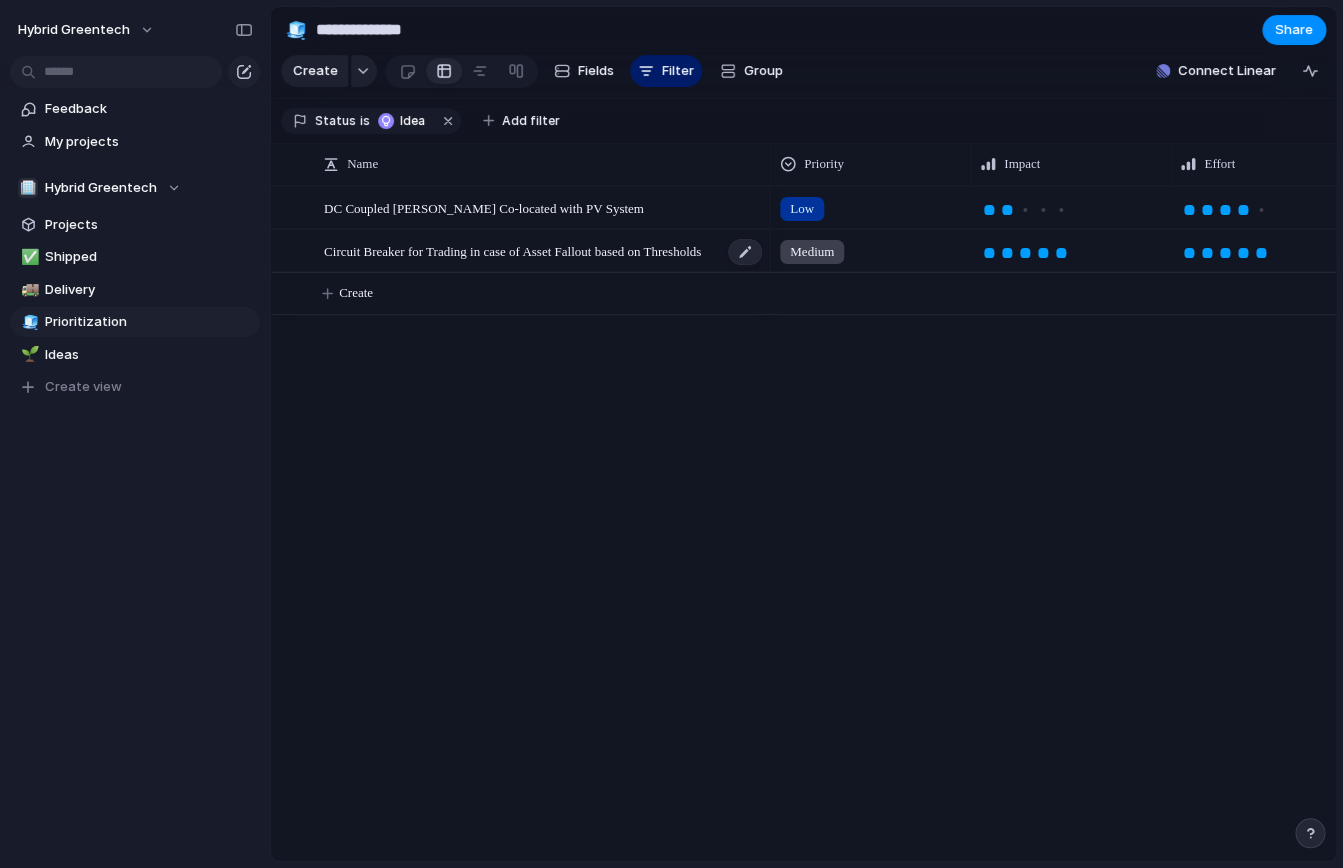 click on "Circuit Breaker for Trading in case of Asset Fallout based on Thresholds" at bounding box center [512, 250] 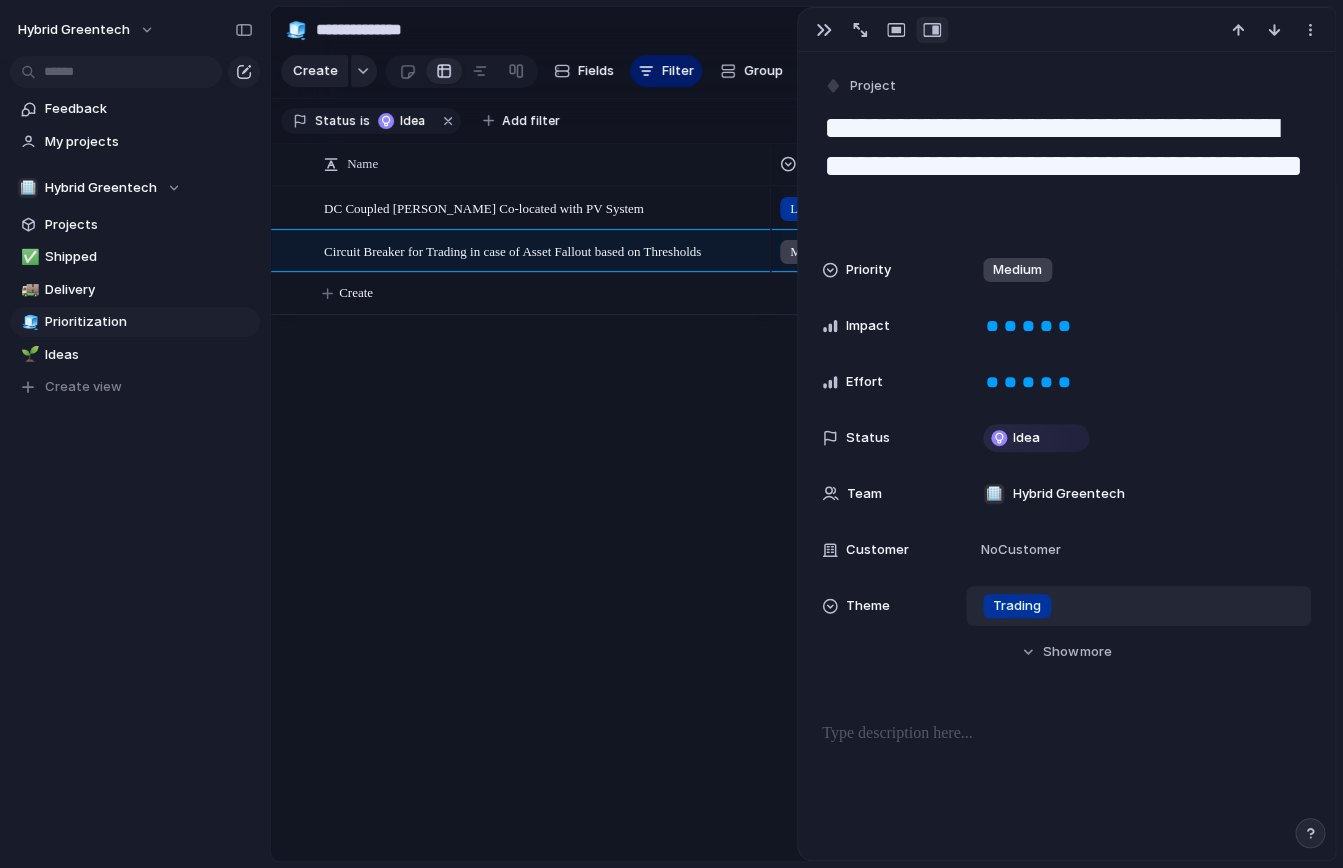 click on "Trading" at bounding box center [1017, 606] 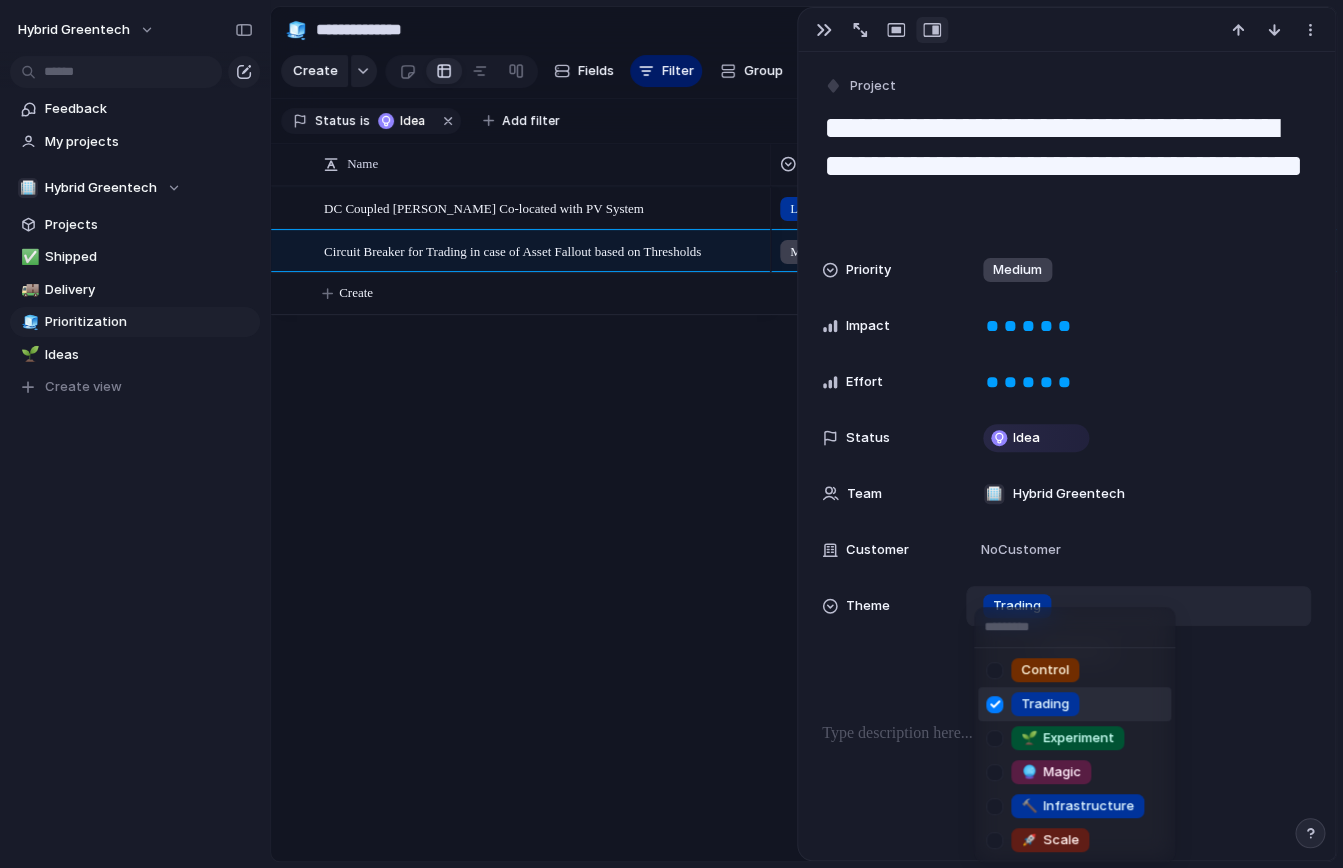click on "Control   Trading   🌱 Experiment   🔮 Magic   🔨 Infrastructure   🚀 Scale" at bounding box center [671, 434] 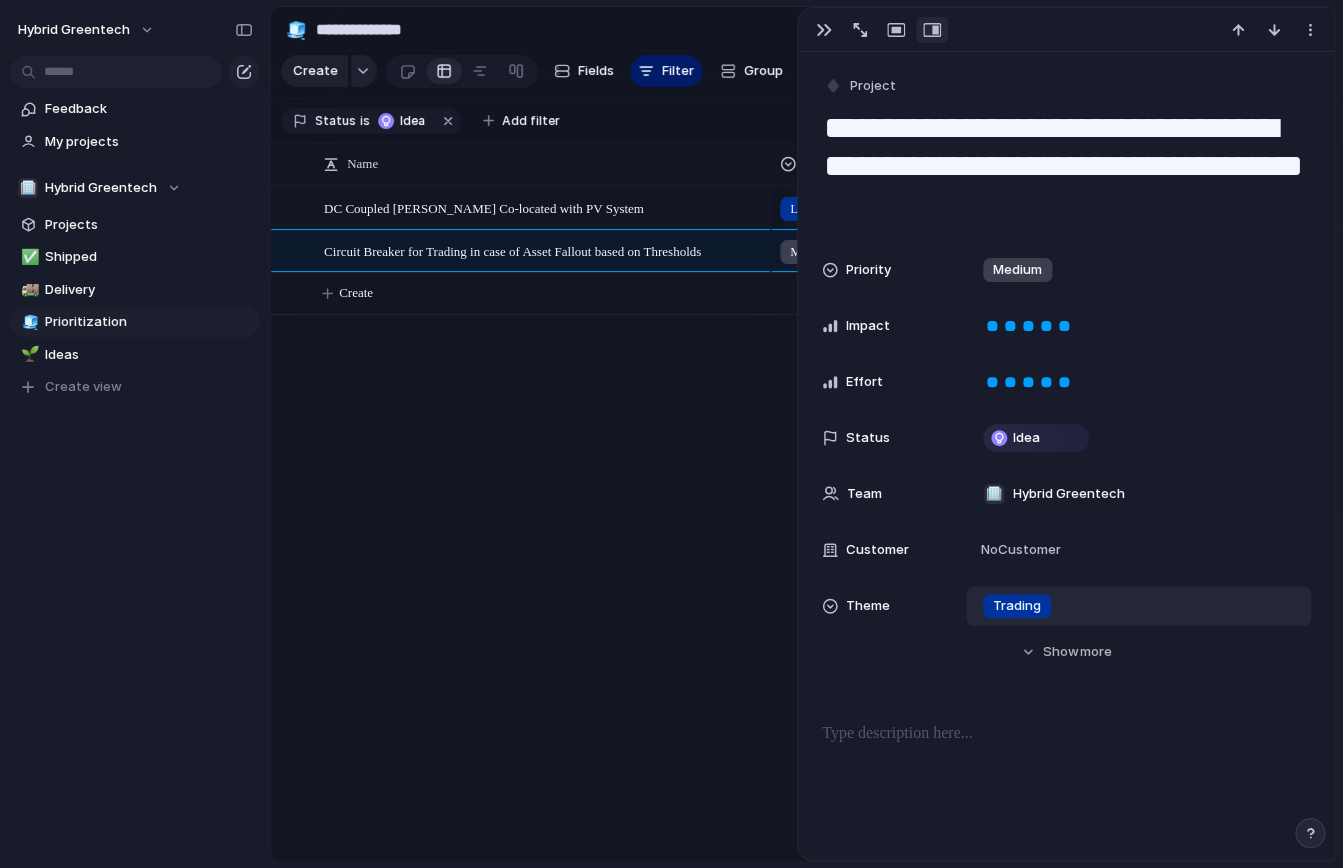 click at bounding box center (830, 606) 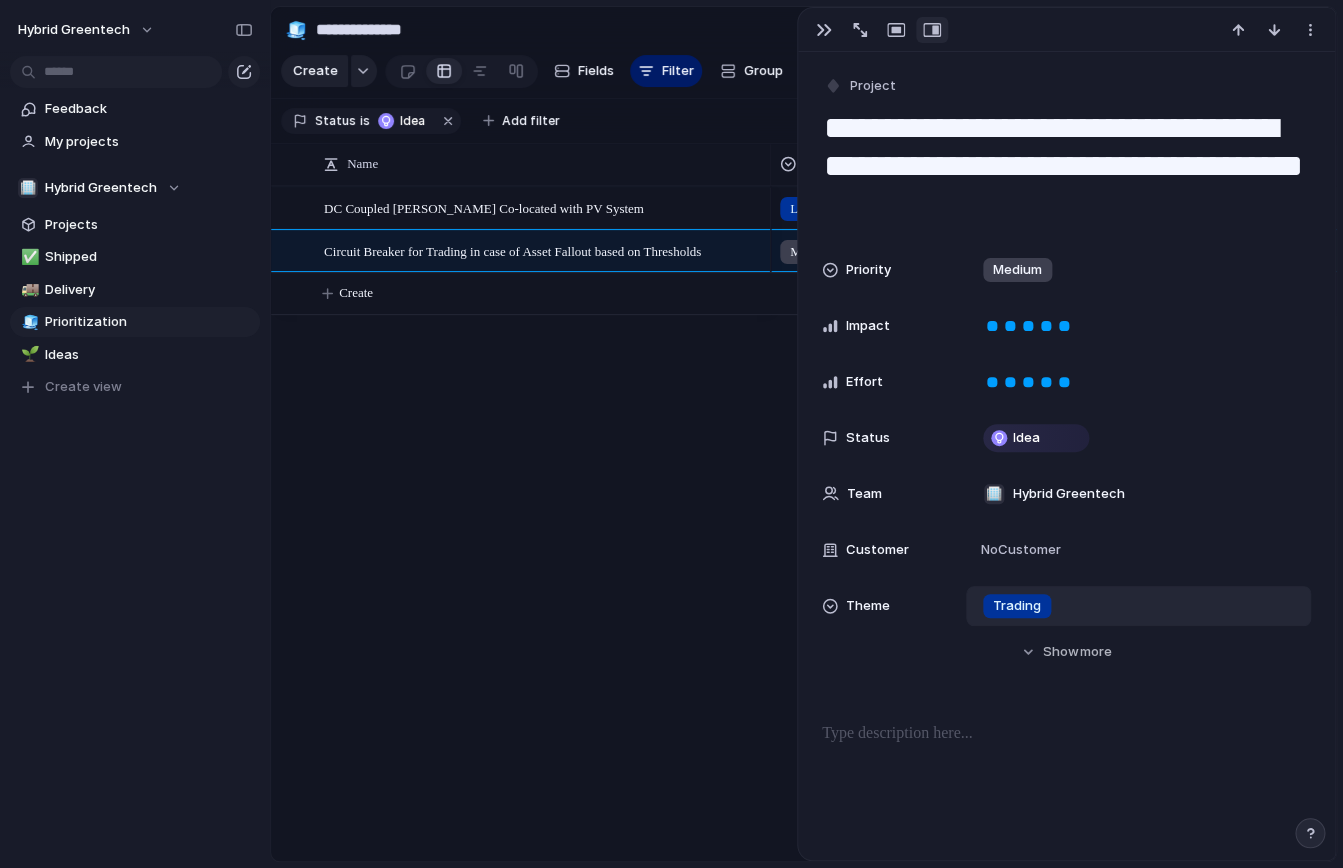 click on "Control   Trading   🌱 Experiment   🔮 Magic   🔨 Infrastructure   🚀 Scale" at bounding box center (671, 434) 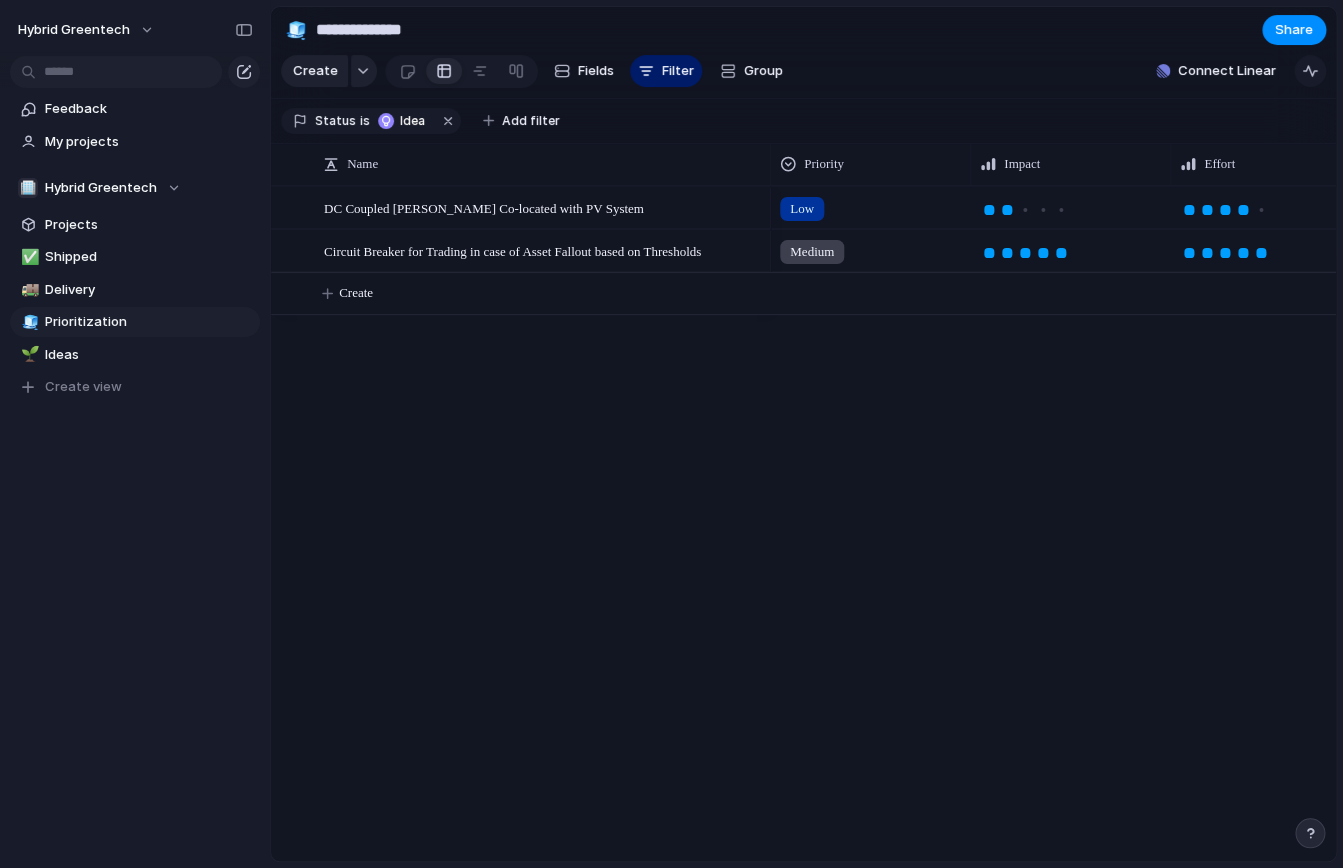 click at bounding box center [1310, 71] 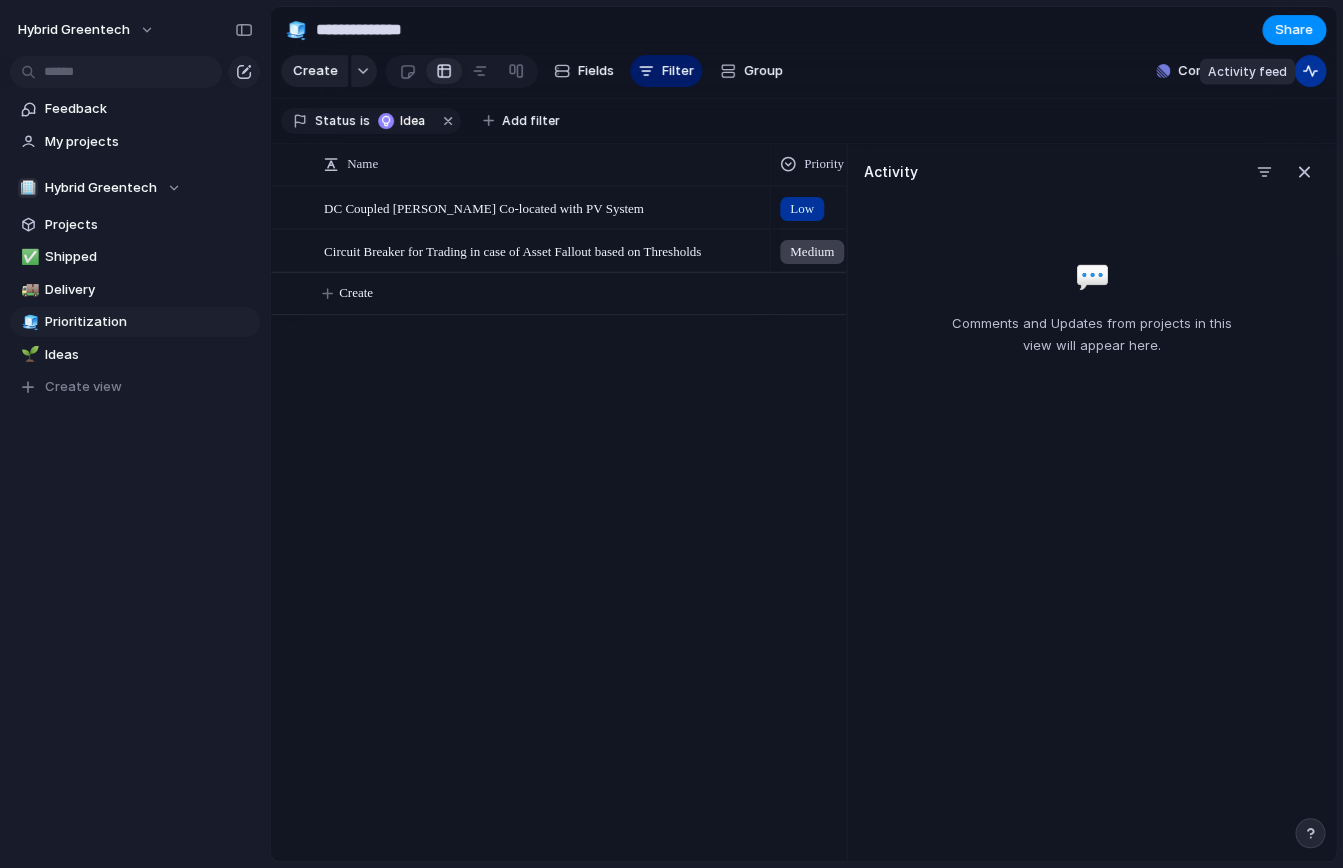 click at bounding box center (1310, 71) 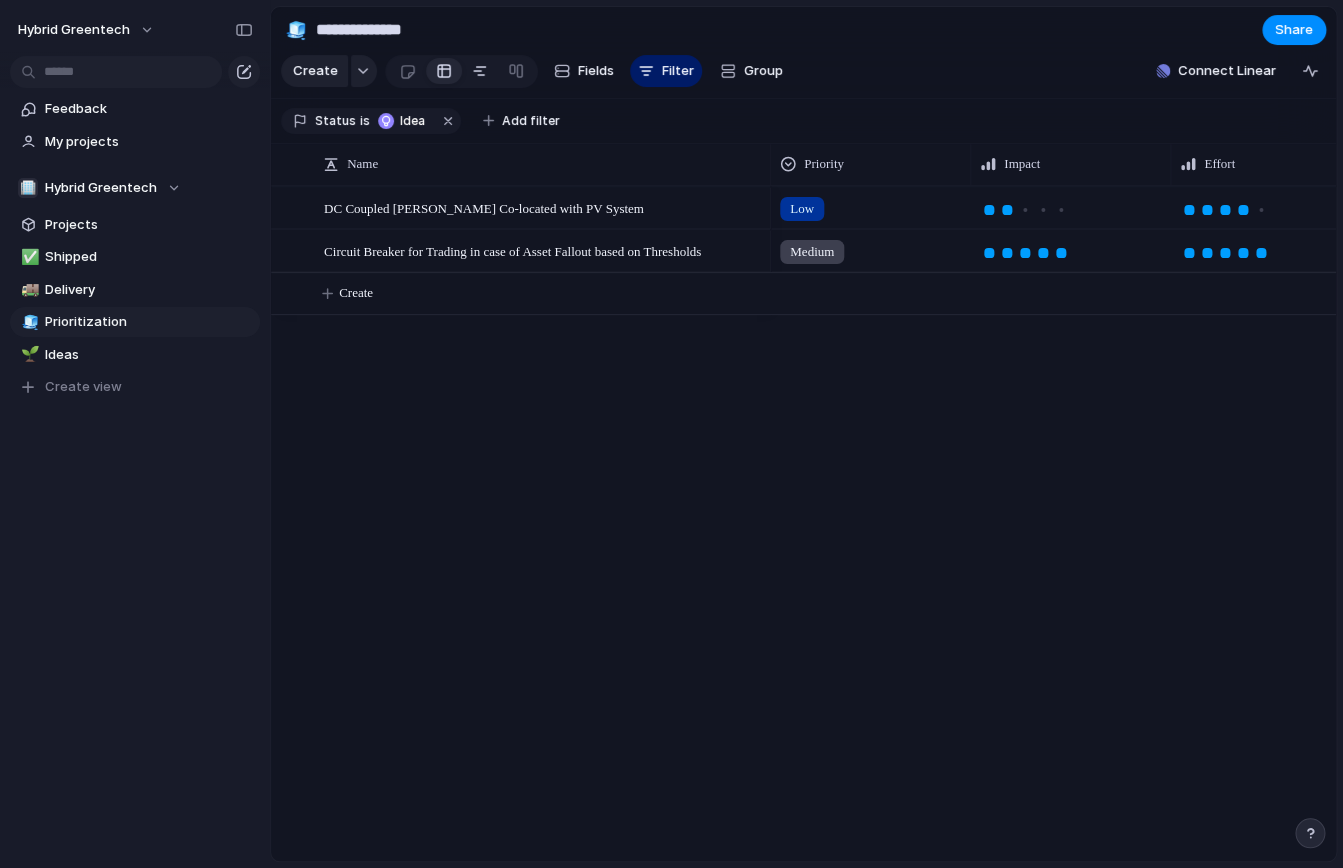 click at bounding box center (480, 71) 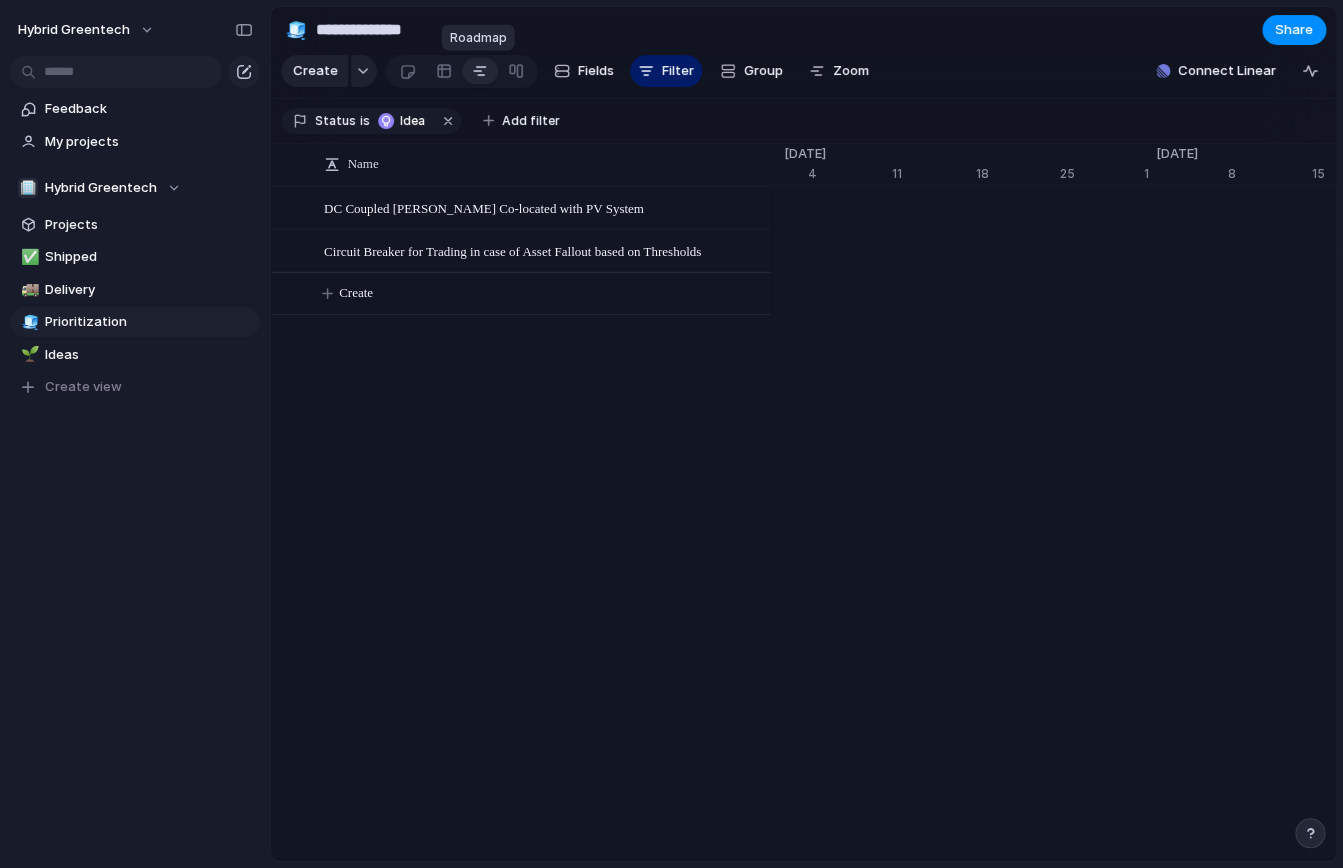 scroll, scrollTop: 0, scrollLeft: 12883, axis: horizontal 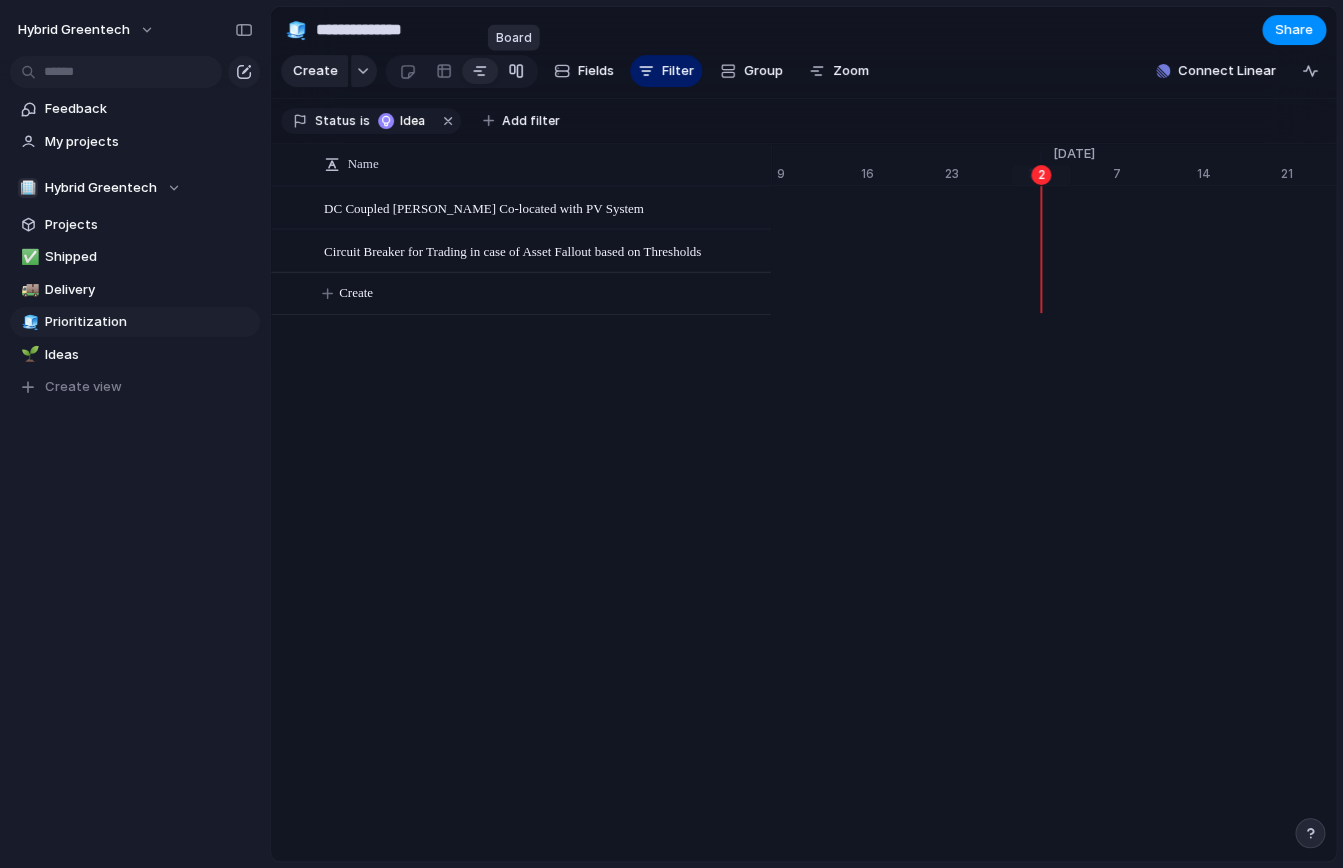 click at bounding box center (516, 71) 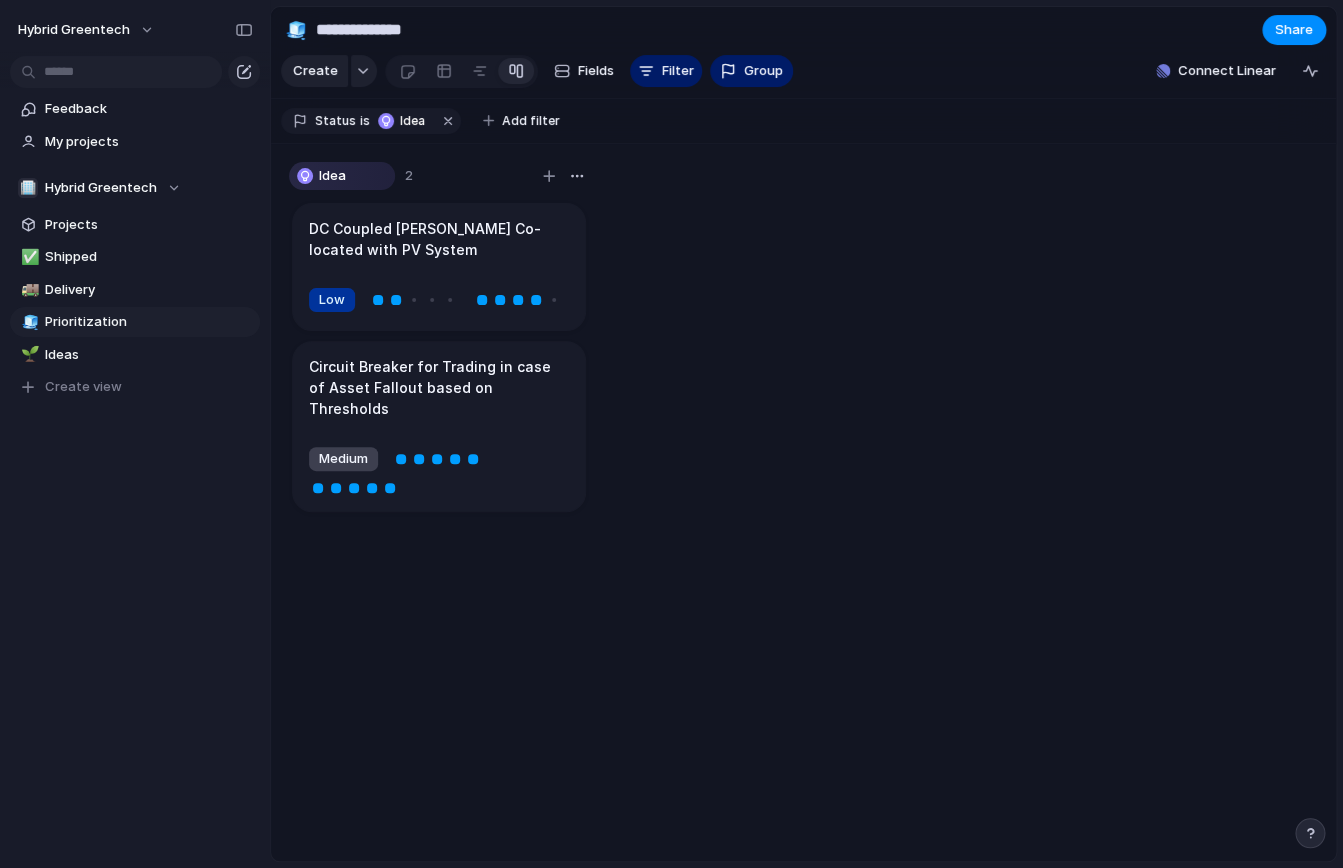 click on "**********" at bounding box center [429, 30] 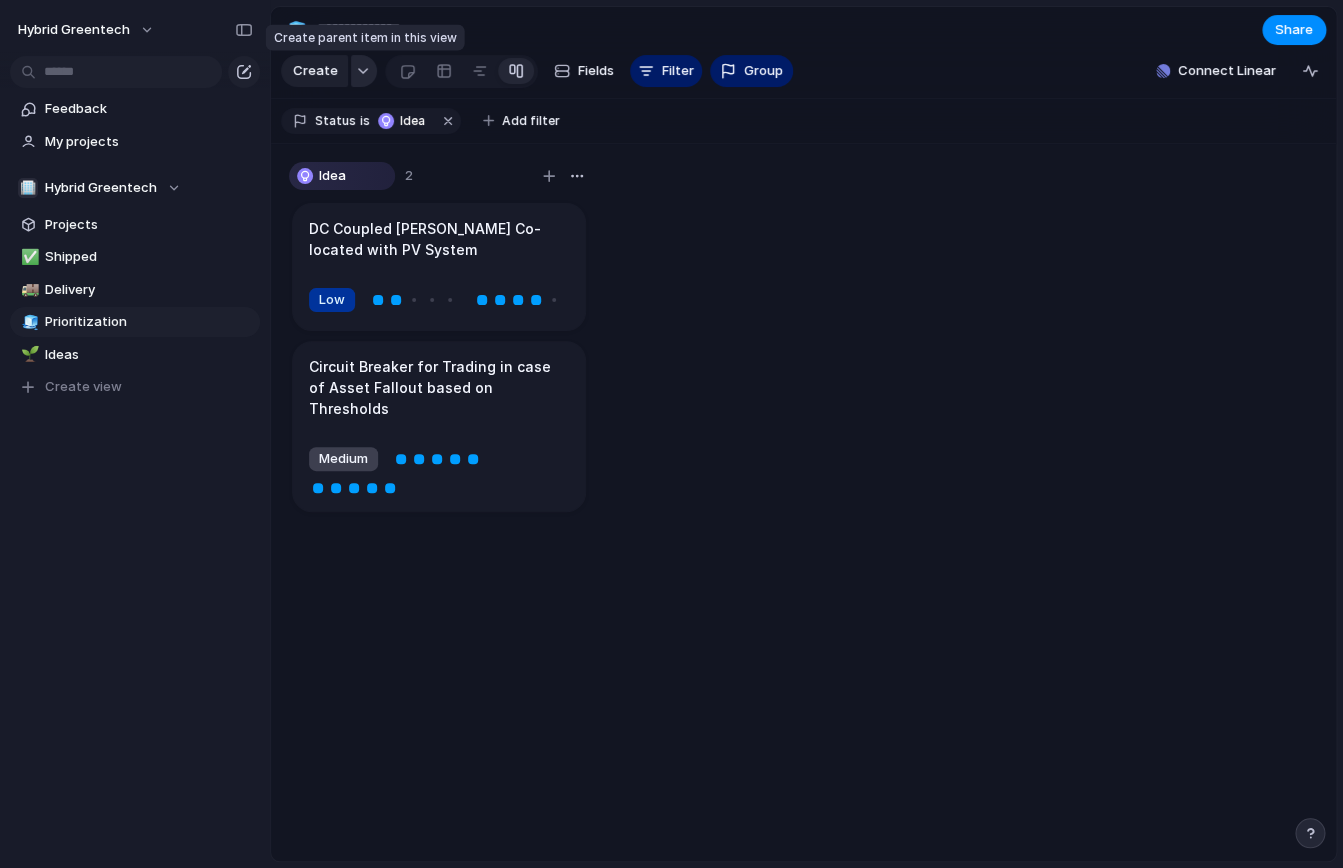 click at bounding box center (364, 71) 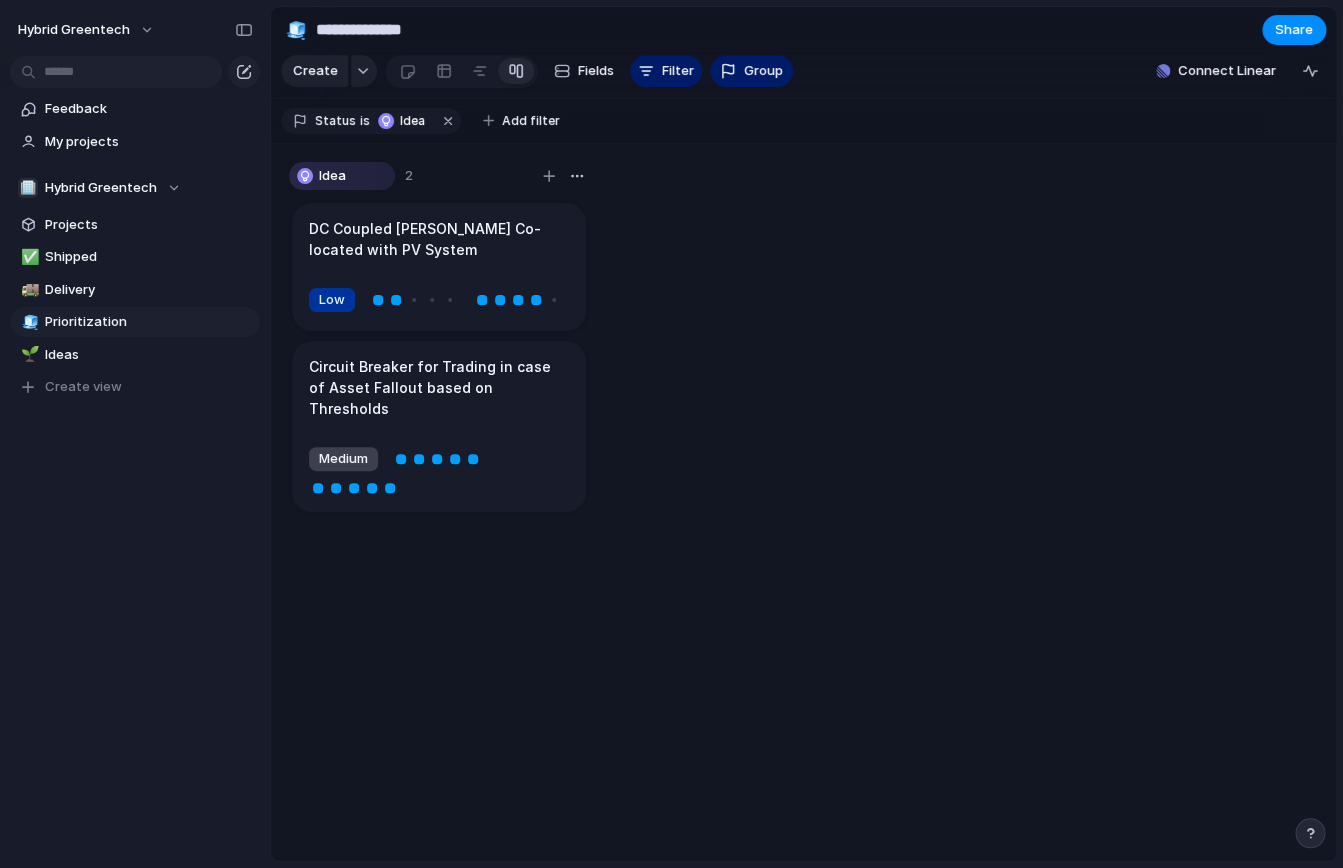 click on "Goal   Program   Initiative   Launch   Project   Customize" at bounding box center [671, 434] 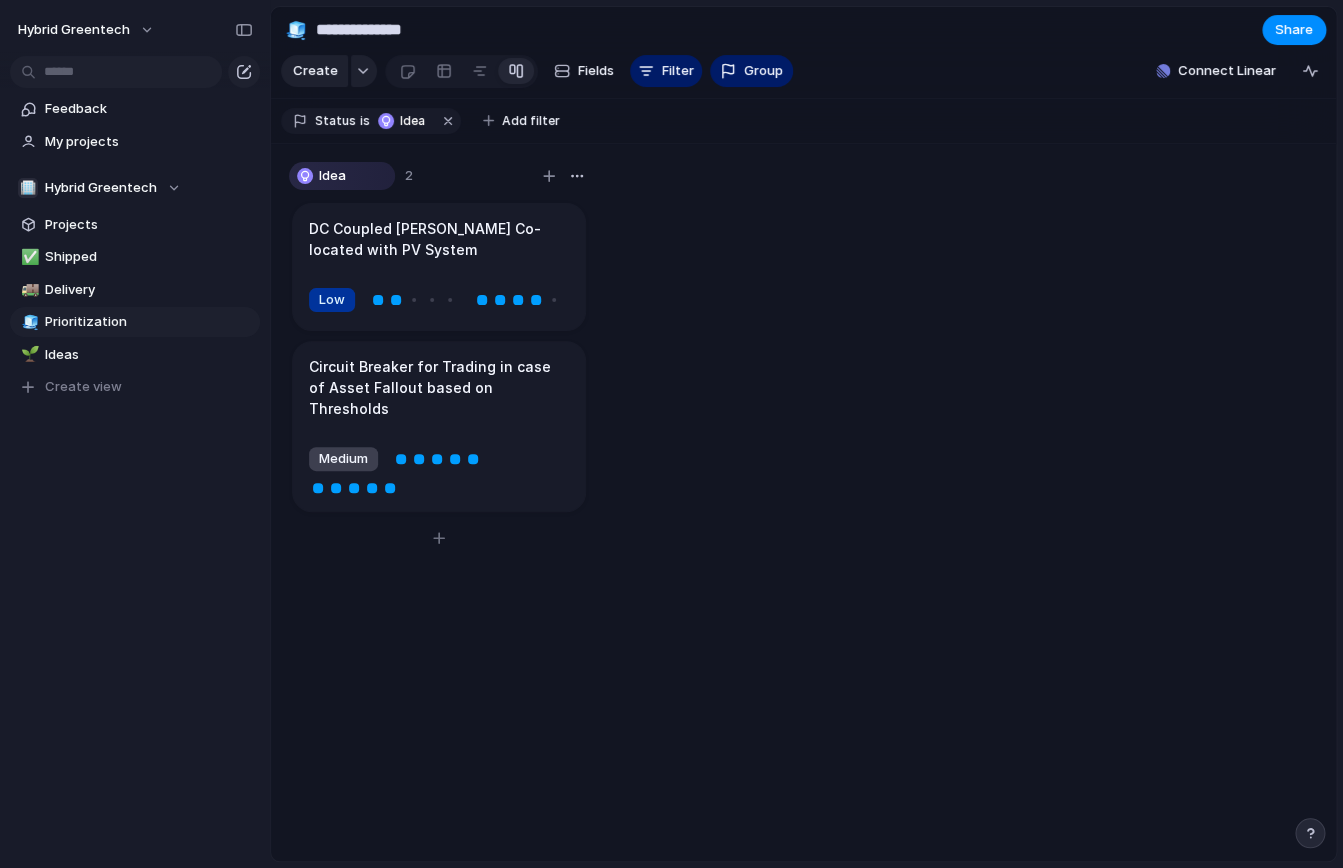 click on "DC Coupled [PERSON_NAME] Co-located with PV System" at bounding box center [439, 239] 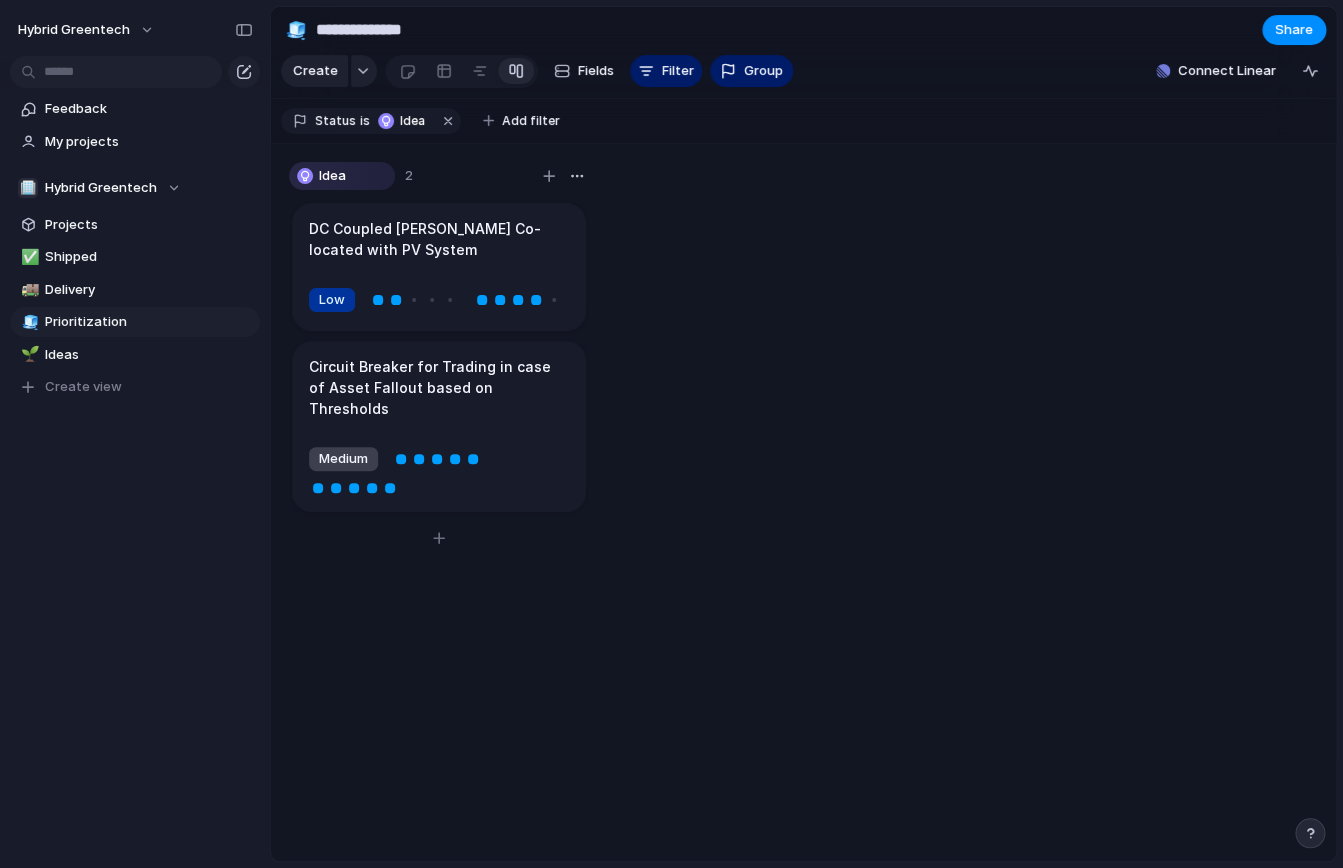 click on "Circuit Breaker for Trading in case of Asset Fallout based on Thresholds" at bounding box center [439, 387] 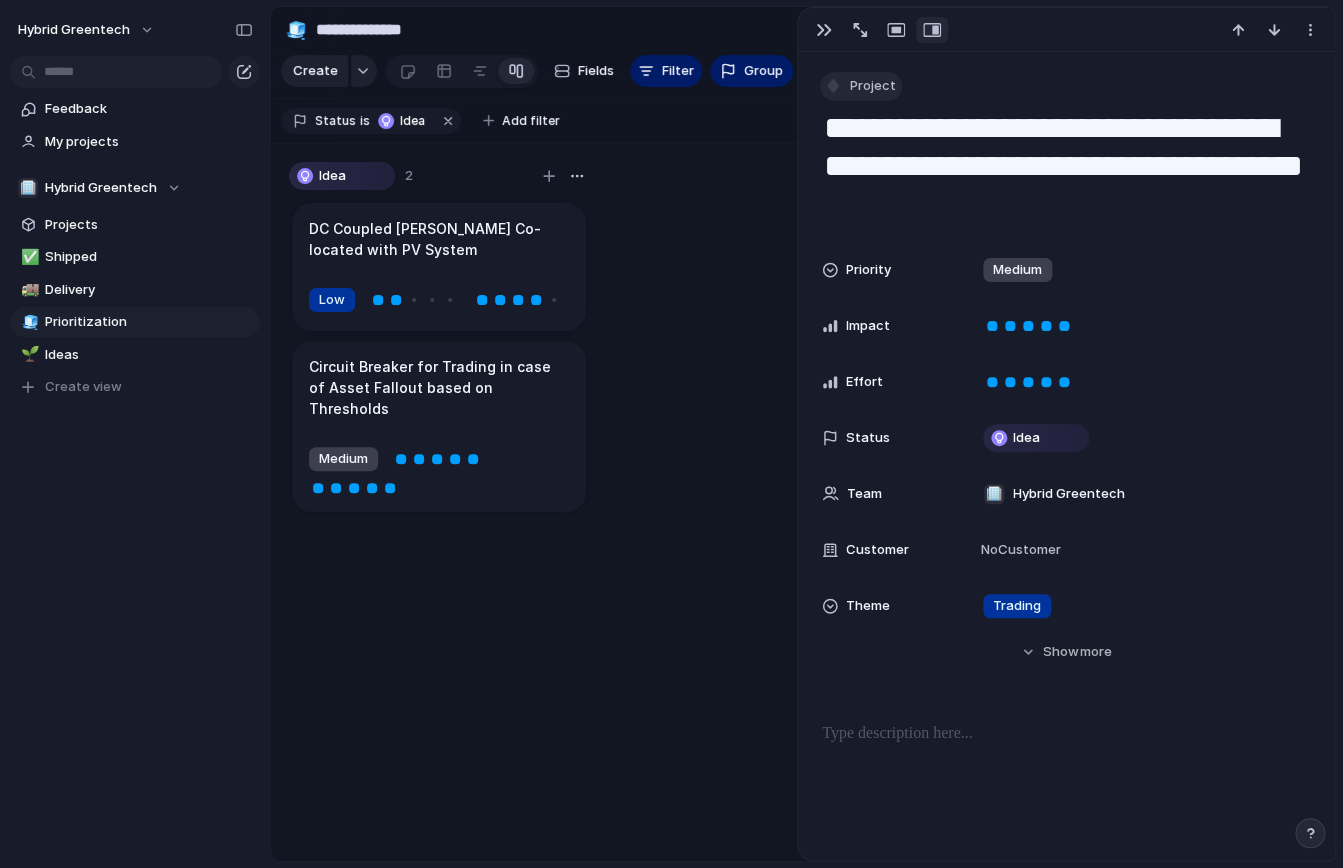 click on "Project" at bounding box center (861, 86) 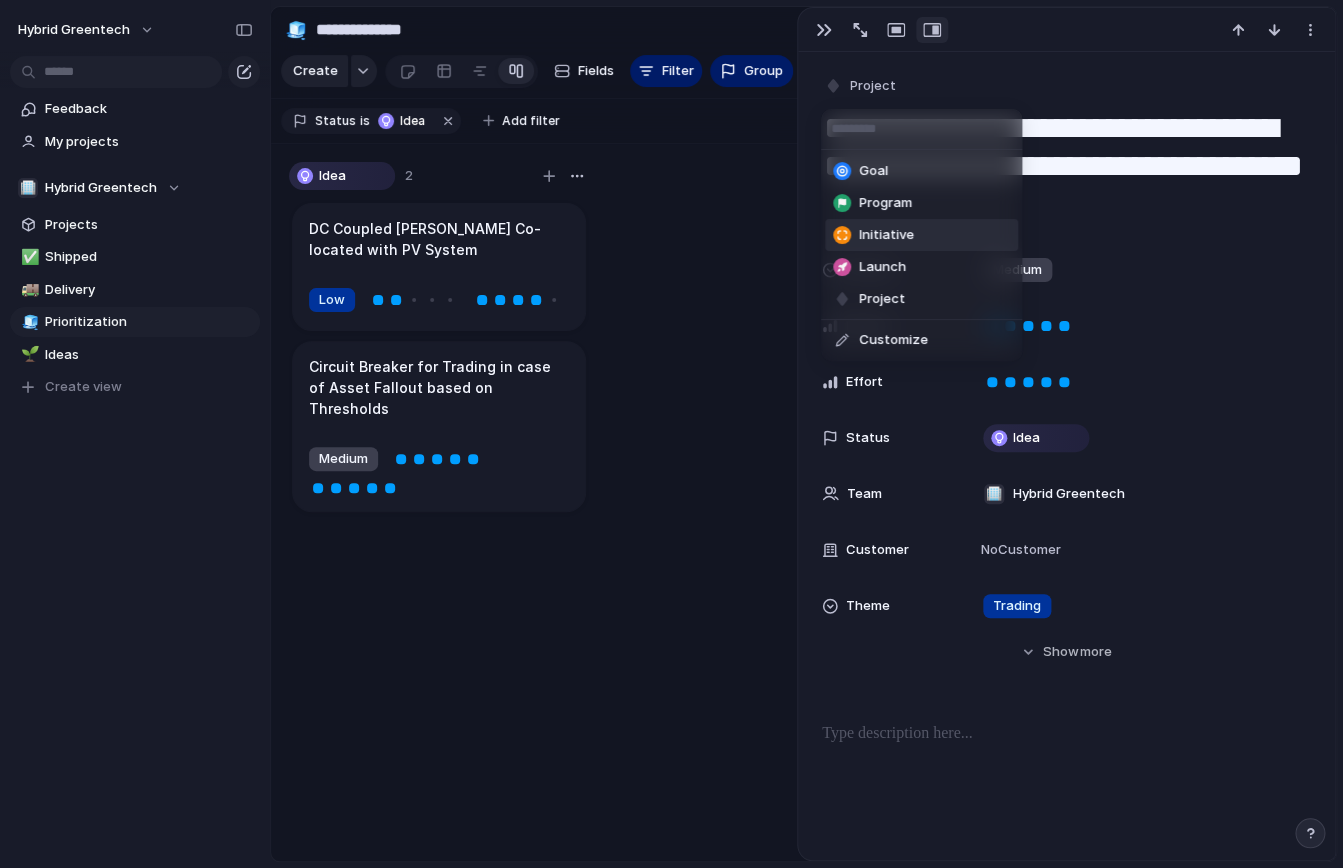 click on "Initiative" at bounding box center (886, 235) 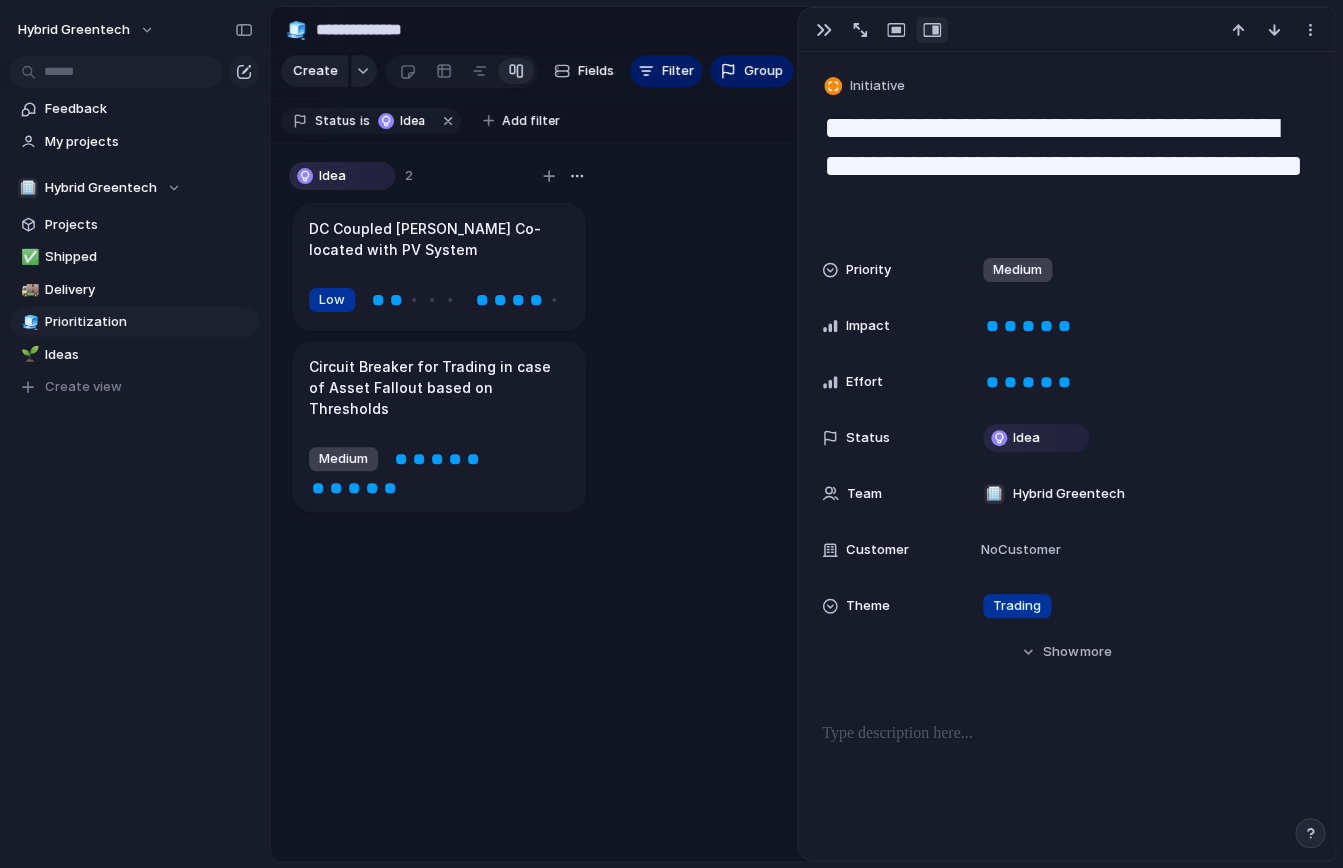 click on "Idea 2 DC Coupled [PERSON_NAME] Co-located with PV System Low Circuit Breaker for Trading in case of Asset Fallout based on Thresholds Medium
To pick up a draggable item, press the space bar.
While dragging, use the arrow keys to move the item.
Press space again to drop the item in its new position, or press escape to cancel." at bounding box center [803, 503] 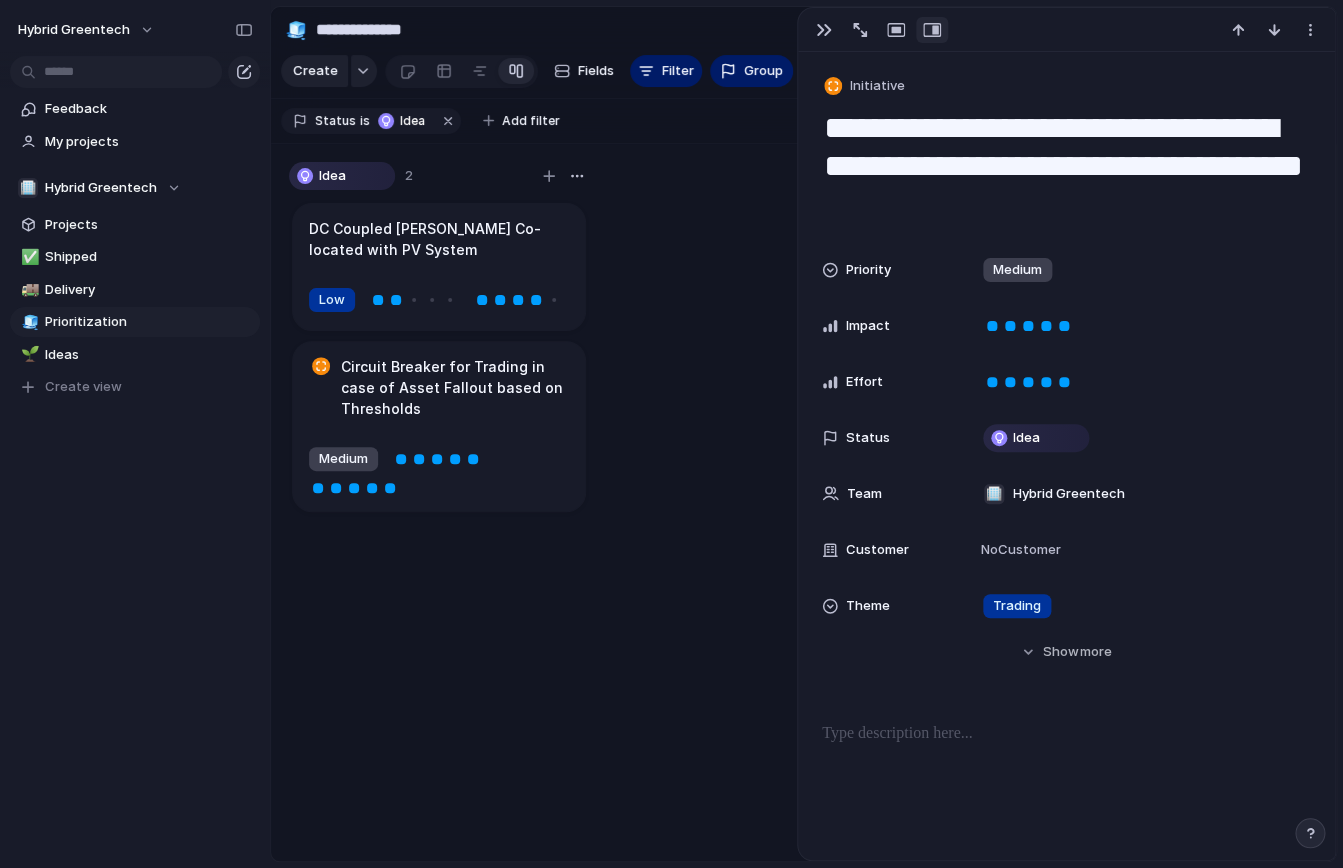 click on "Feedback My projects 🏢 Hybrid Greentech Projects ✅ Shipped 🚚 Delivery 🧊 Prioritization 🌱 Ideas
To pick up a draggable item, press the space bar.
While dragging, use the arrow keys to move the item.
Press space again to drop the item in its new position, or press escape to cancel.
Create view" at bounding box center (135, 237) 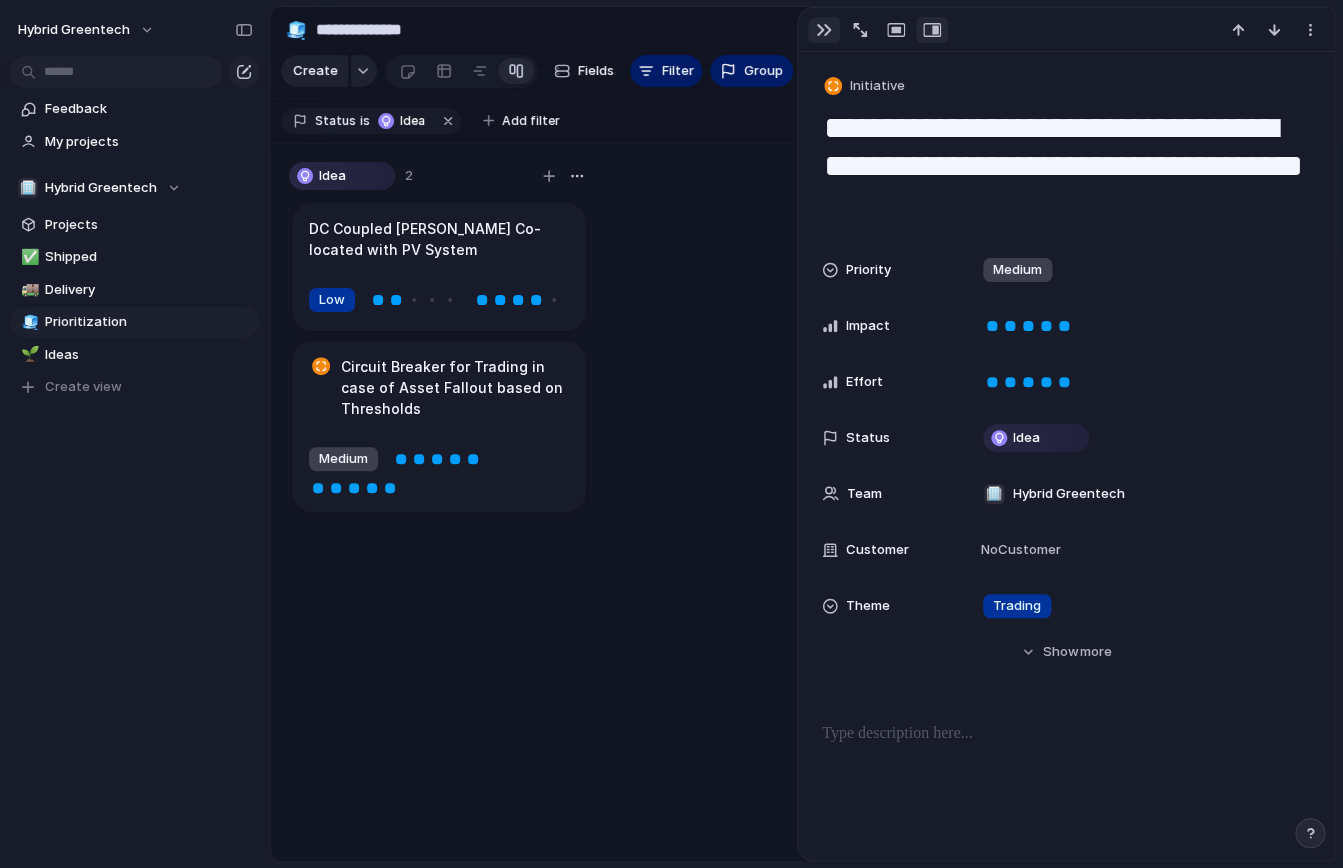 click at bounding box center (824, 30) 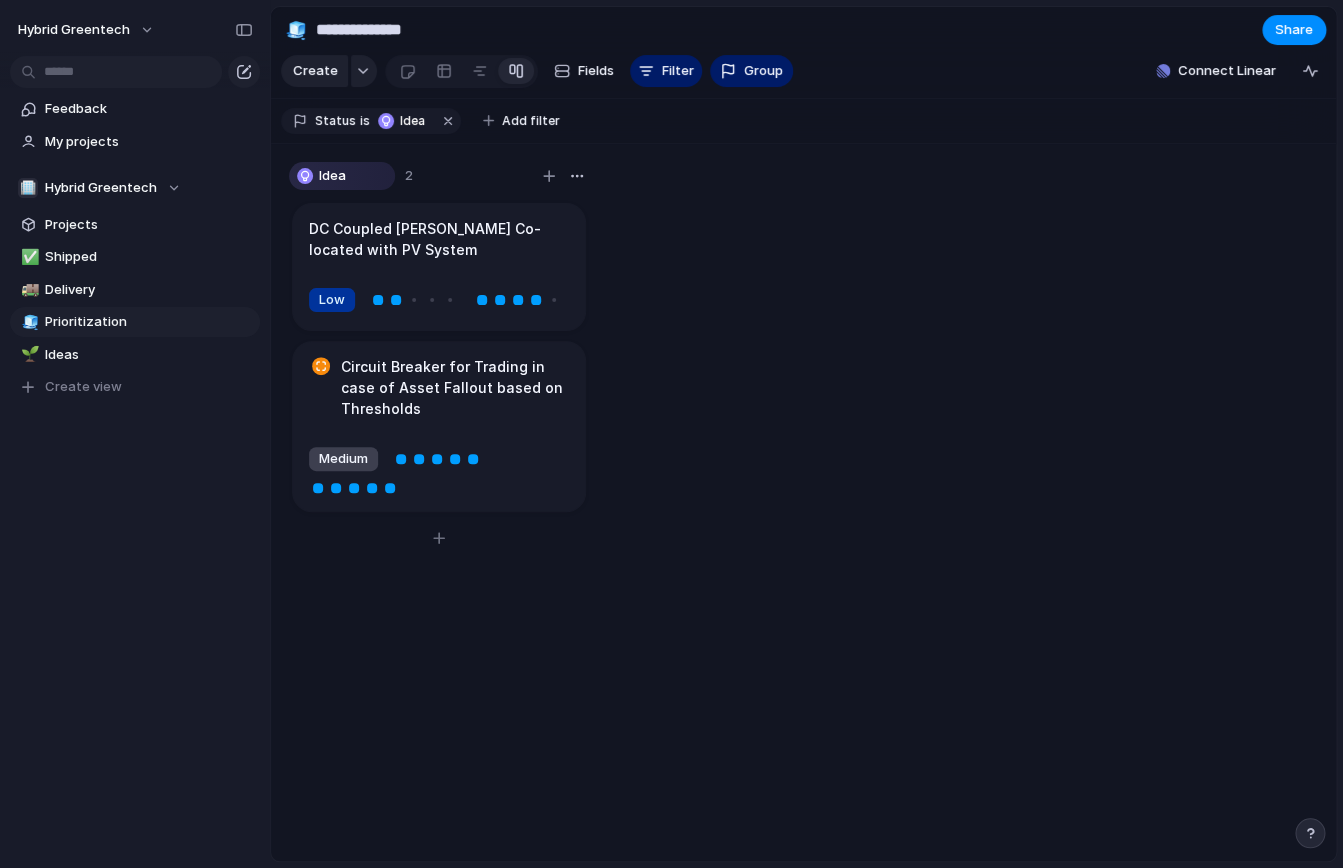 click on "DC Coupled [PERSON_NAME] Co-located with PV System Low Circuit Breaker for Trading in case of Asset Fallout based on Thresholds Medium" at bounding box center [439, 540] 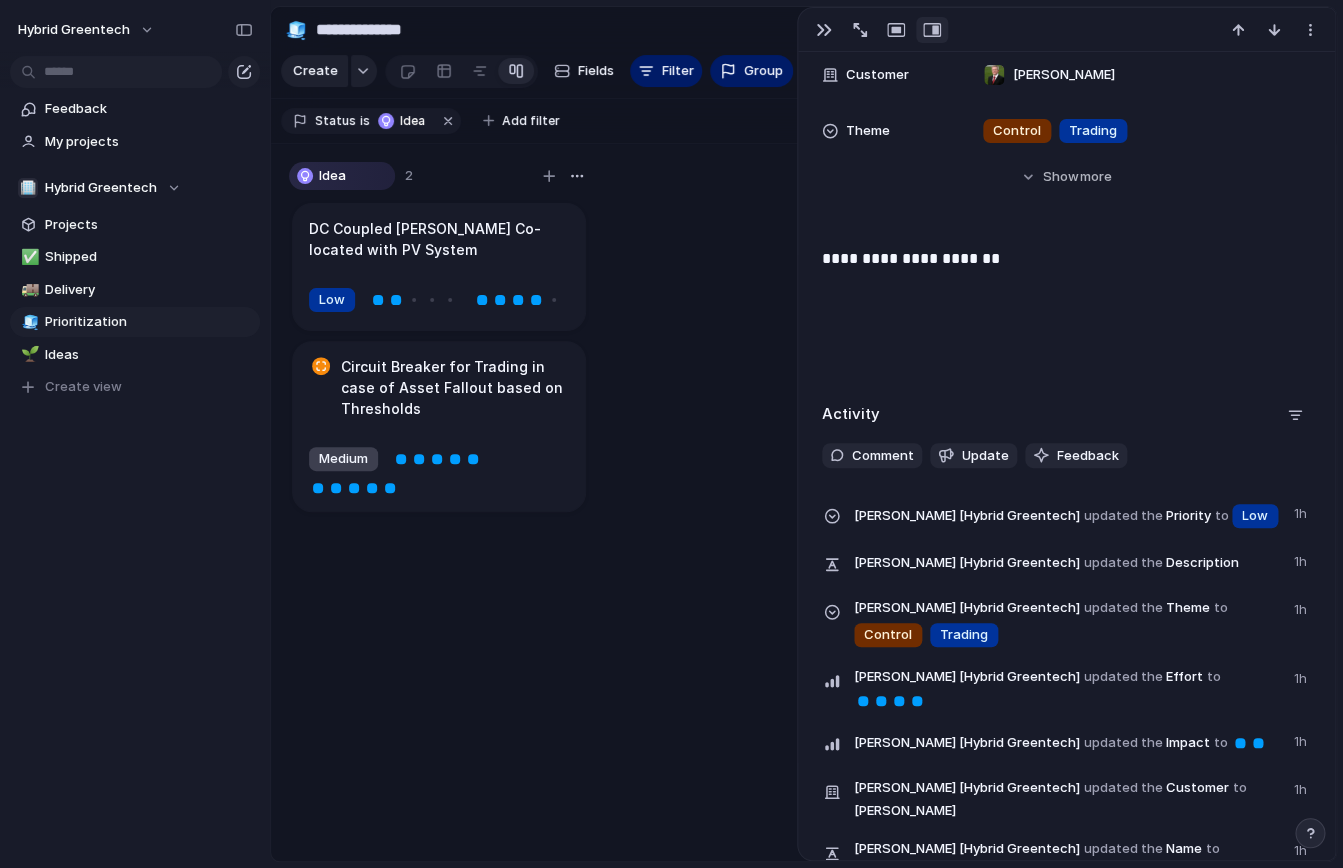scroll, scrollTop: 668, scrollLeft: 0, axis: vertical 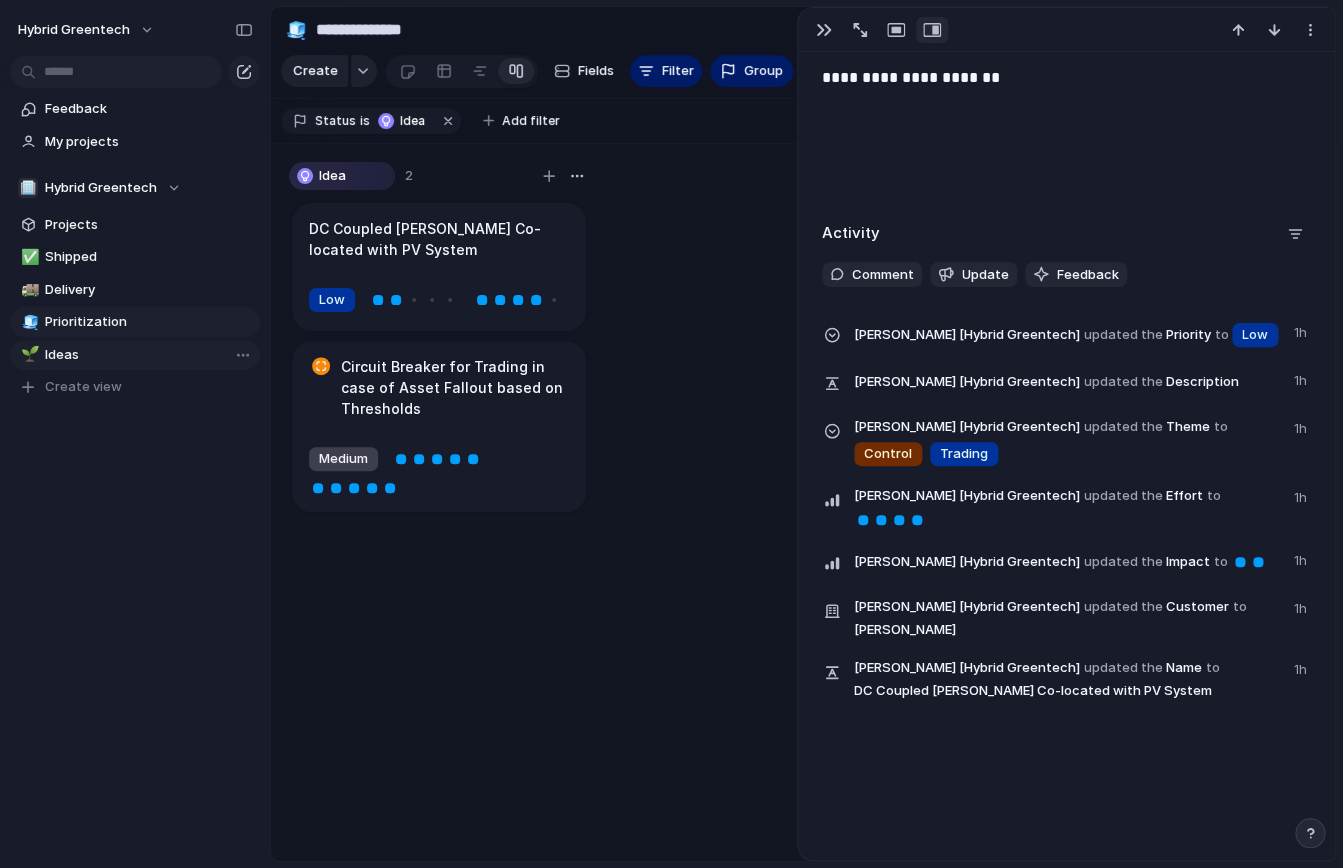 click on "Ideas" at bounding box center (149, 355) 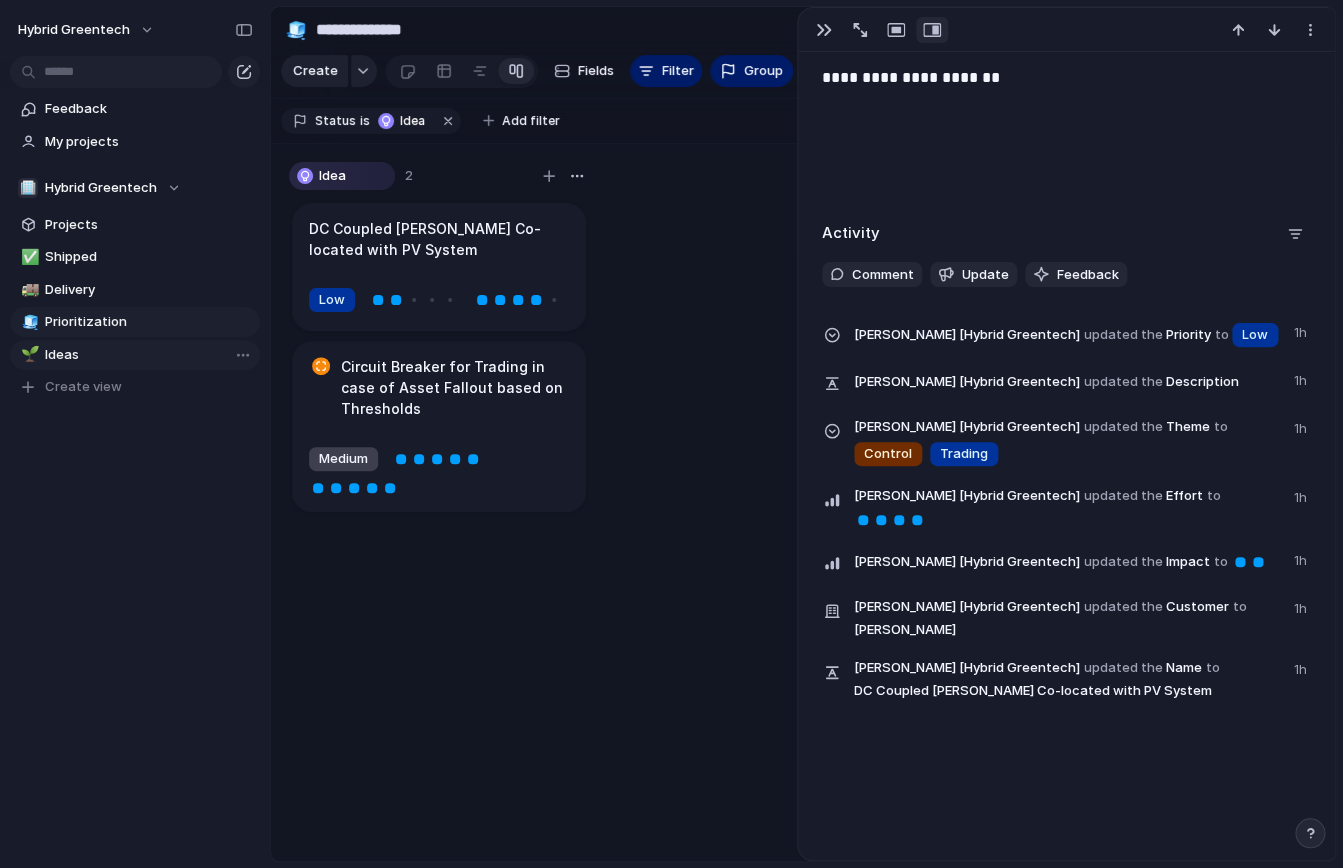 type on "*****" 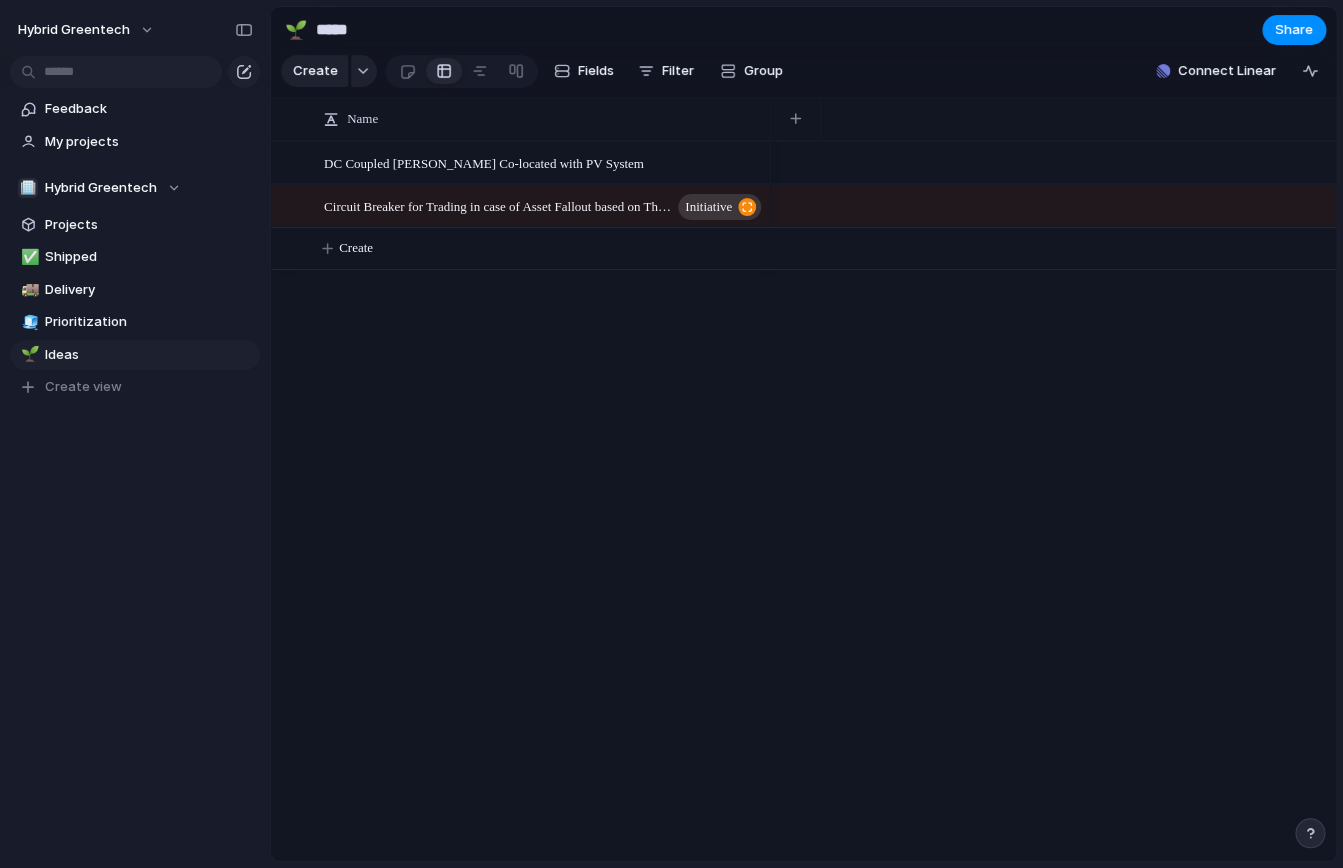 click on "DC Coupled [PERSON_NAME] Co-located with PV System Circuit Breaker for Trading in case of Asset Fallout based on Thresholds initiative Create" at bounding box center (803, 501) 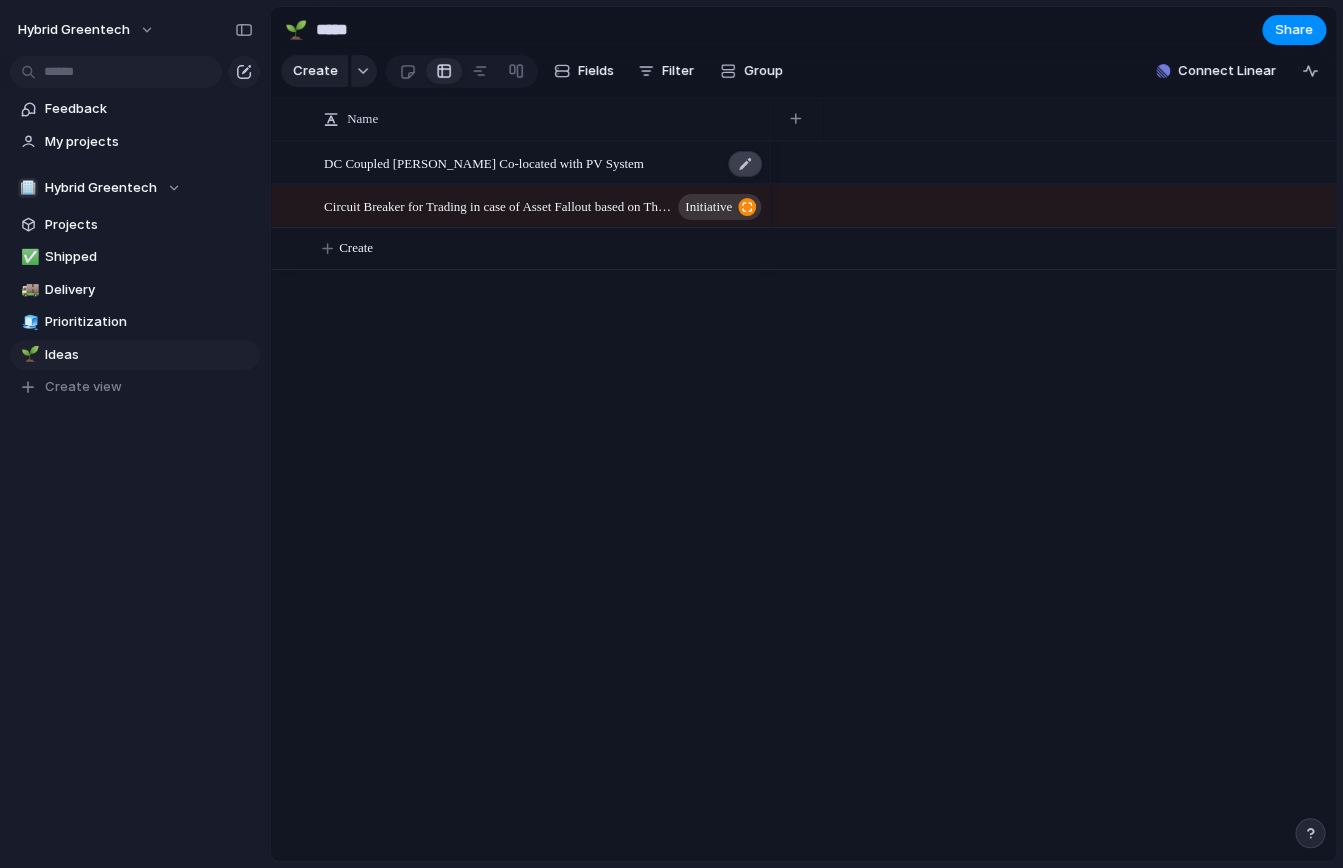 click at bounding box center (745, 164) 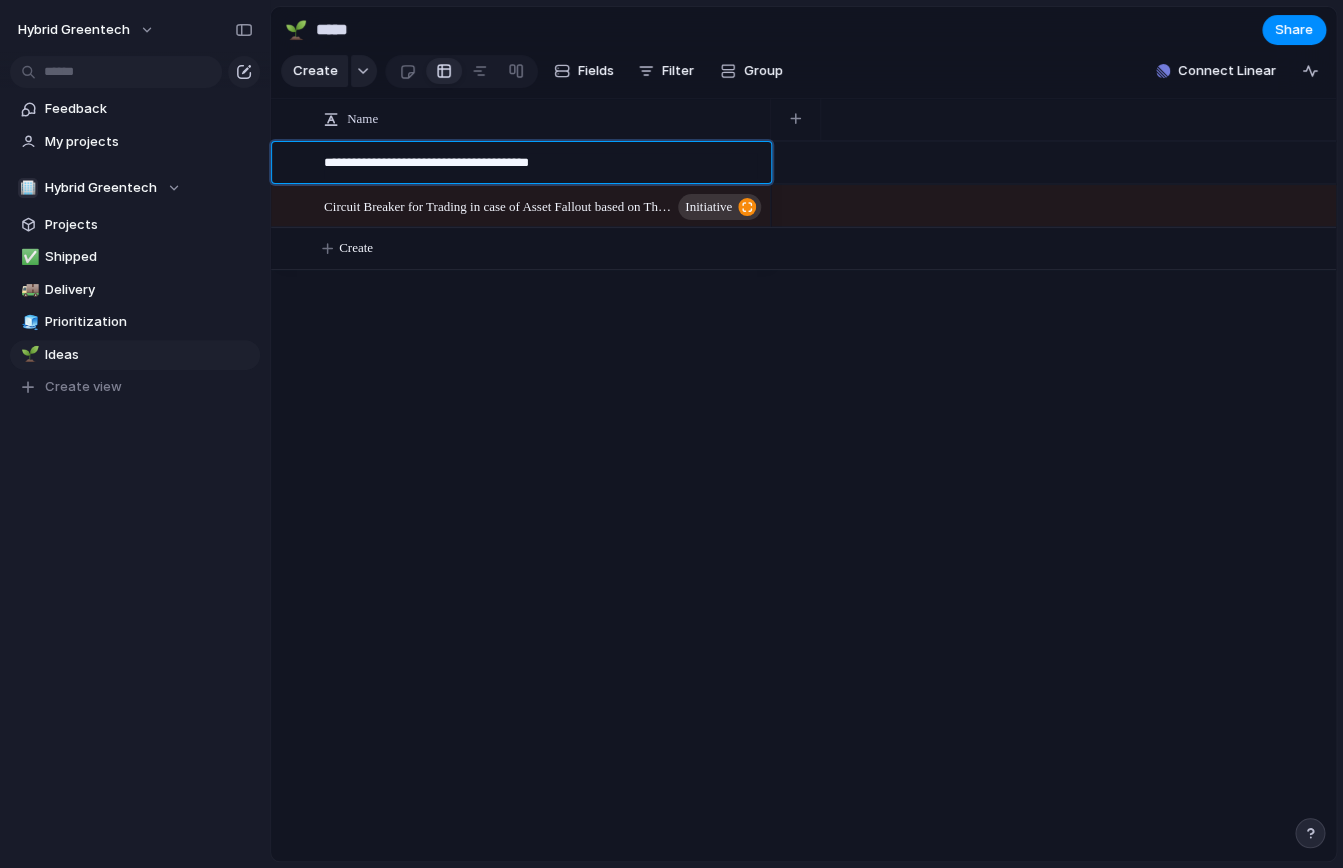 click on "**********" at bounding box center [671, 0] 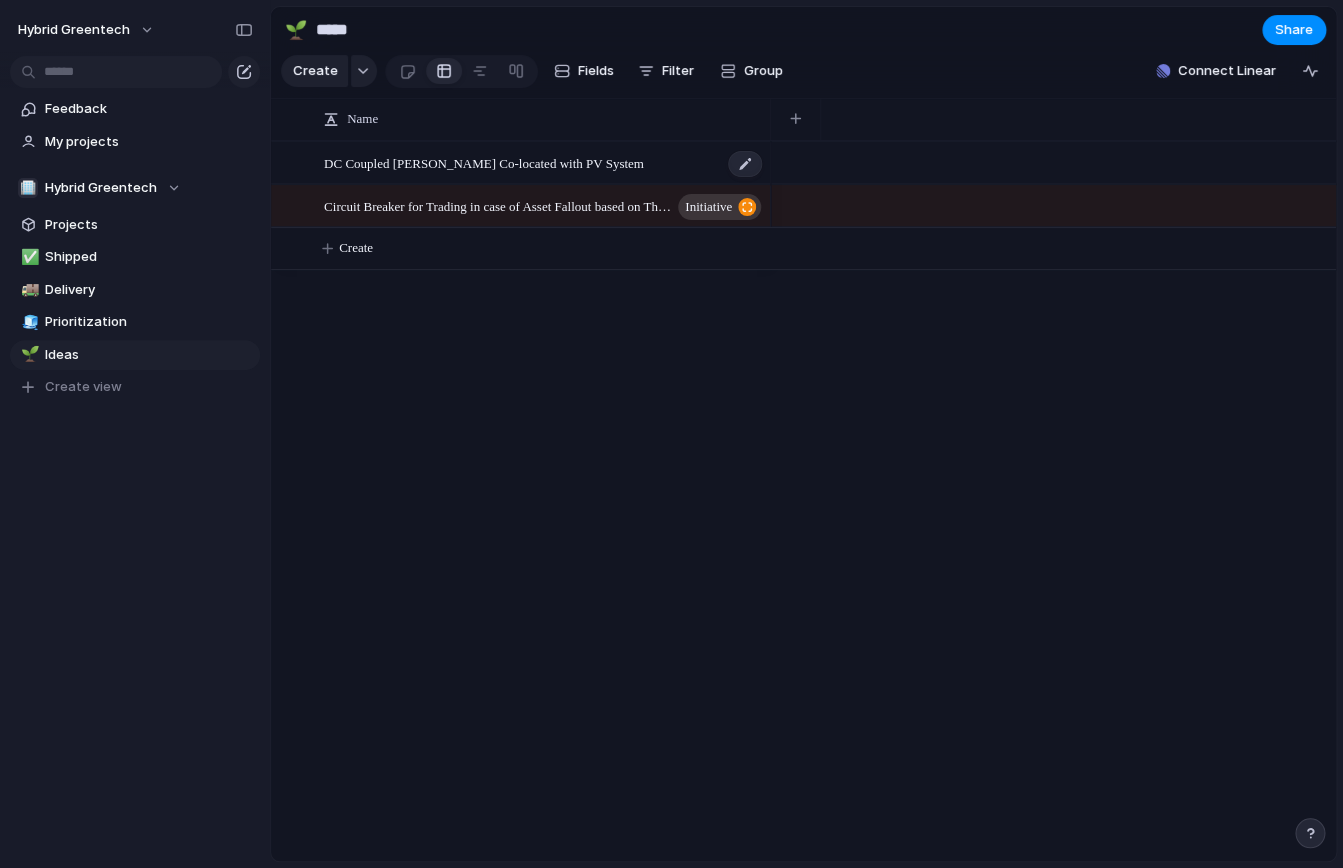 click on "DC Coupled [PERSON_NAME] Co-located with PV System" at bounding box center [484, 162] 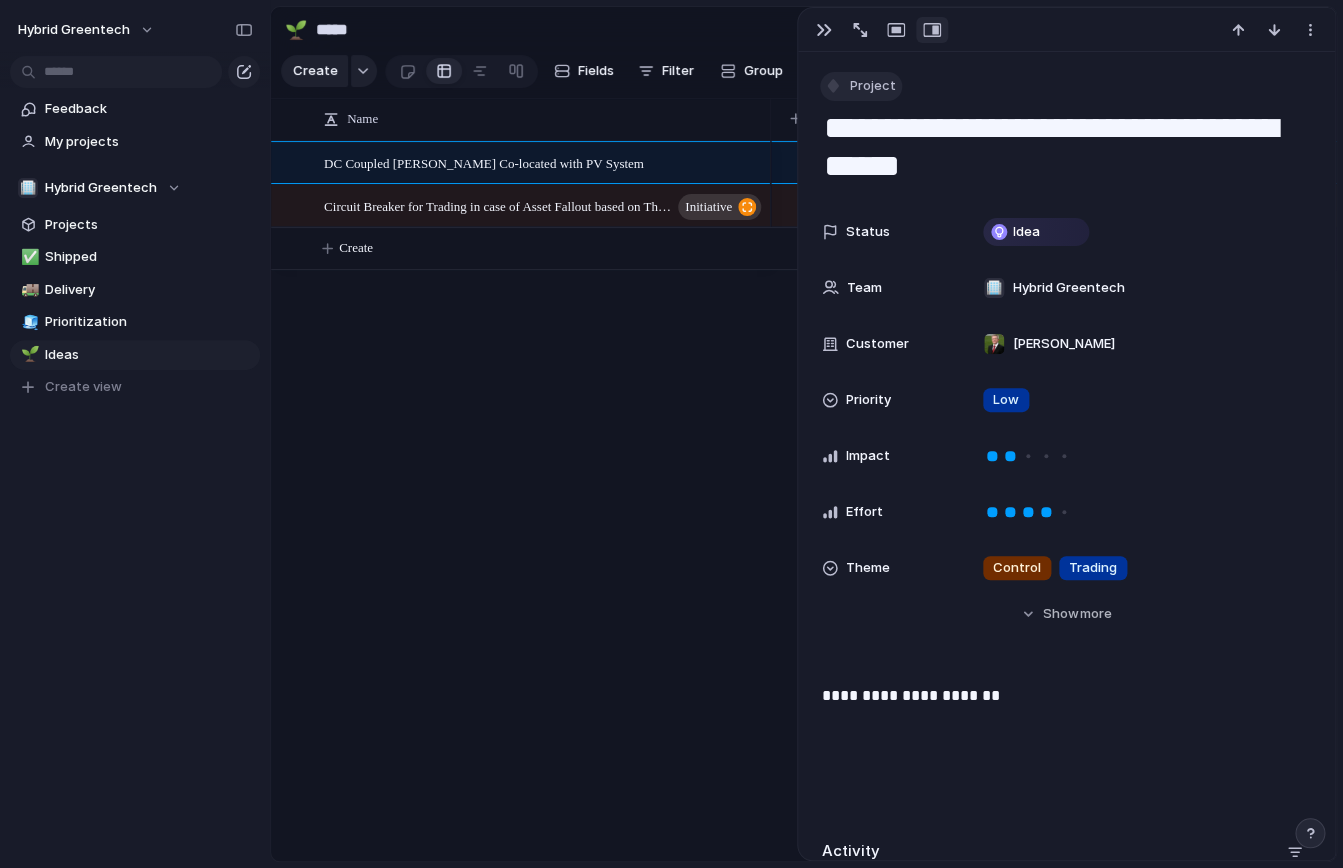 click on "Project" at bounding box center [873, 86] 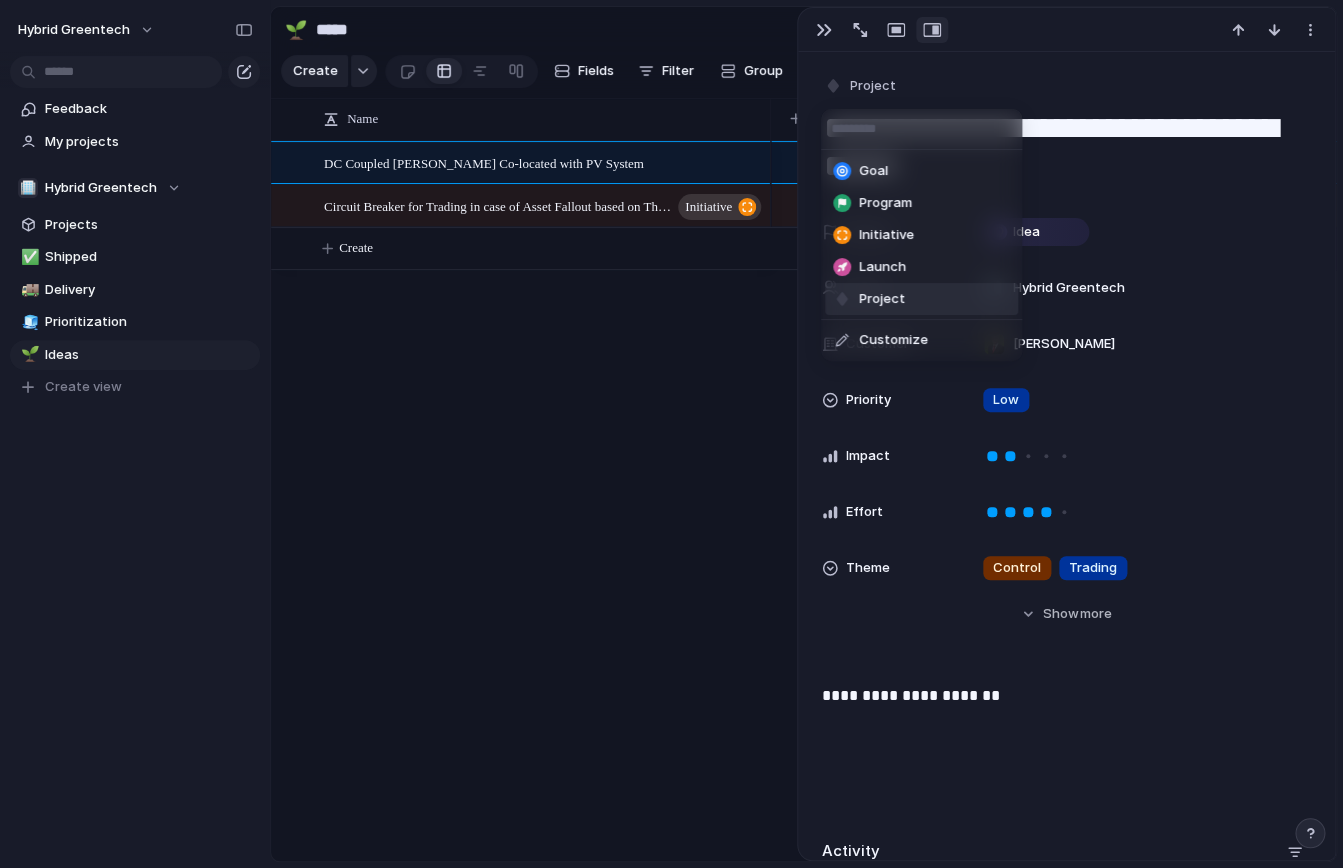 click on "Initiative" at bounding box center (886, 235) 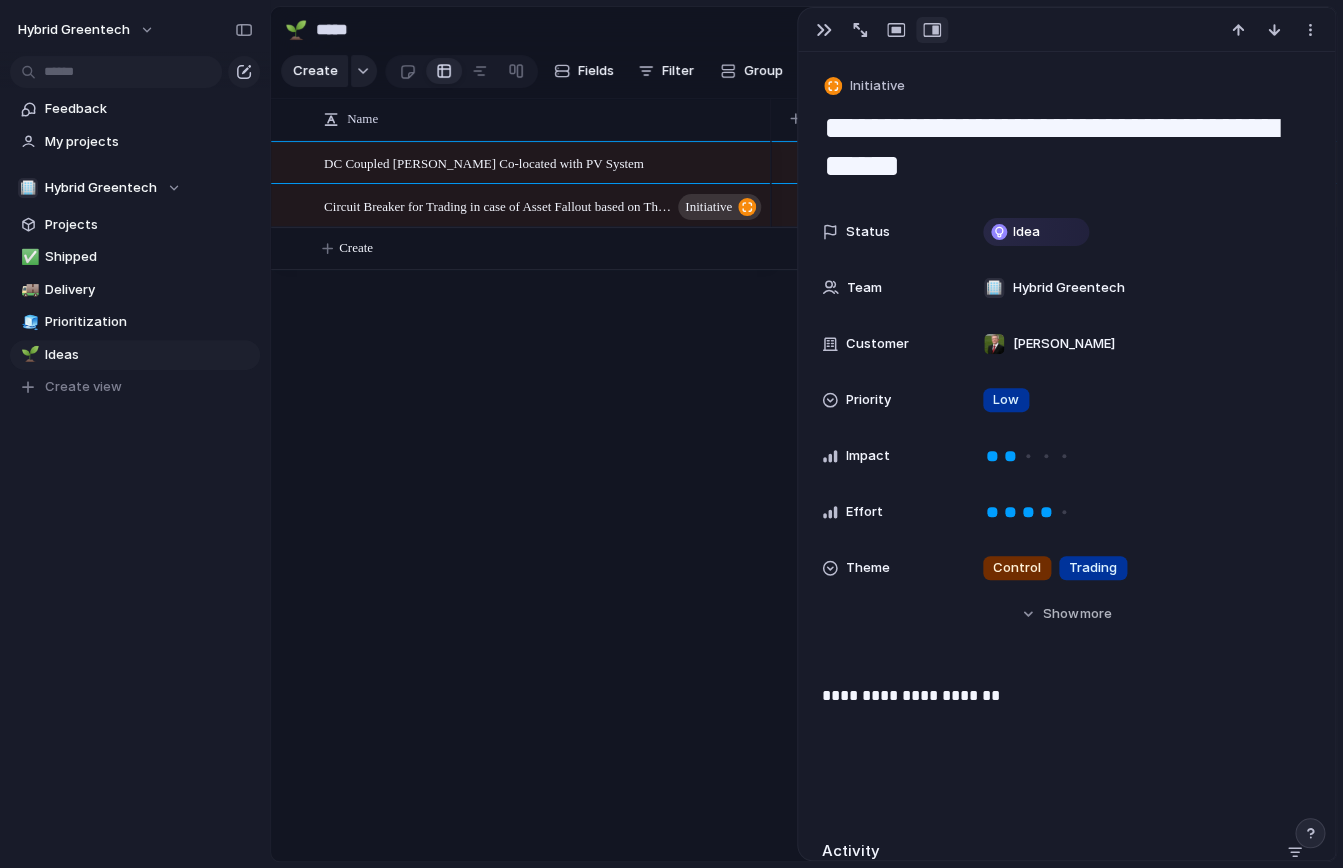 click on "DC Coupled [PERSON_NAME] Co-located with PV System Circuit Breaker for Trading in case of Asset Fallout based on Thresholds initiative Create" at bounding box center [803, 501] 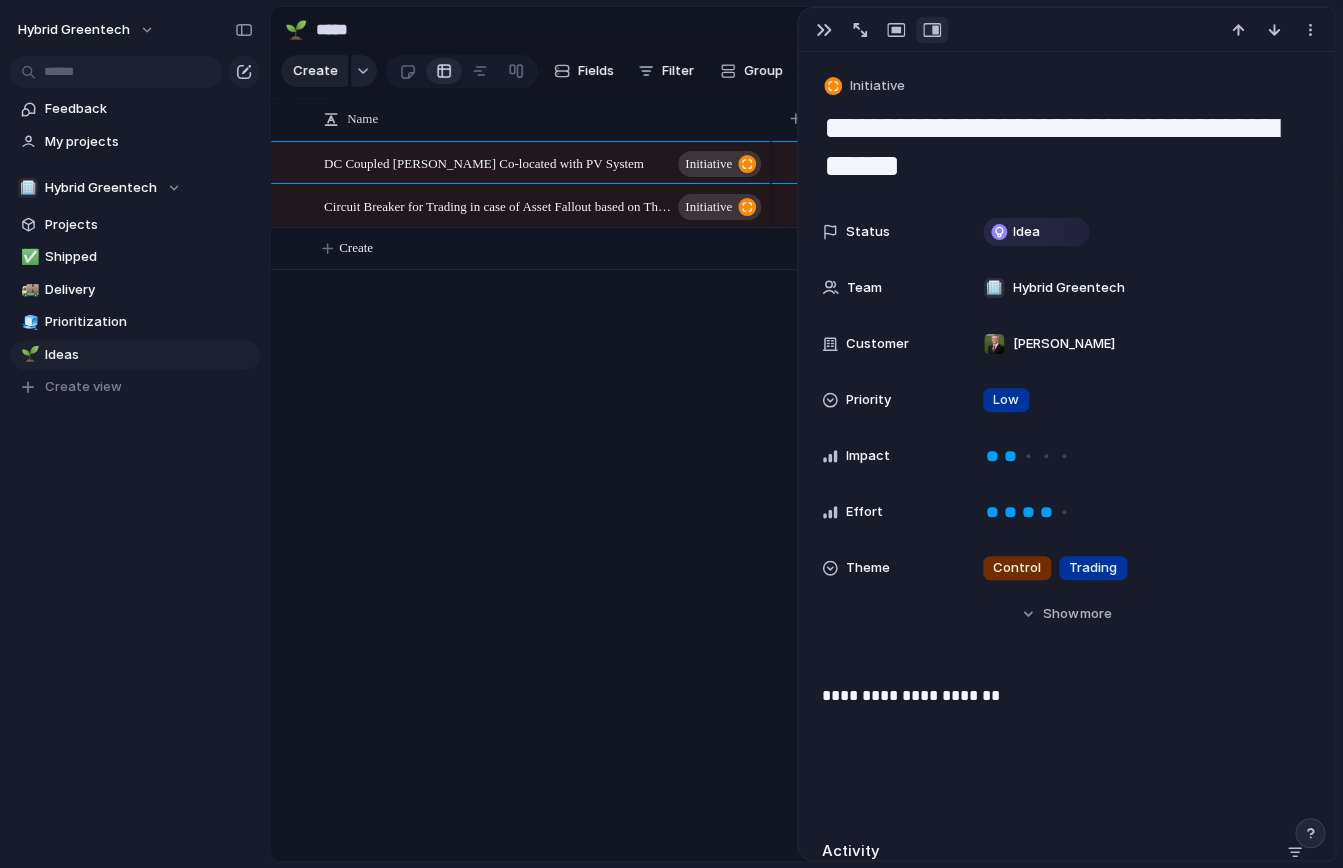click on "DC Coupled [PERSON_NAME] Co-located with PV System initiative Circuit Breaker for Trading in case of Asset Fallout based on Thresholds initiative Create" at bounding box center (803, 501) 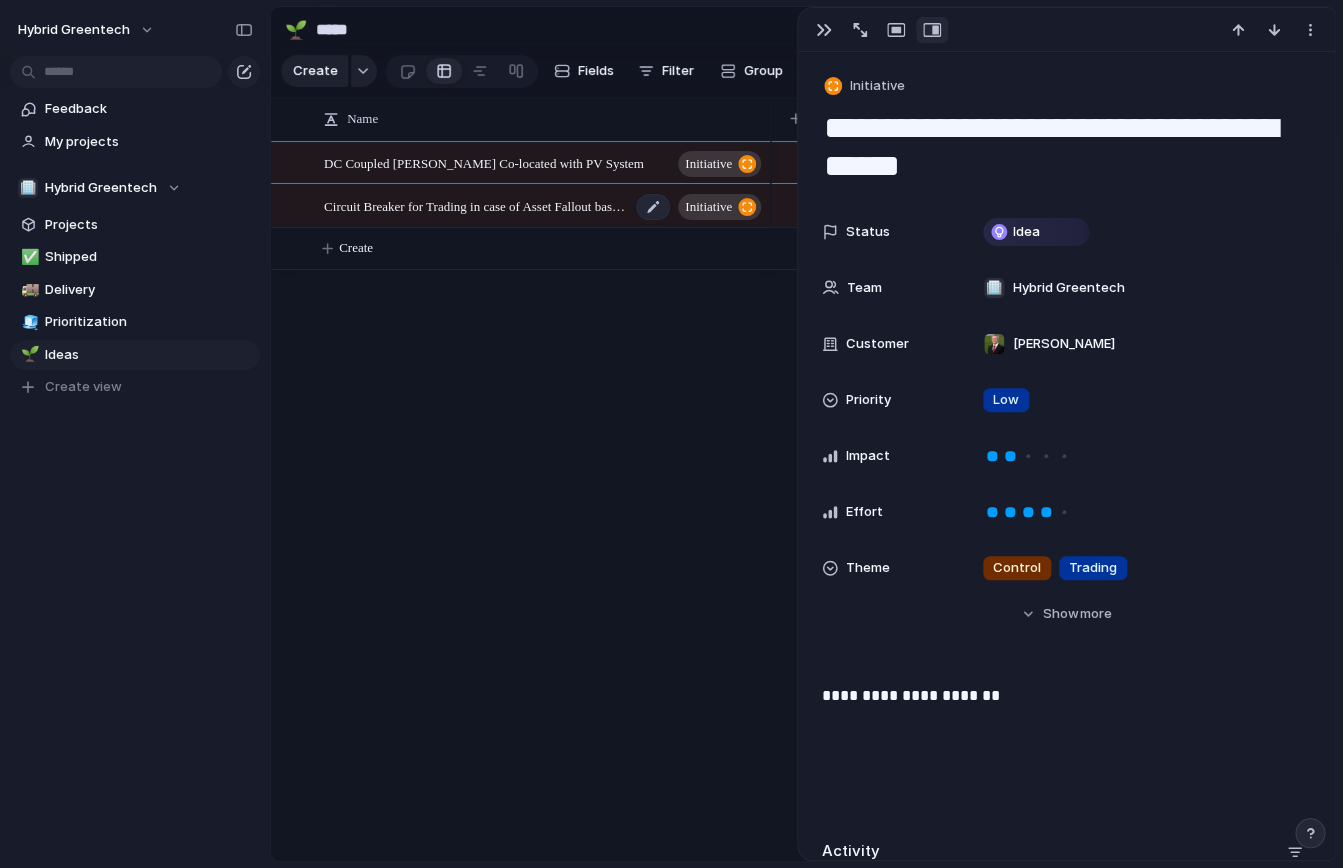 click on "initiative" at bounding box center [719, 207] 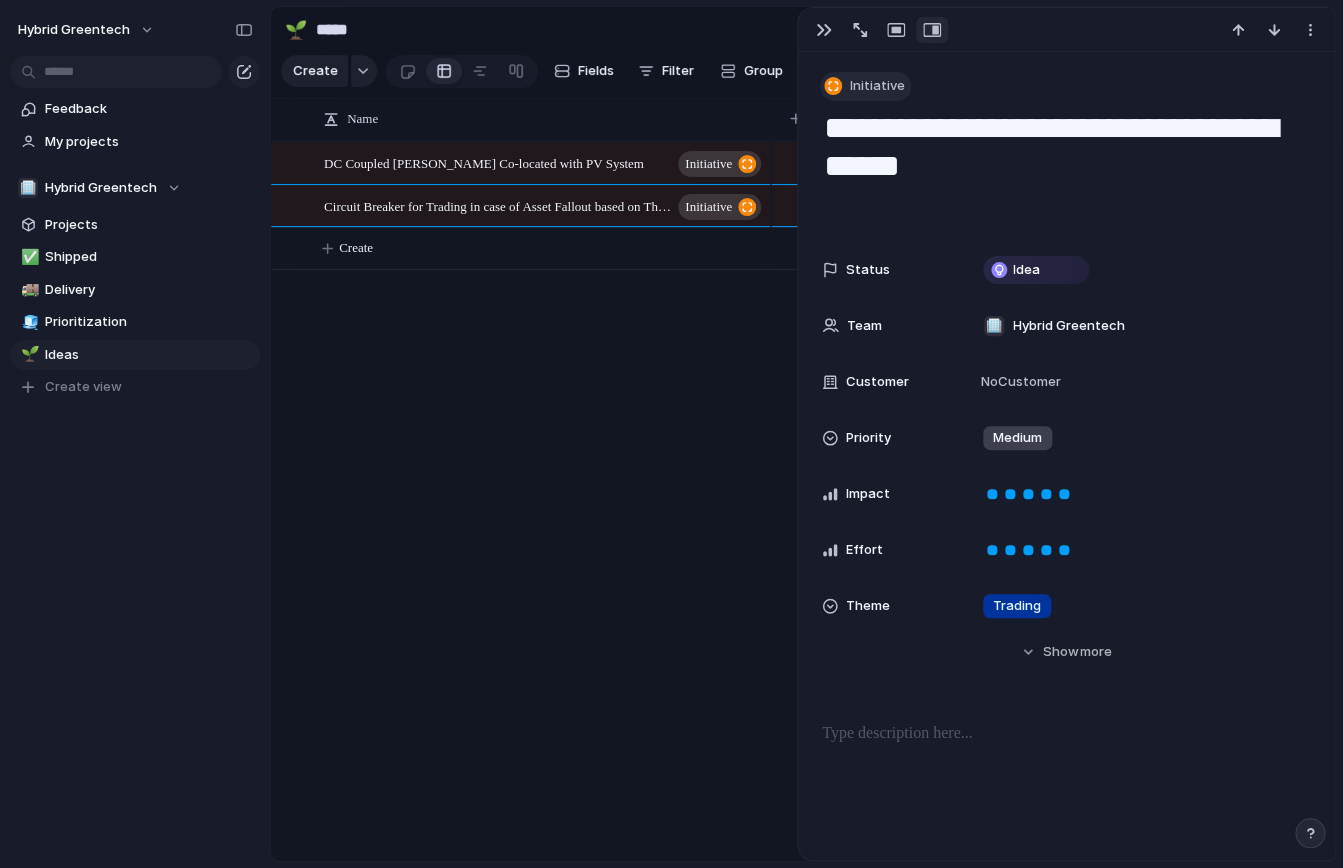 click on "Initiative" at bounding box center (877, 86) 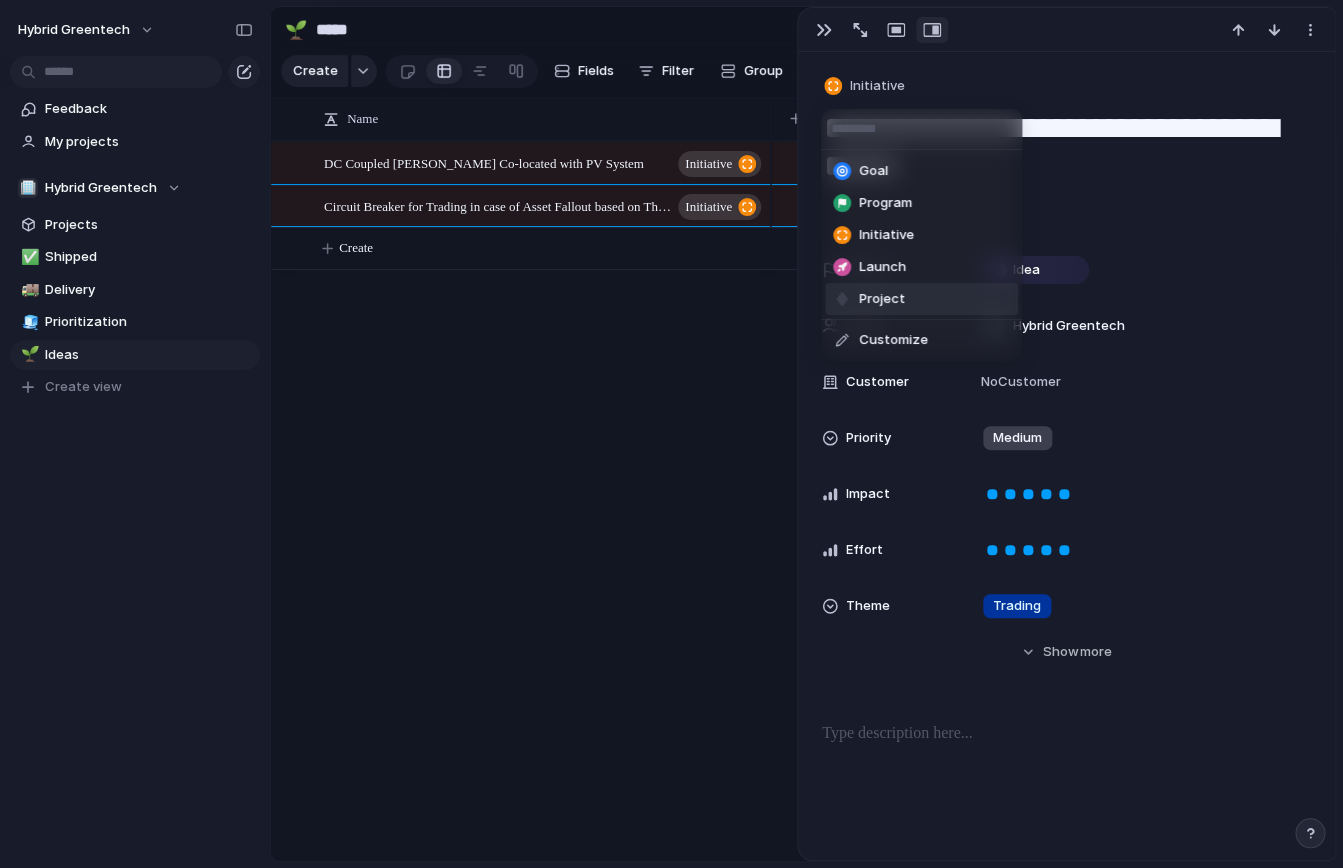 click on "Project" at bounding box center [882, 299] 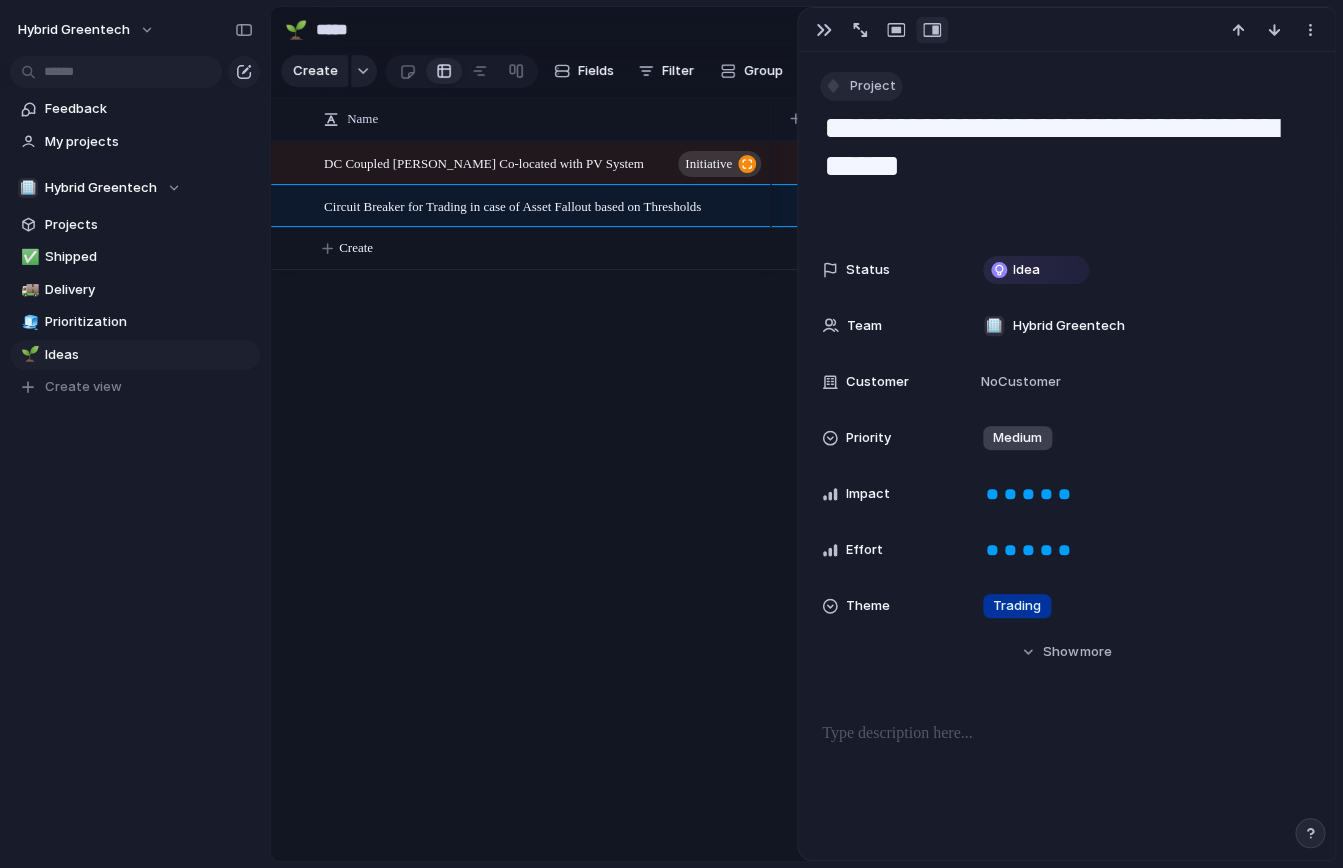click on "Project" at bounding box center [861, 86] 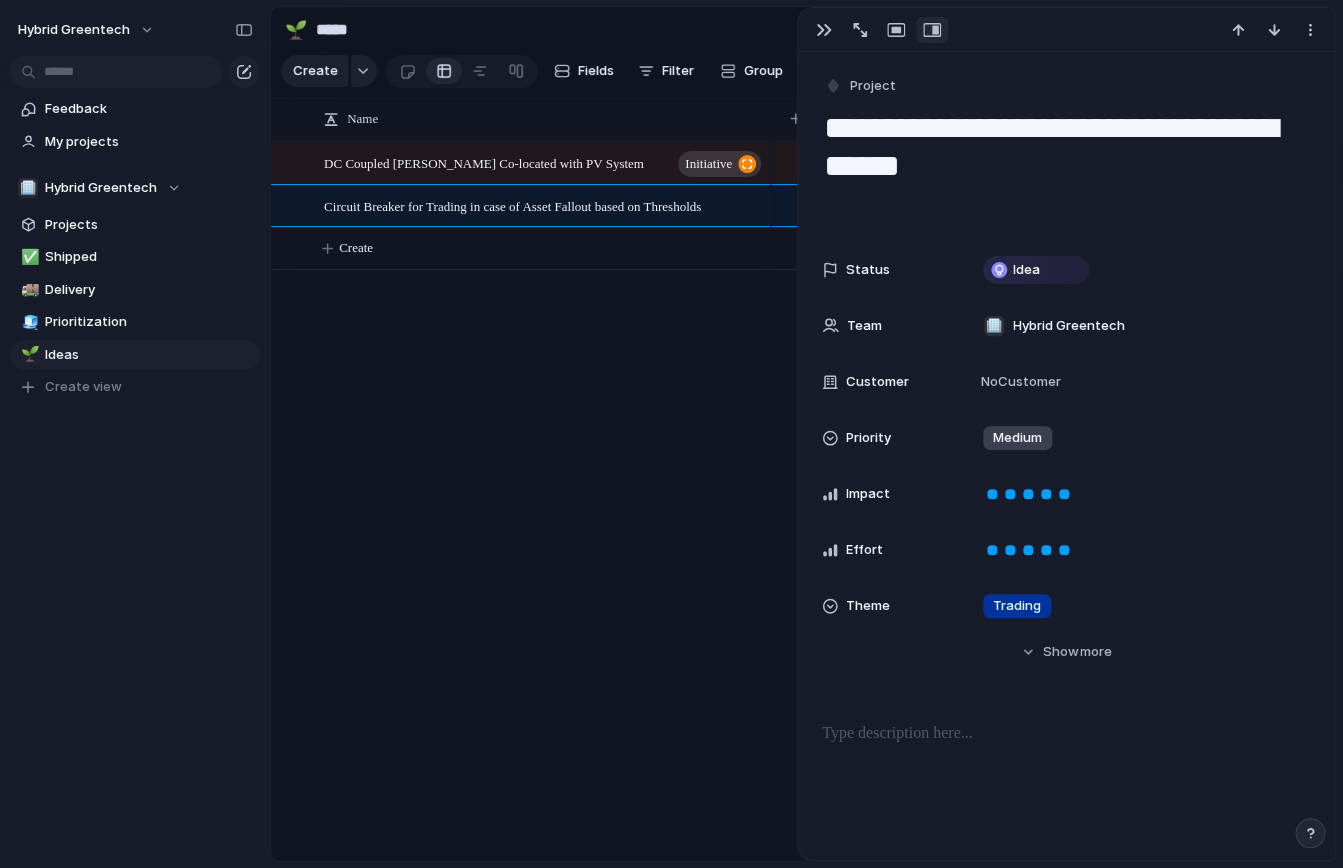 click on "Goal   Program   Initiative   Launch   Project   Customize" at bounding box center (671, 434) 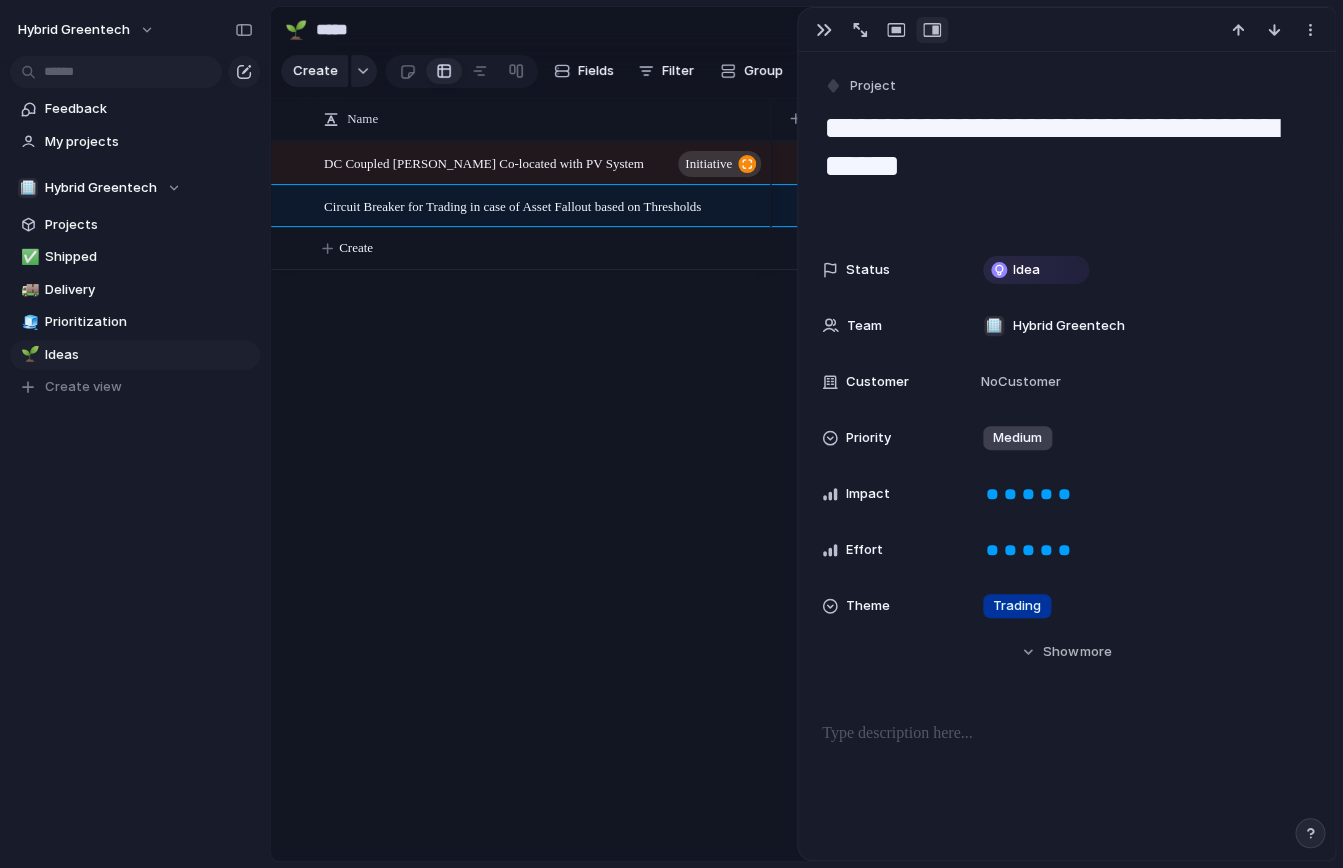 click on "DC Coupled [PERSON_NAME] Co-located with PV System initiative Circuit Breaker for Trading in case of Asset Fallout based on Thresholds Create" at bounding box center (803, 501) 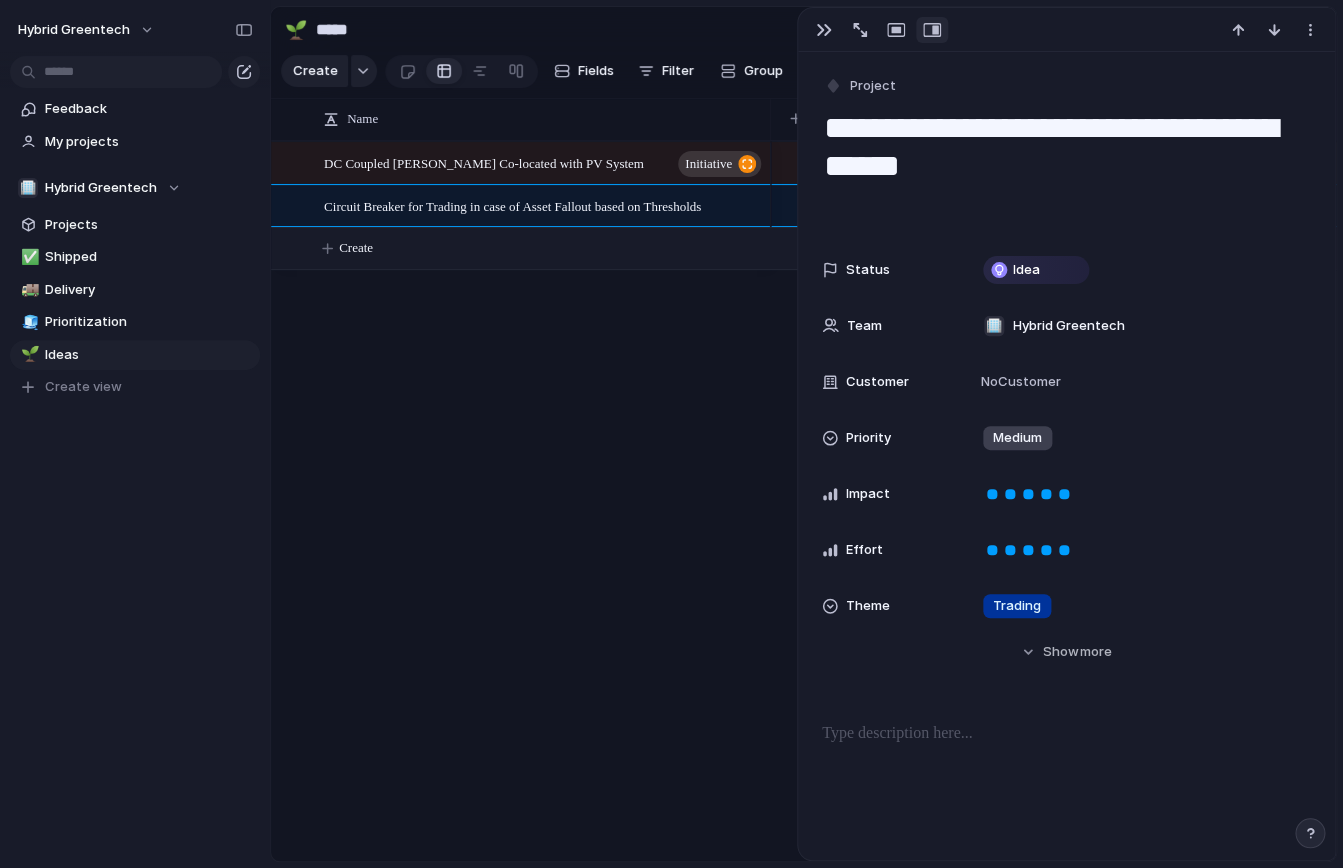 click on "Create" at bounding box center [829, 248] 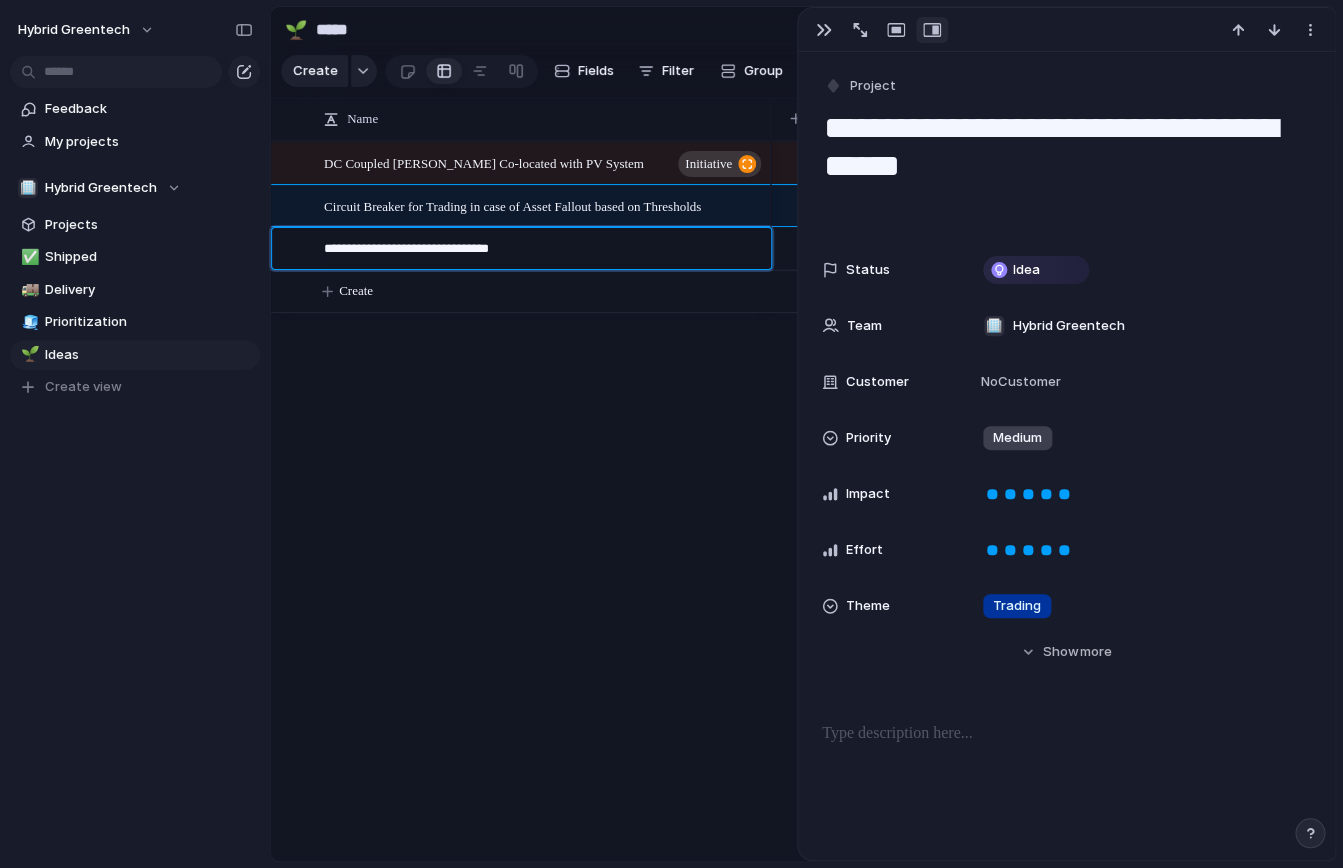 type on "**********" 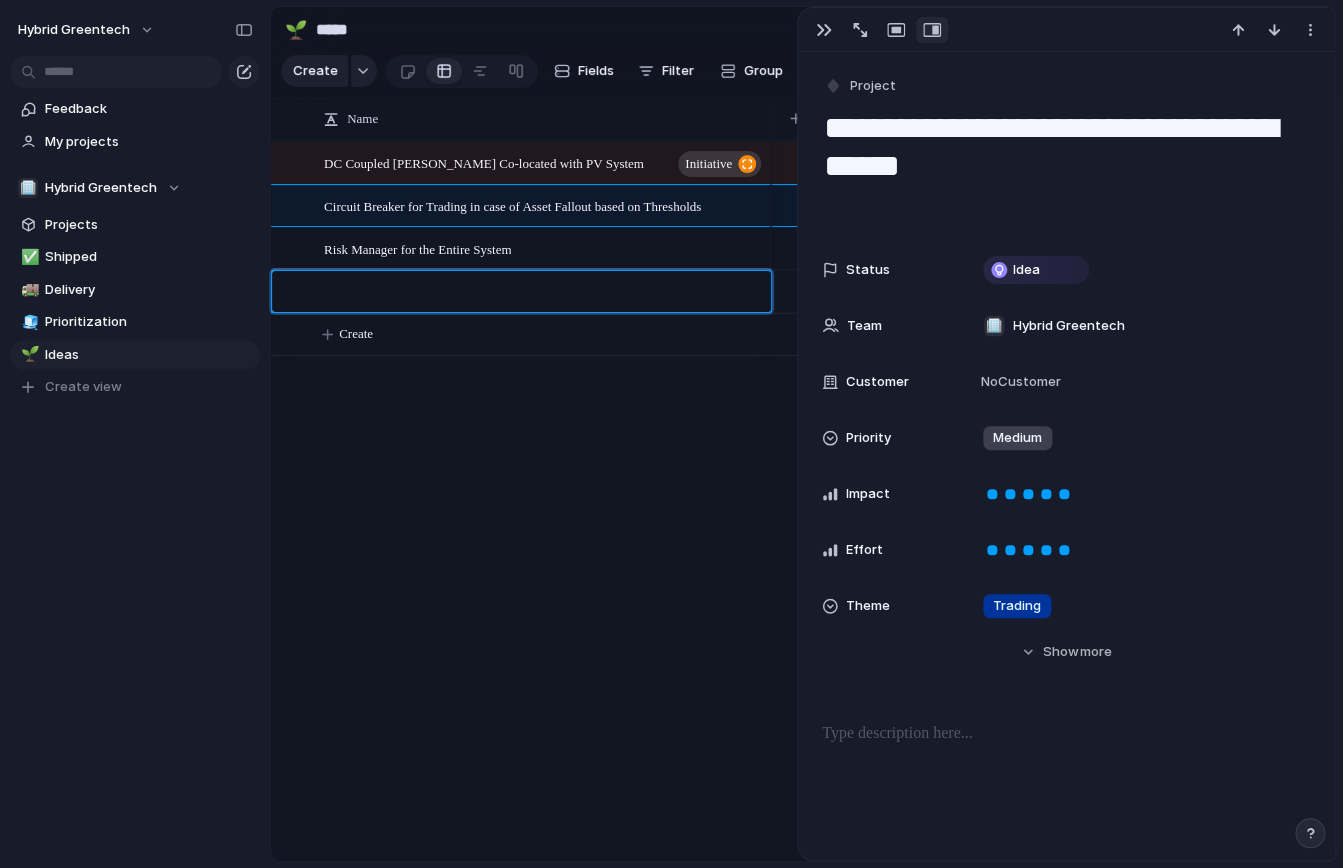 click on "Hybrid Greentech Feedback My projects 🏢 Hybrid Greentech Projects ✅ Shipped 🚚 Delivery 🧊 Prioritization 🌱 Ideas
To pick up a draggable item, press the space bar.
While dragging, use the arrow keys to move the item.
Press space again to drop the item in its new position, or press escape to cancel.
Create view 🌱 ***** Share Create Fields Filter Group Zoom Collapse Connect Linear
Name
DC Coupled [PERSON_NAME] Co-located with PV System initiative Circuit Breaker for Trading in case of Asset Fallout based on Thresholds Risk Manager for the Entire System Create
Project Status" at bounding box center (671, 0) 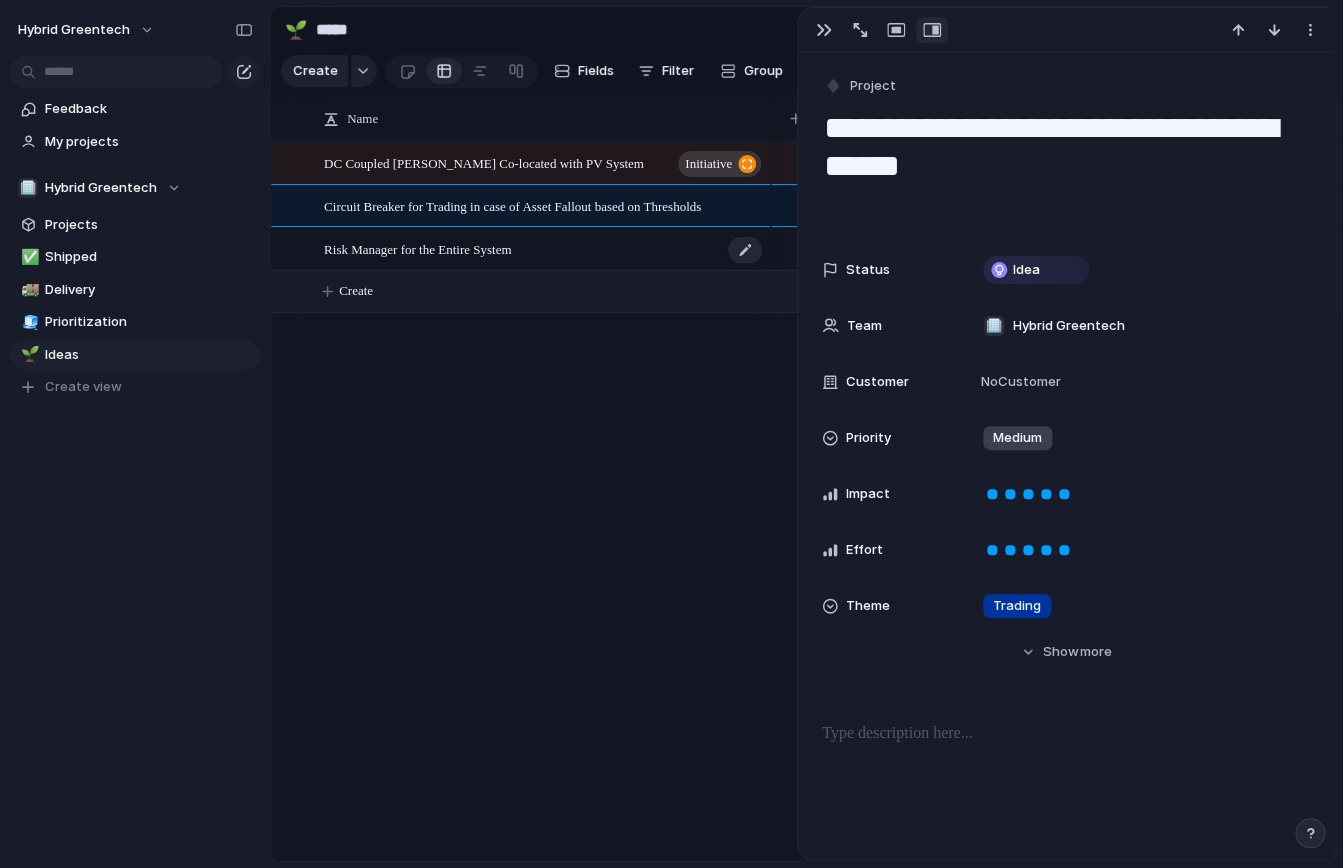 click on "Risk Manager for the Entire System" at bounding box center [544, 249] 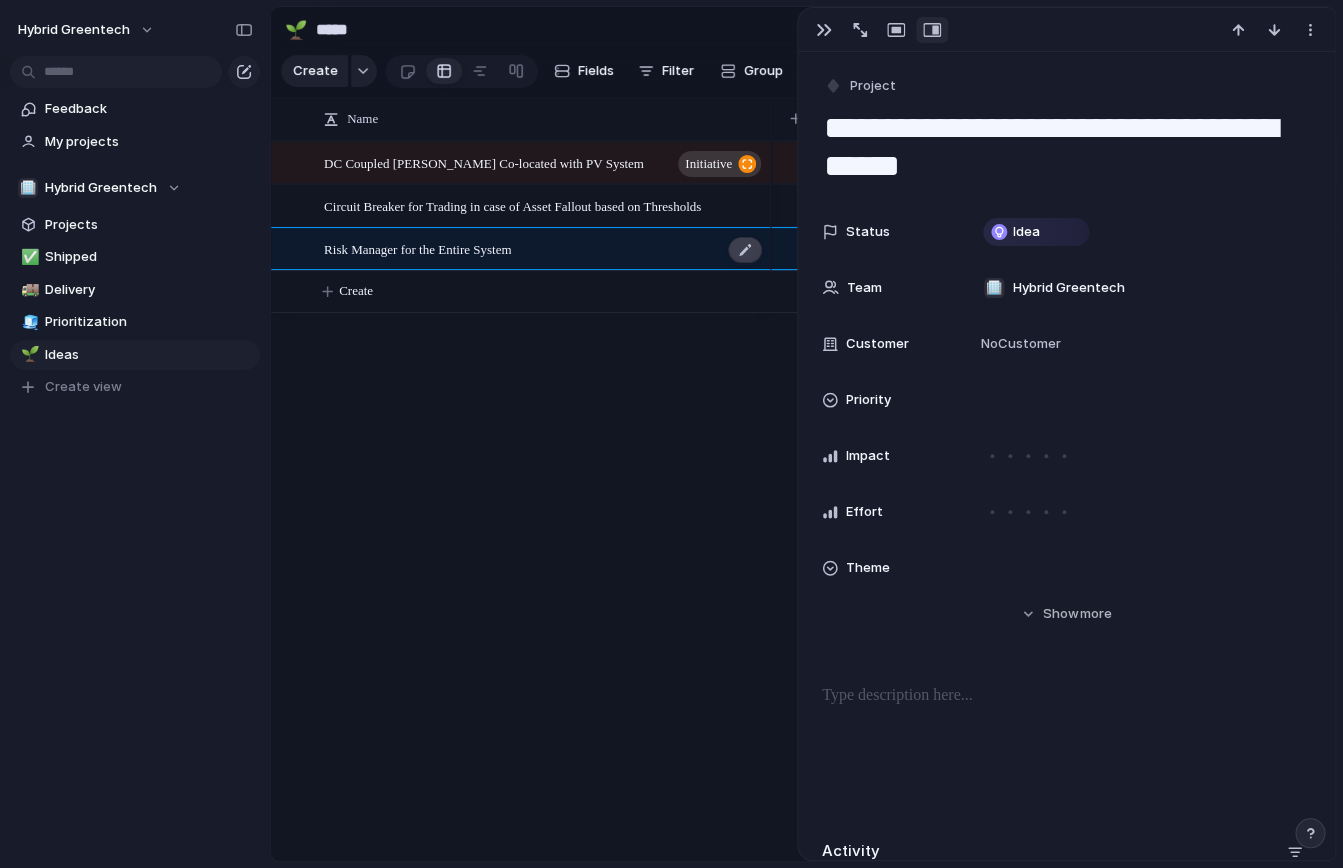 click at bounding box center (745, 250) 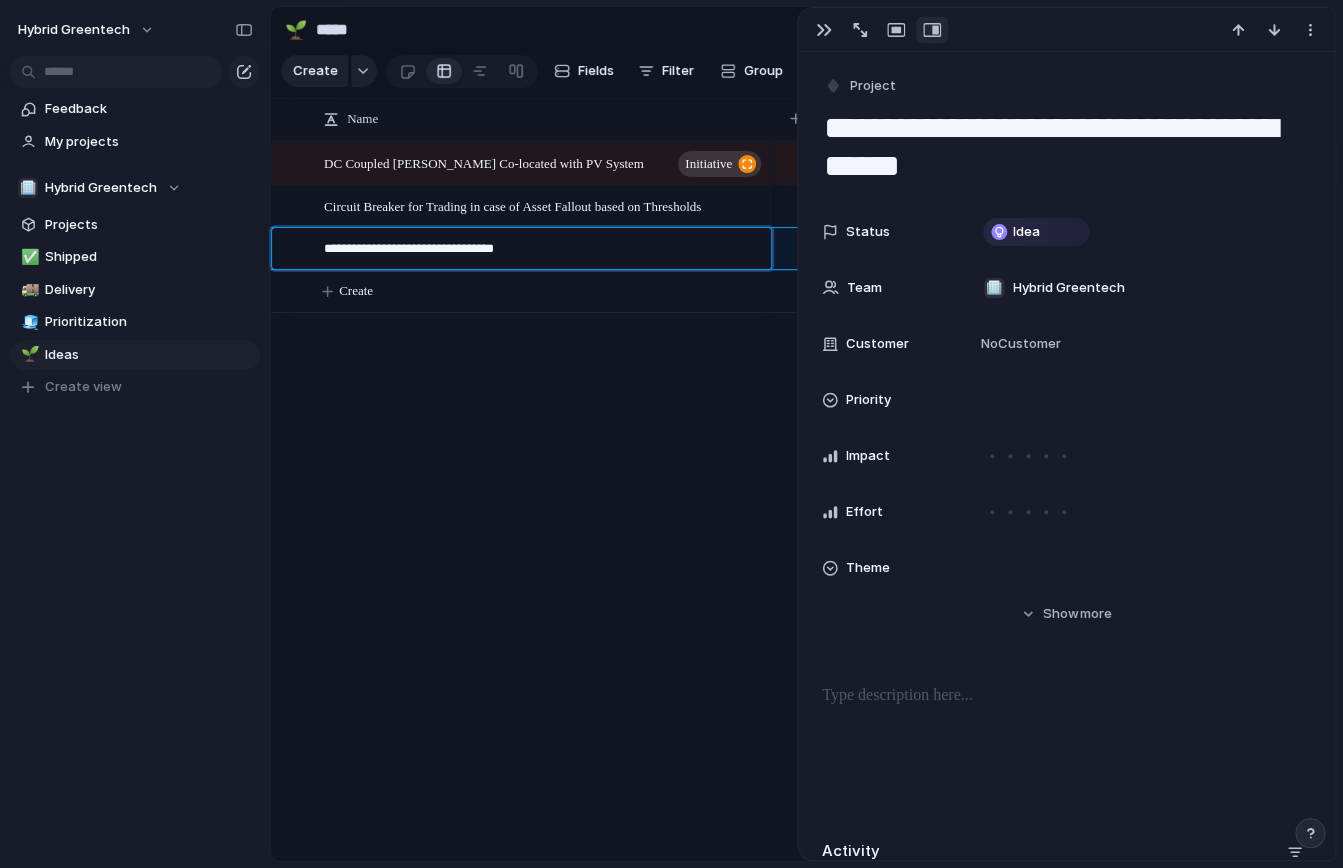 click on "**********" at bounding box center [671, 0] 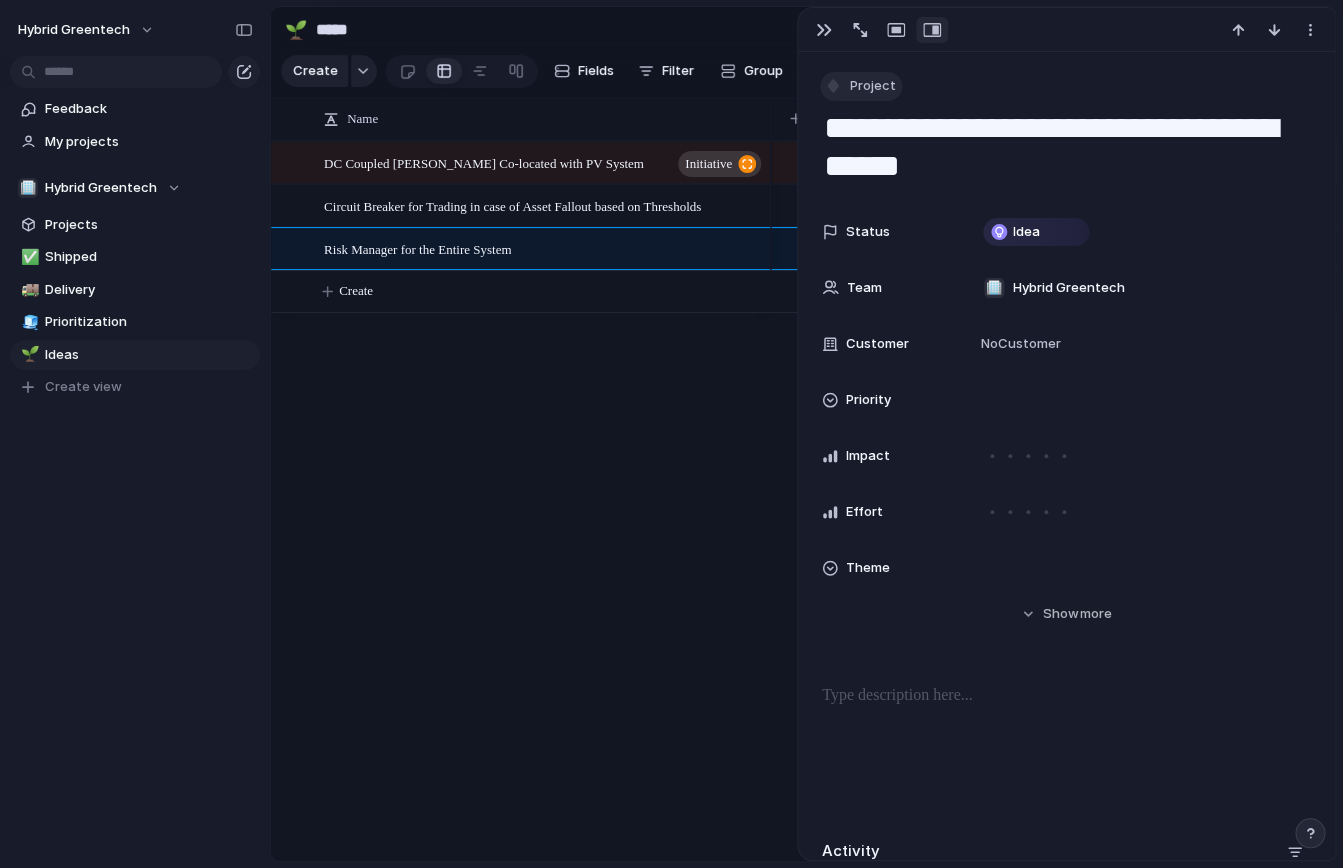 click on "Project" at bounding box center (873, 86) 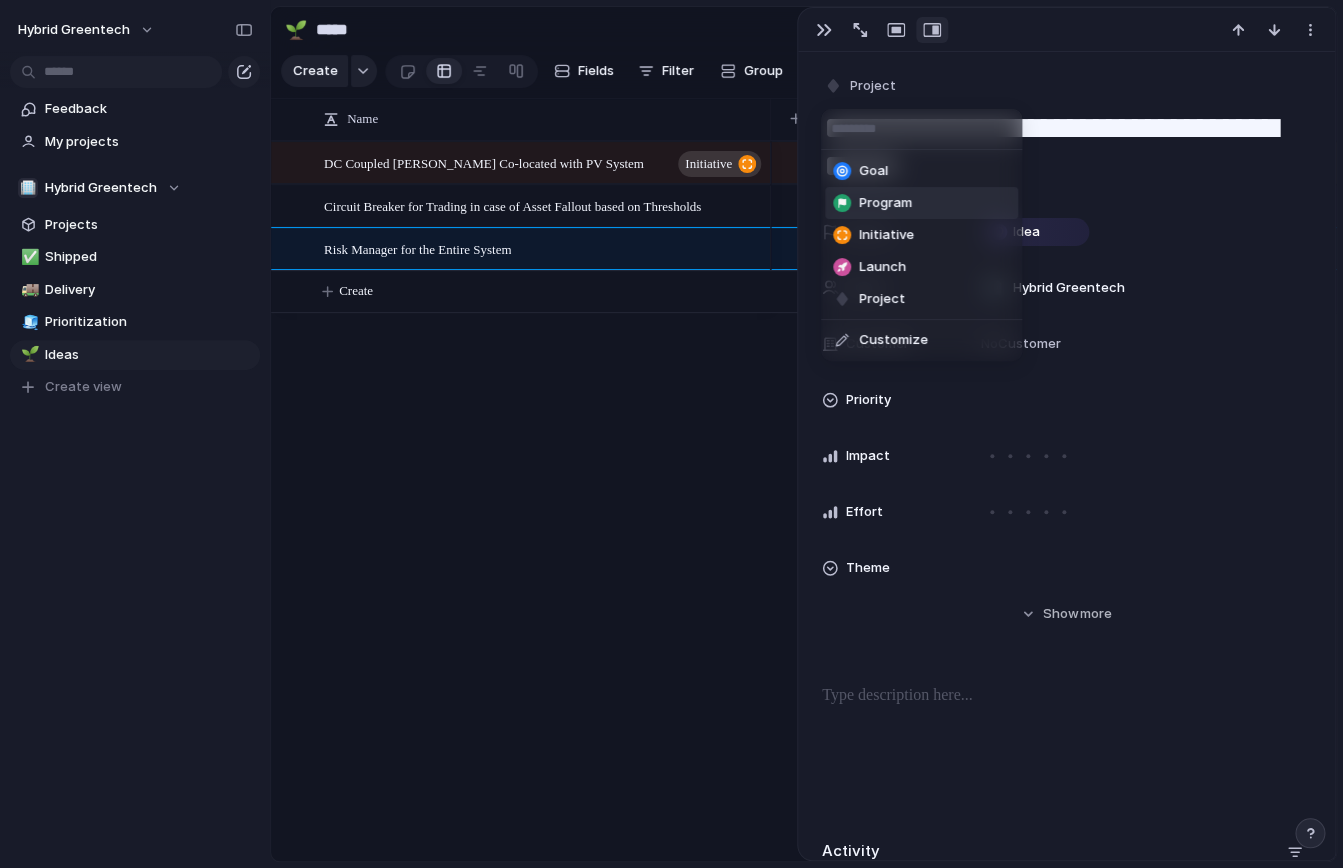 drag, startPoint x: 912, startPoint y: 235, endPoint x: 905, endPoint y: 213, distance: 23.086792 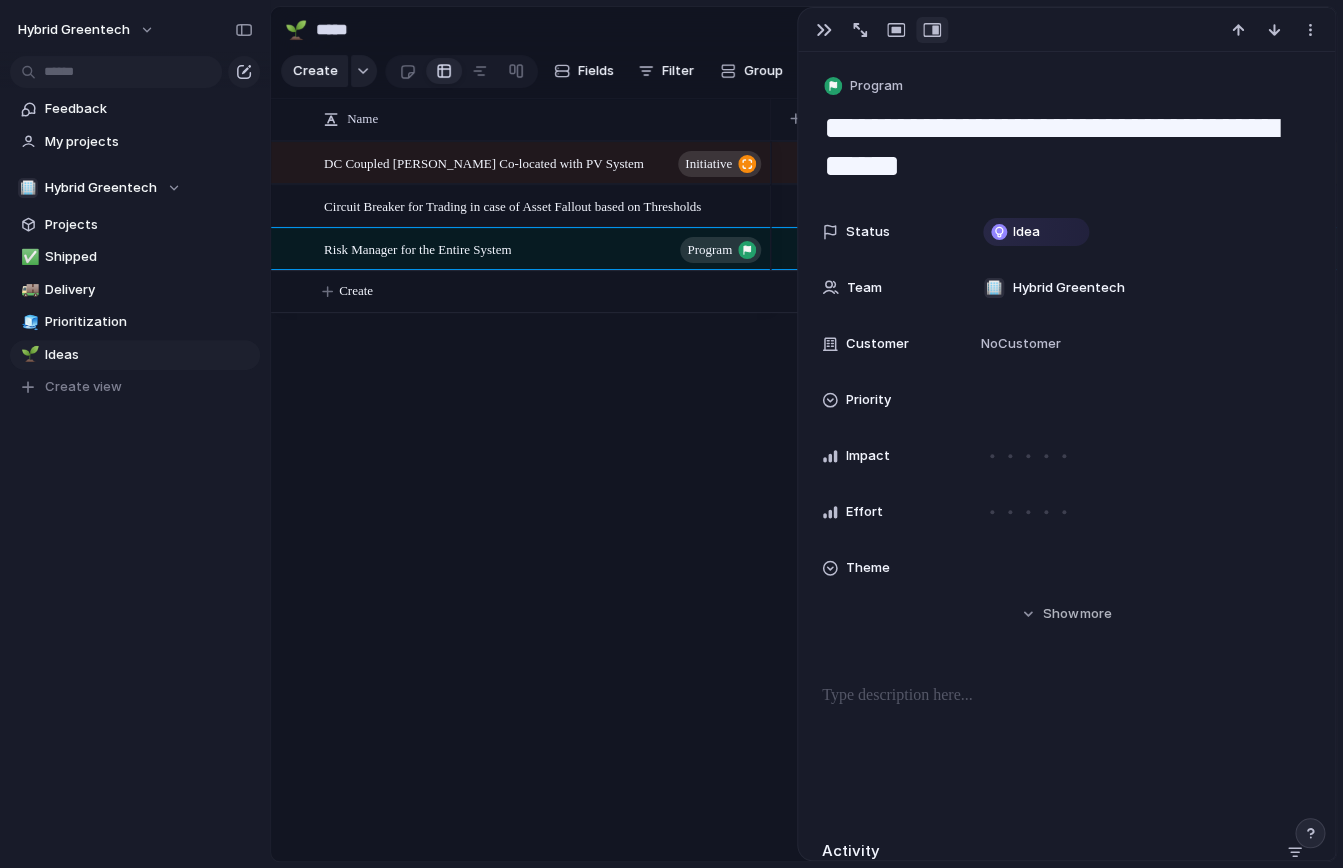 drag, startPoint x: 1037, startPoint y: 170, endPoint x: 816, endPoint y: 133, distance: 224.07588 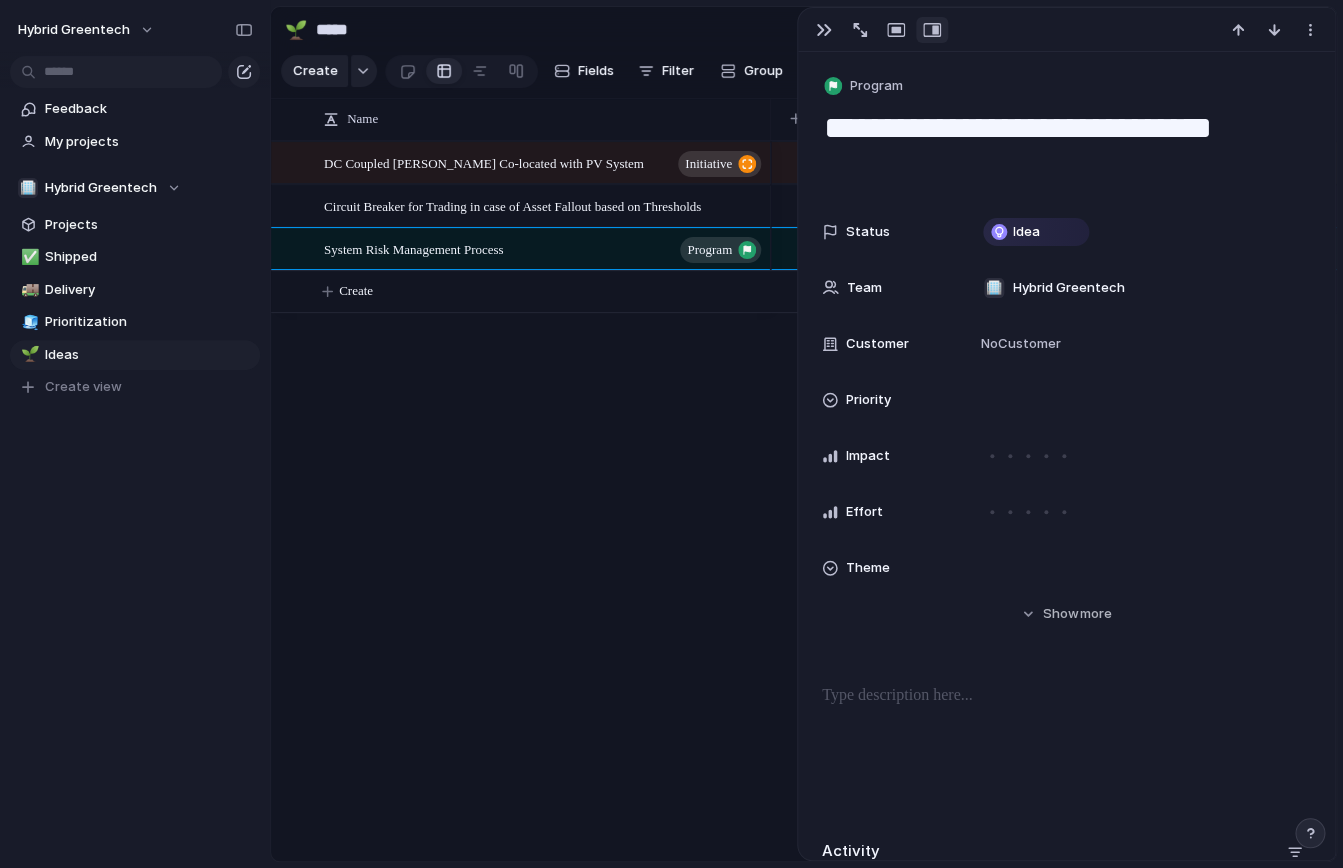 type on "**********" 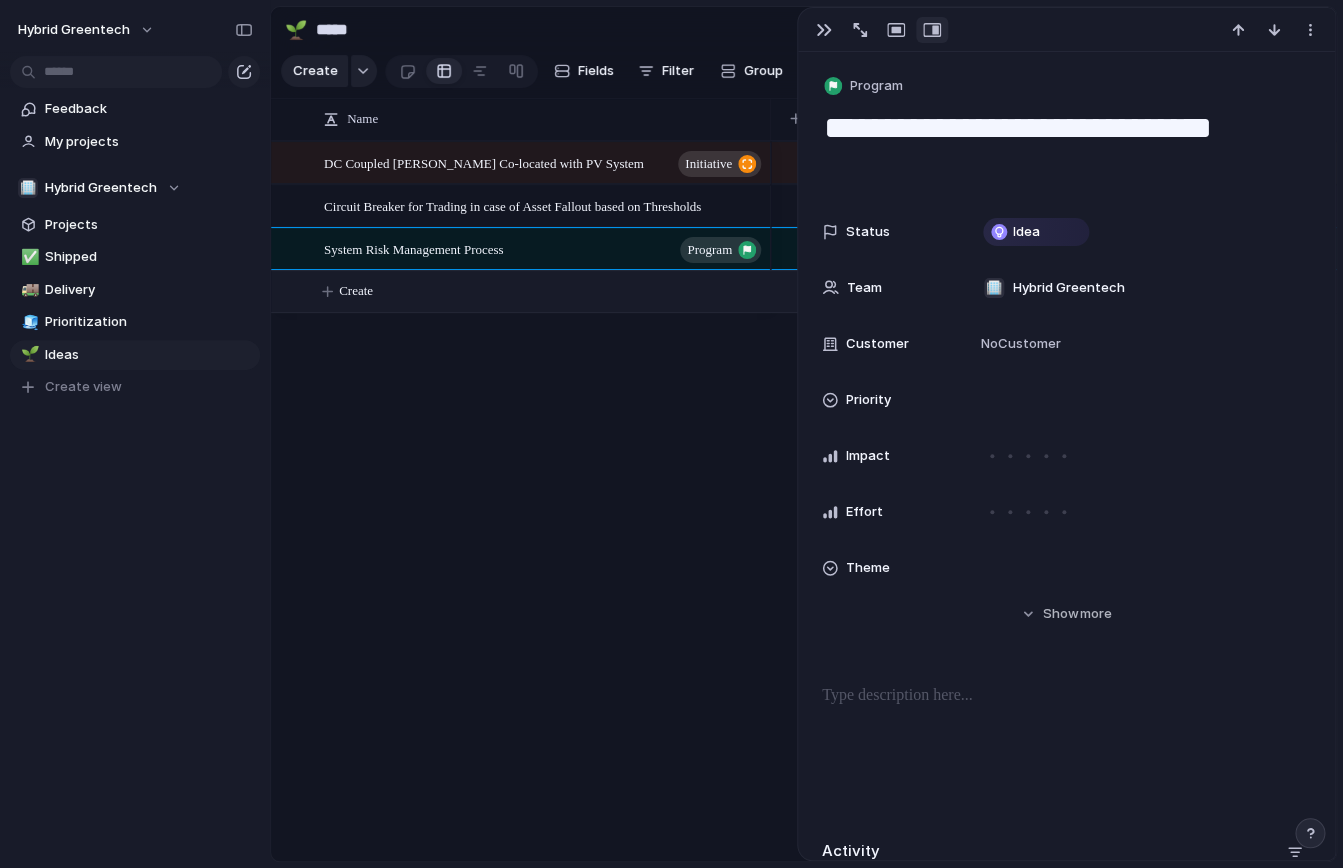 click on "Create" at bounding box center (356, 291) 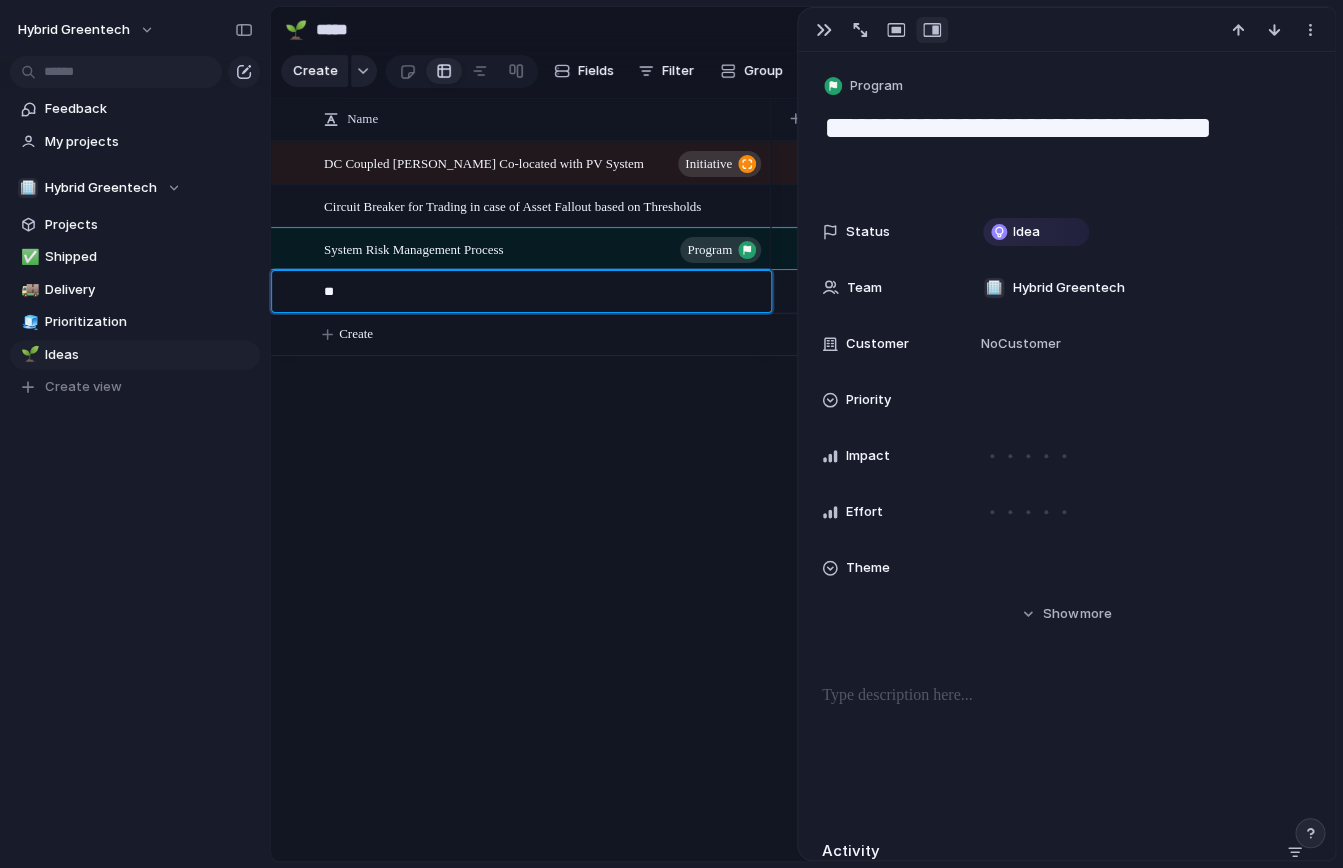 type on "*" 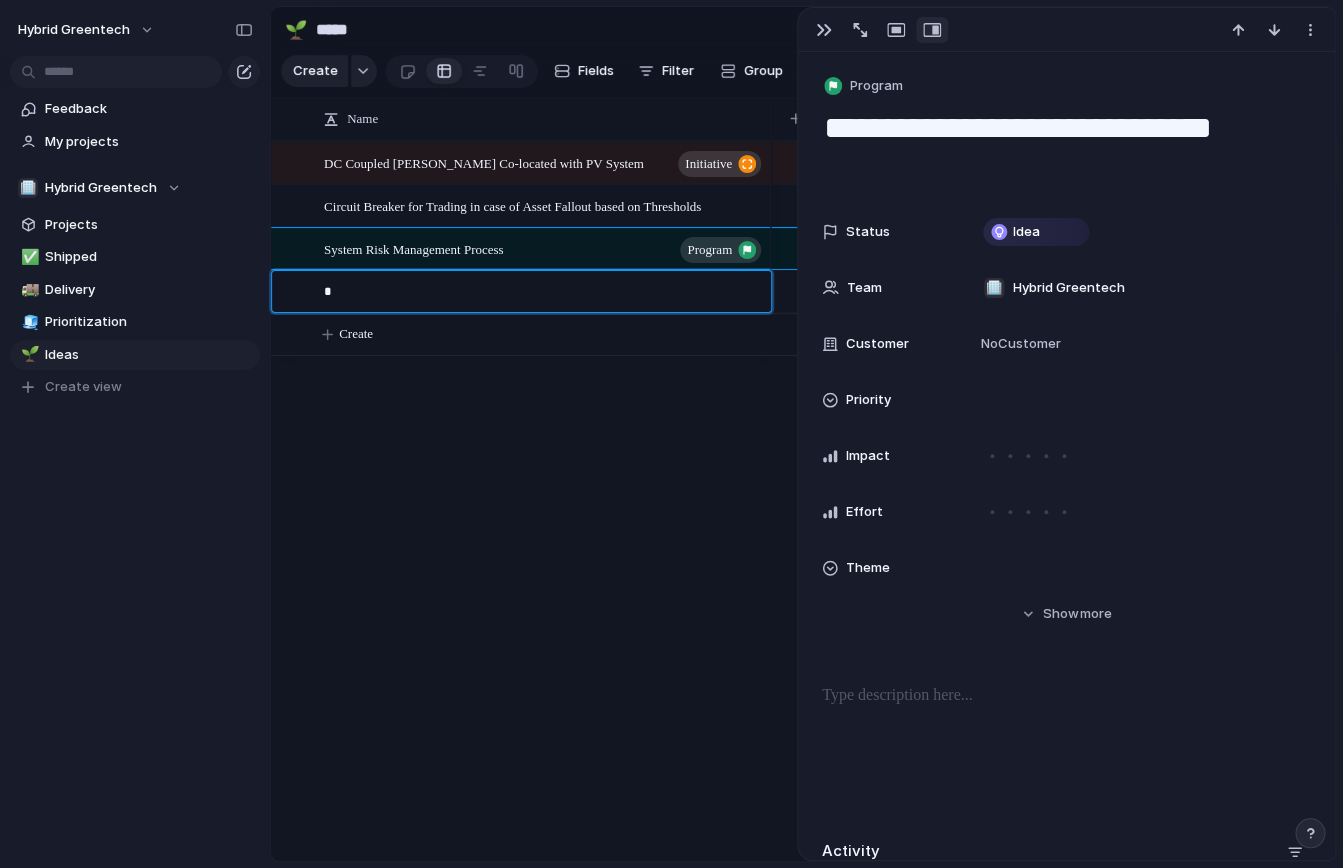 type 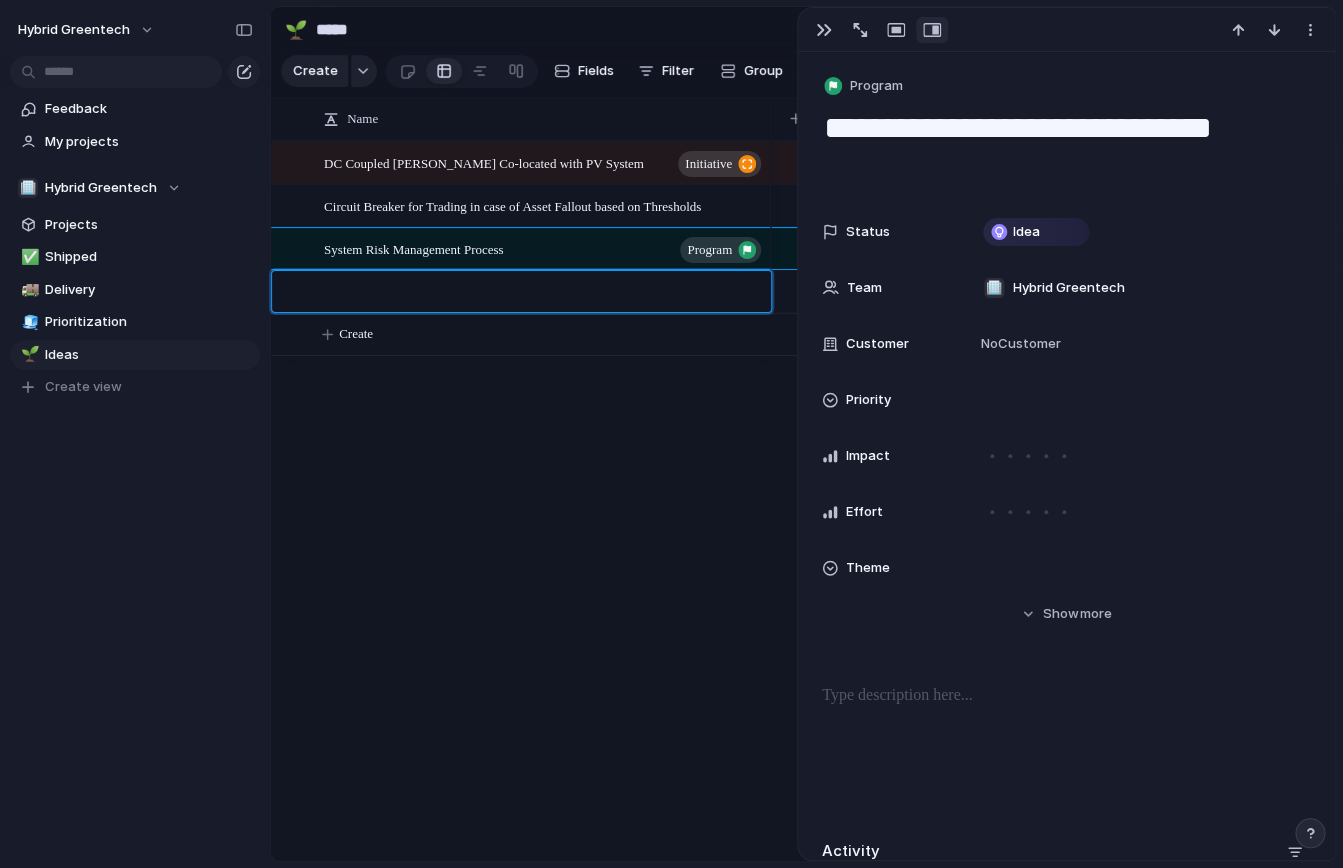 click on "Hybrid Greentech Feedback My projects 🏢 Hybrid Greentech Projects ✅ Shipped 🚚 Delivery 🧊 Prioritization 🌱 Ideas
To pick up a draggable item, press the space bar.
While dragging, use the arrow keys to move the item.
Press space again to drop the item in its new position, or press escape to cancel.
Create view 🌱 ***** Share Create Fields Filter Group Zoom Collapse Connect Linear
Name
DC Coupled [PERSON_NAME] Co-located with PV System initiative Circuit Breaker for Trading in case of Asset Fallout based on Thresholds System Risk Management Process program Create
Program" at bounding box center (671, 0) 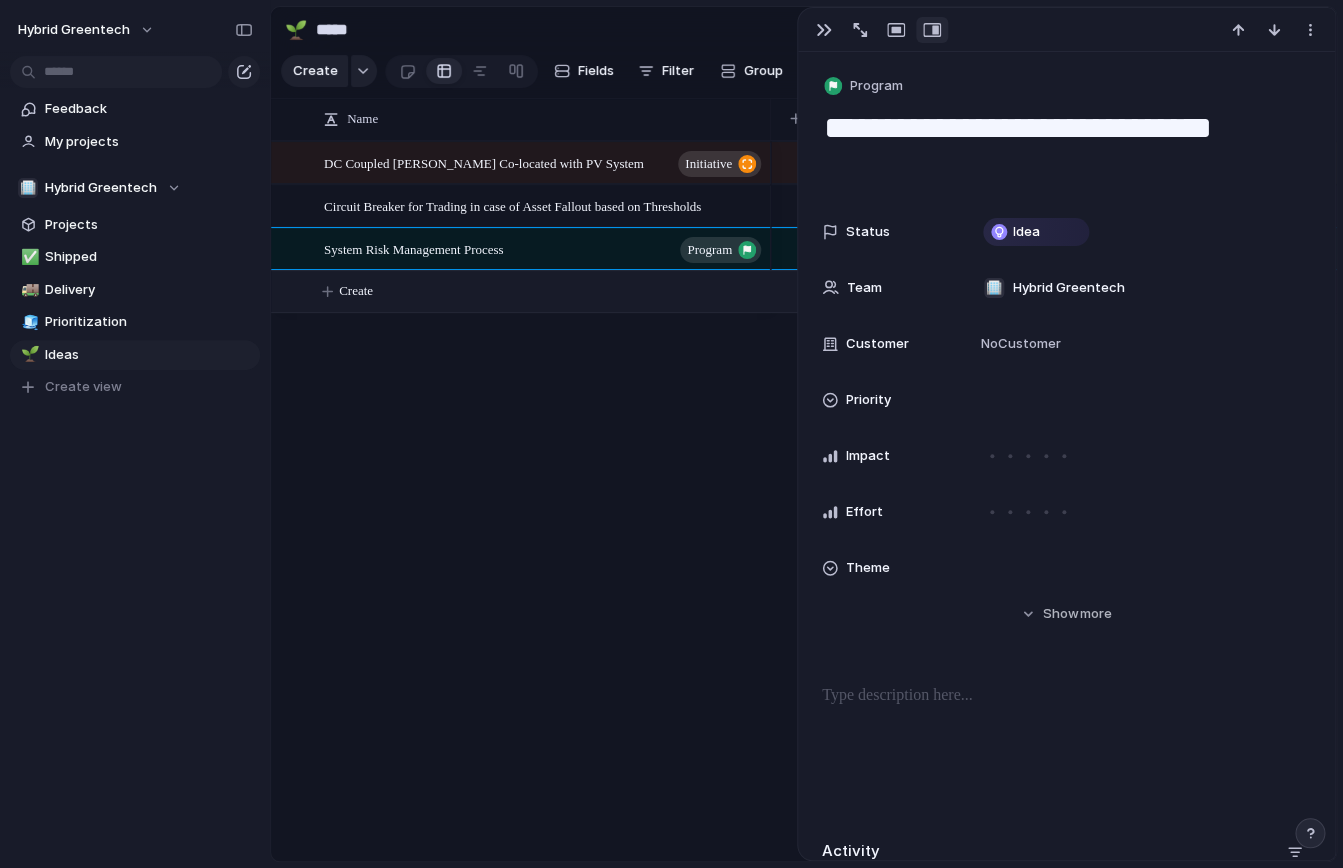 click on "Create" at bounding box center [356, 291] 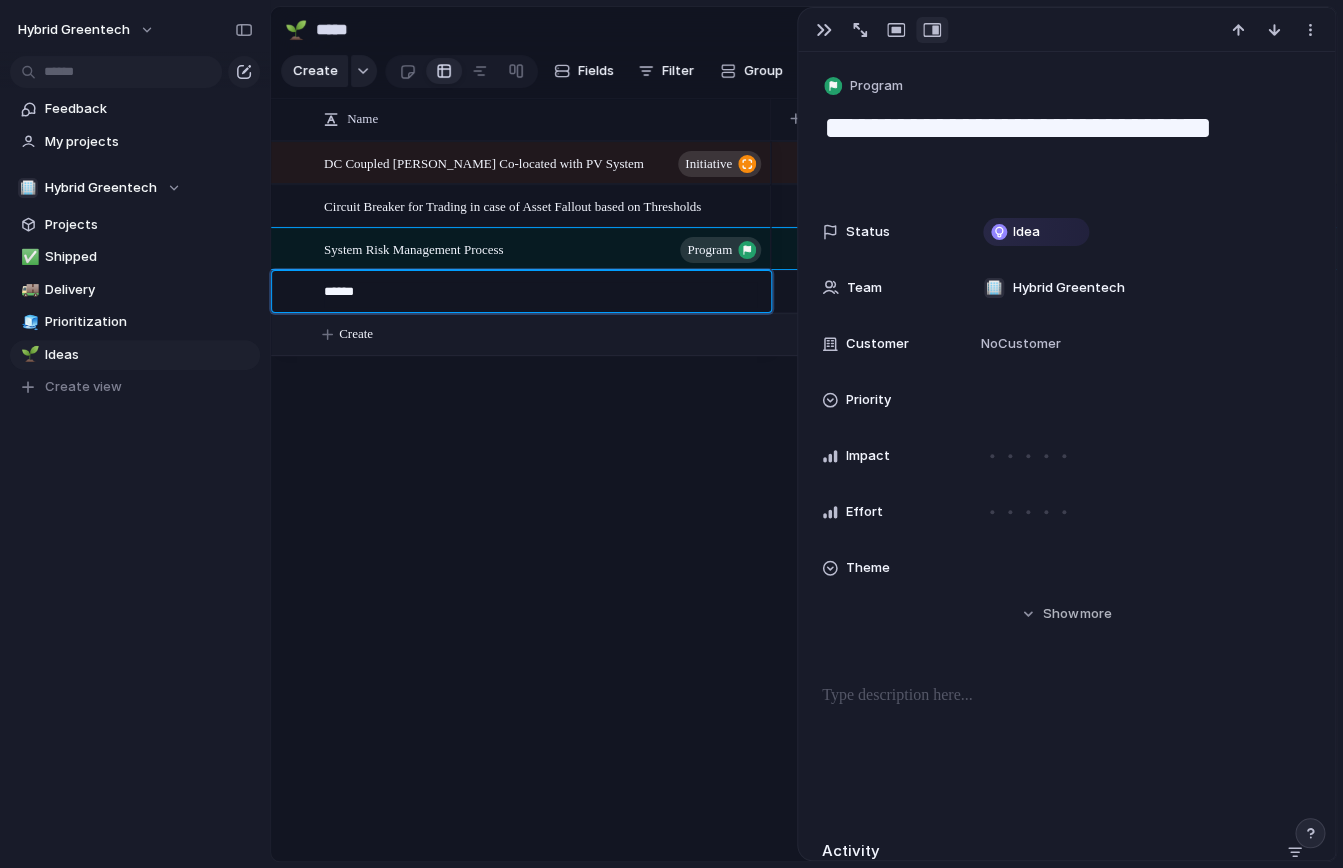 type on "*" 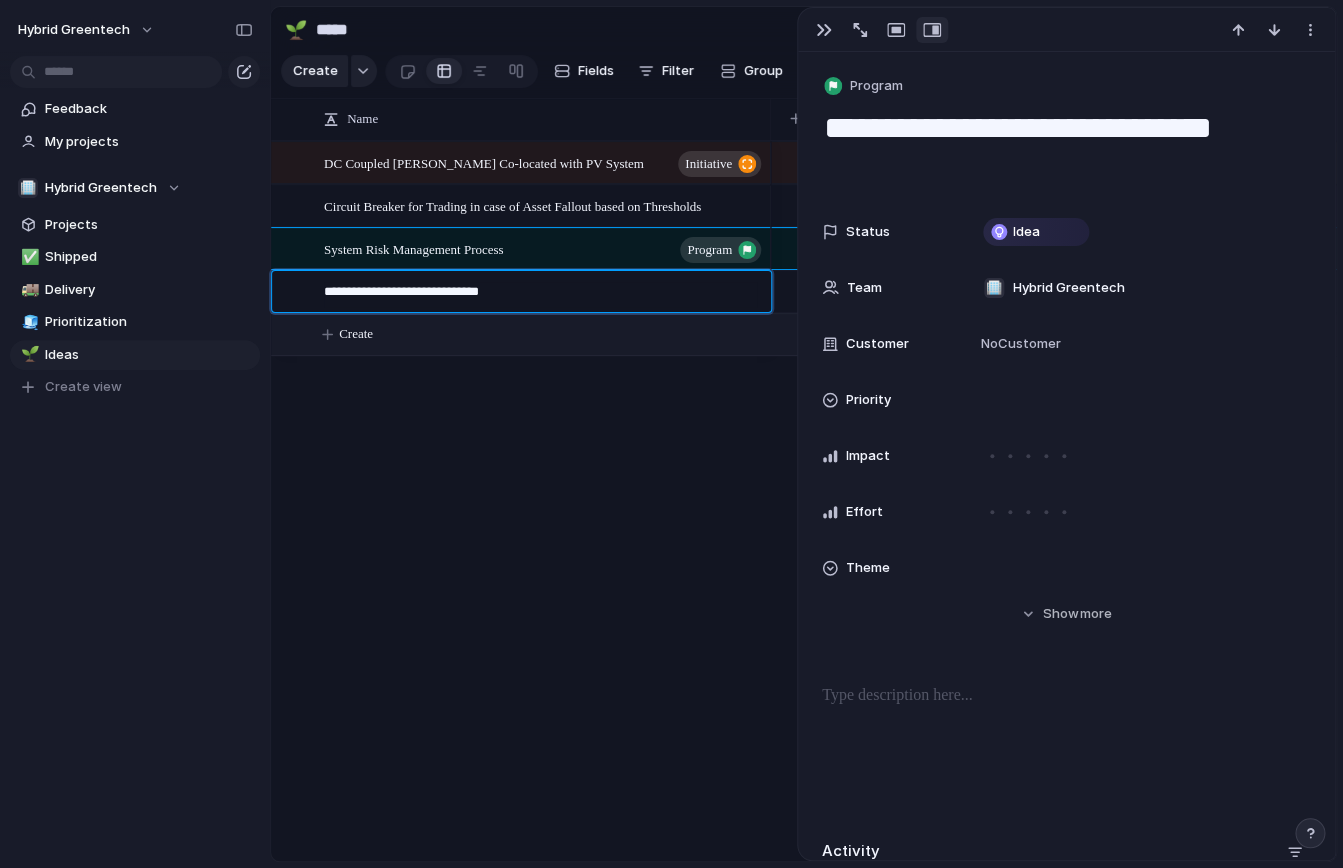 type on "**********" 